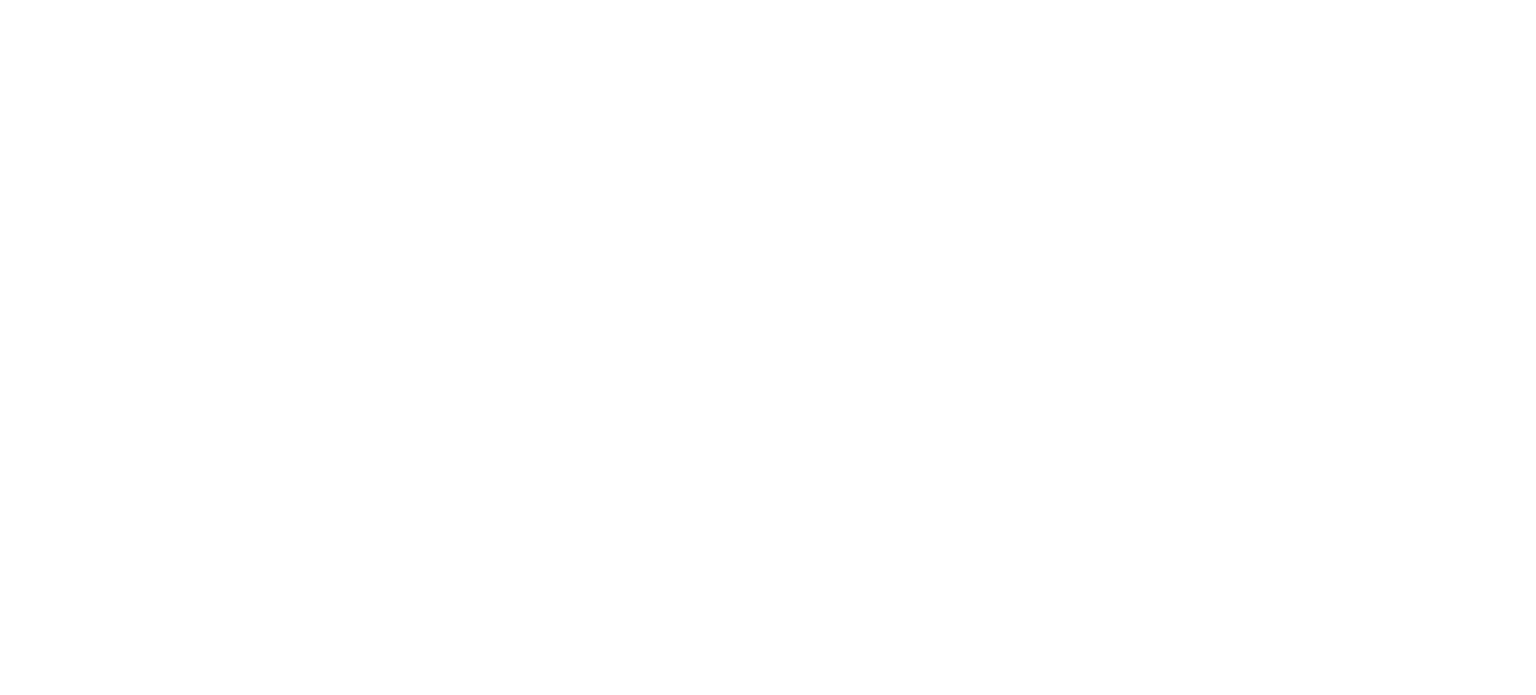 scroll, scrollTop: 0, scrollLeft: 0, axis: both 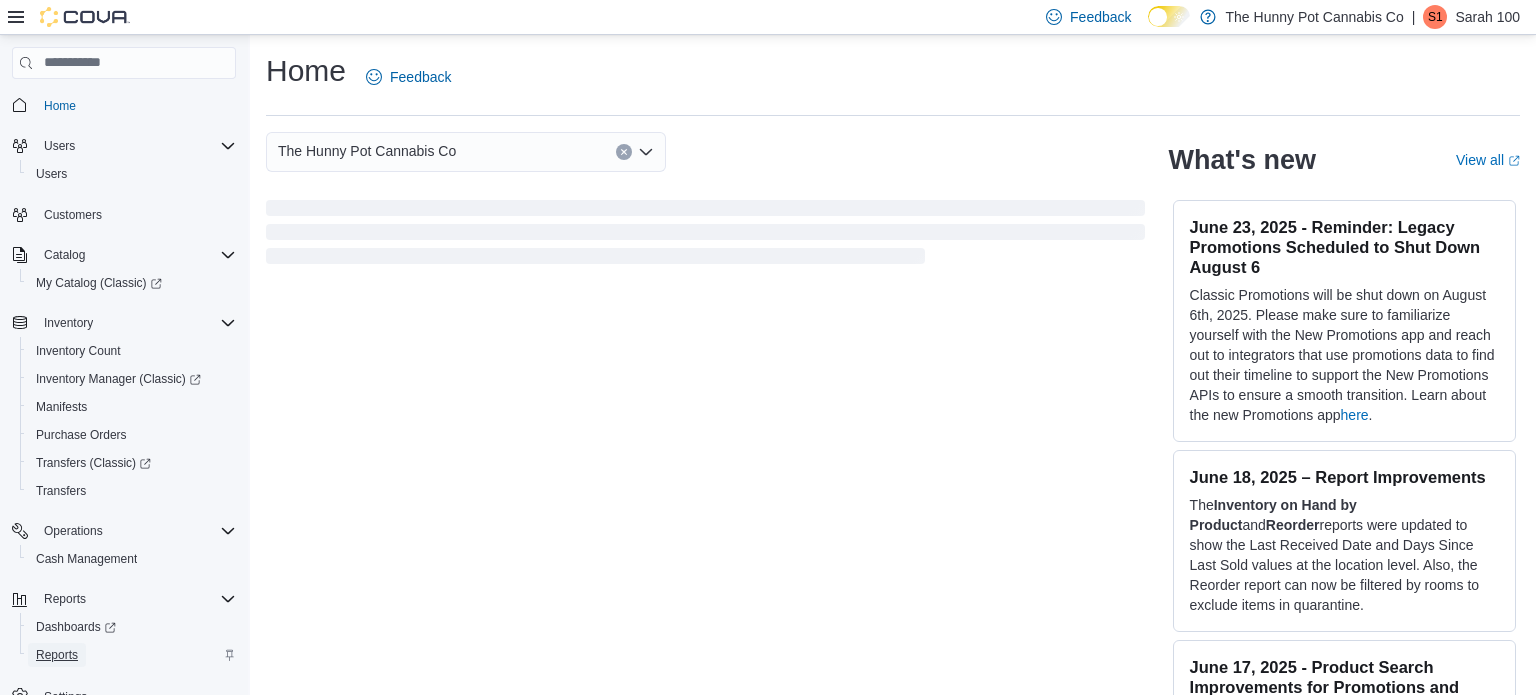 click on "Reports" at bounding box center (57, 655) 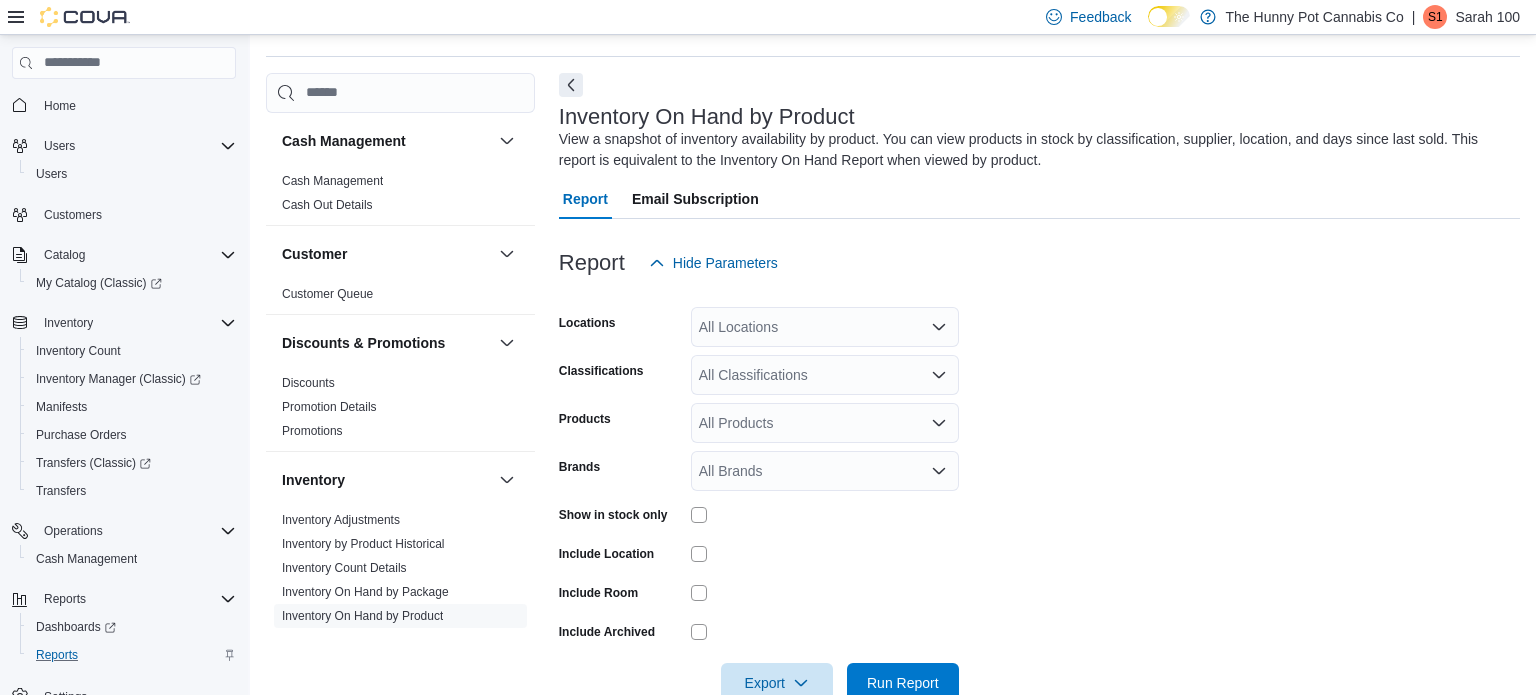 scroll, scrollTop: 67, scrollLeft: 0, axis: vertical 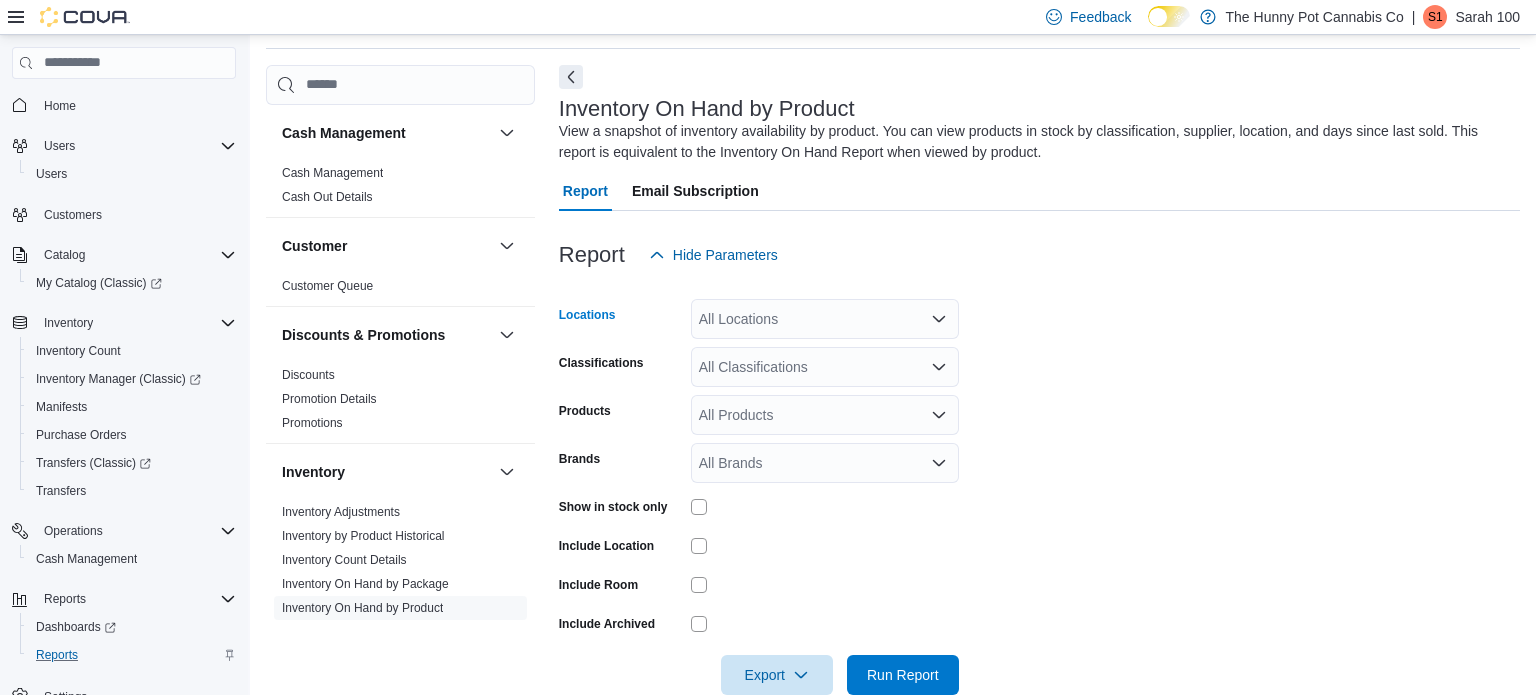 click on "All Locations" at bounding box center (825, 319) 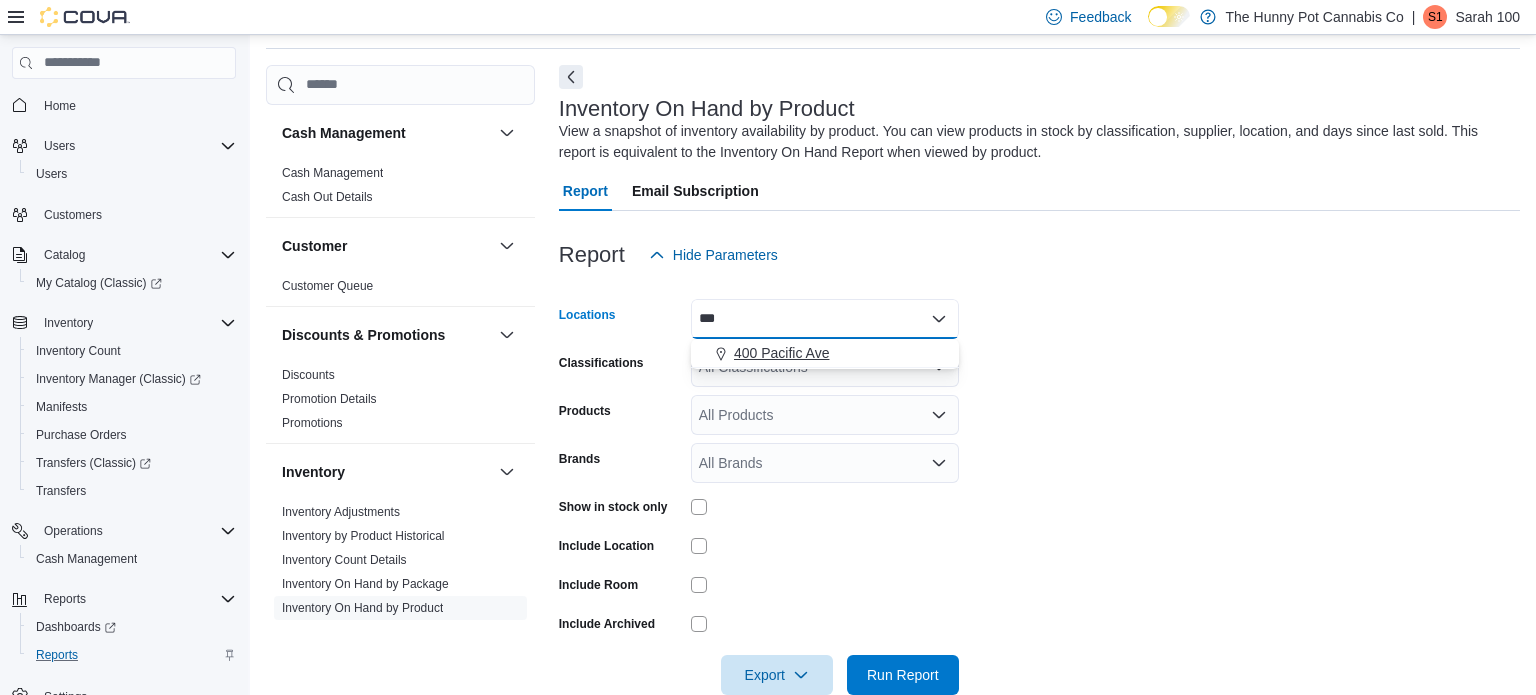 type on "***" 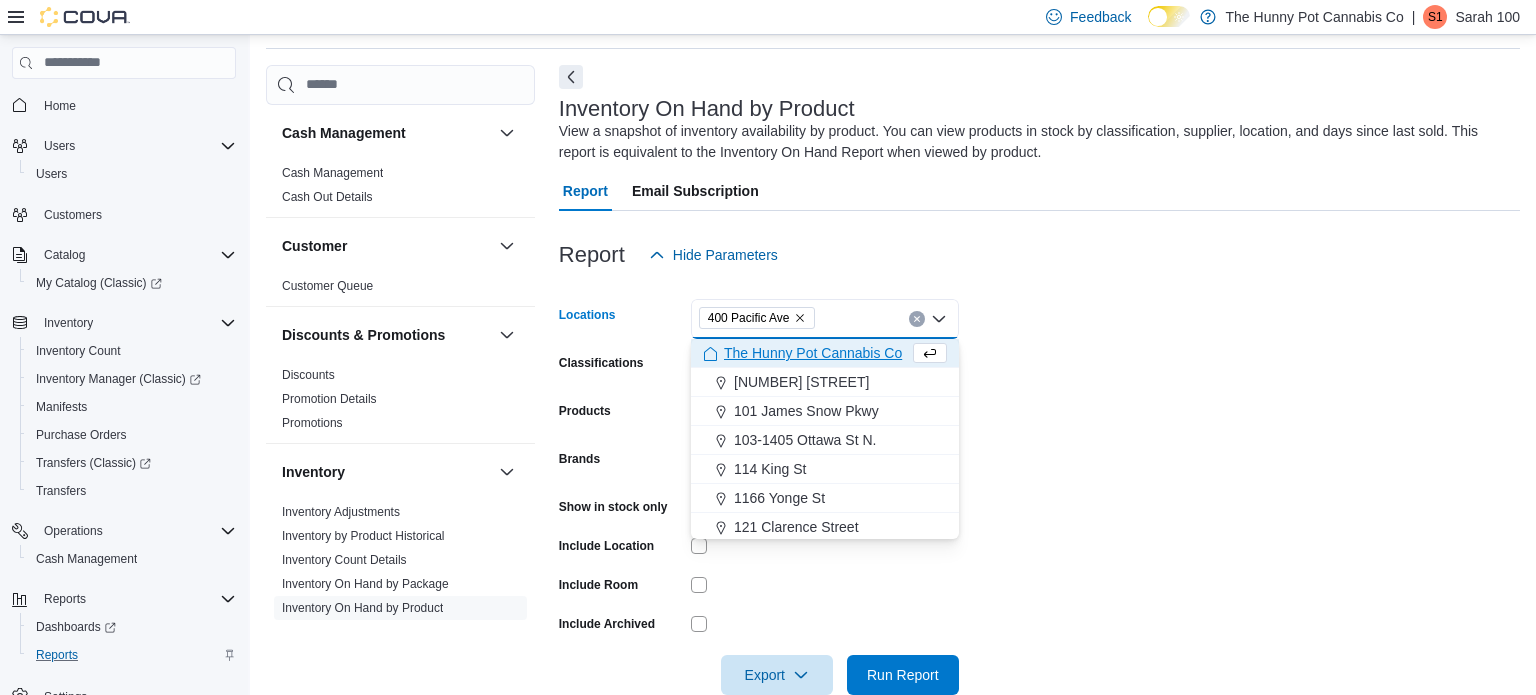 click on "Locations 400 Pacific Ave Combo box. Selected. 400 Pacific Ave. Press Backspace to delete 400 Pacific Ave. Combo box input. All Locations. Type some text or, to display a list of choices, press Down Arrow. To exit the list of choices, press Escape. Classifications All Classifications Products All Products Brands All Brands Show in stock only Include Location Include Room Include Archived Export  Run Report" at bounding box center (1039, 485) 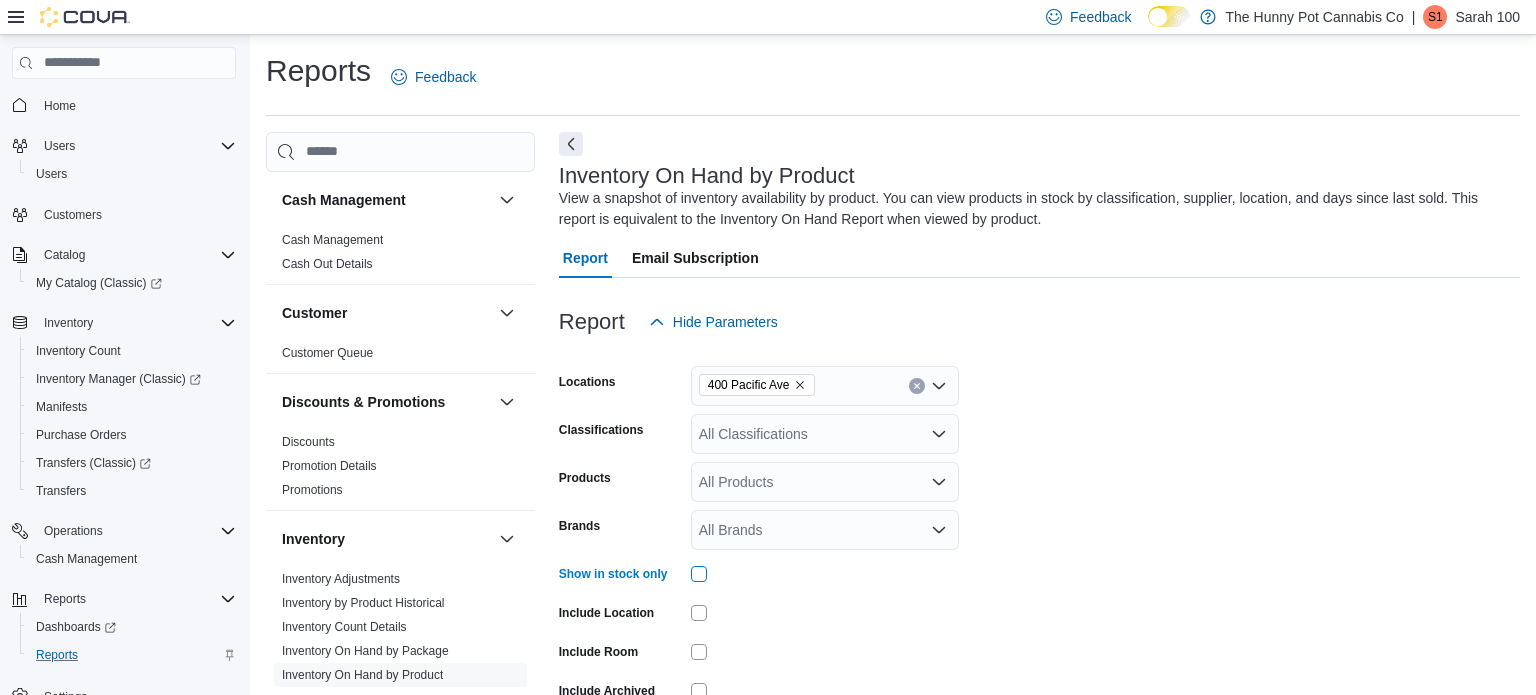 scroll, scrollTop: 106, scrollLeft: 0, axis: vertical 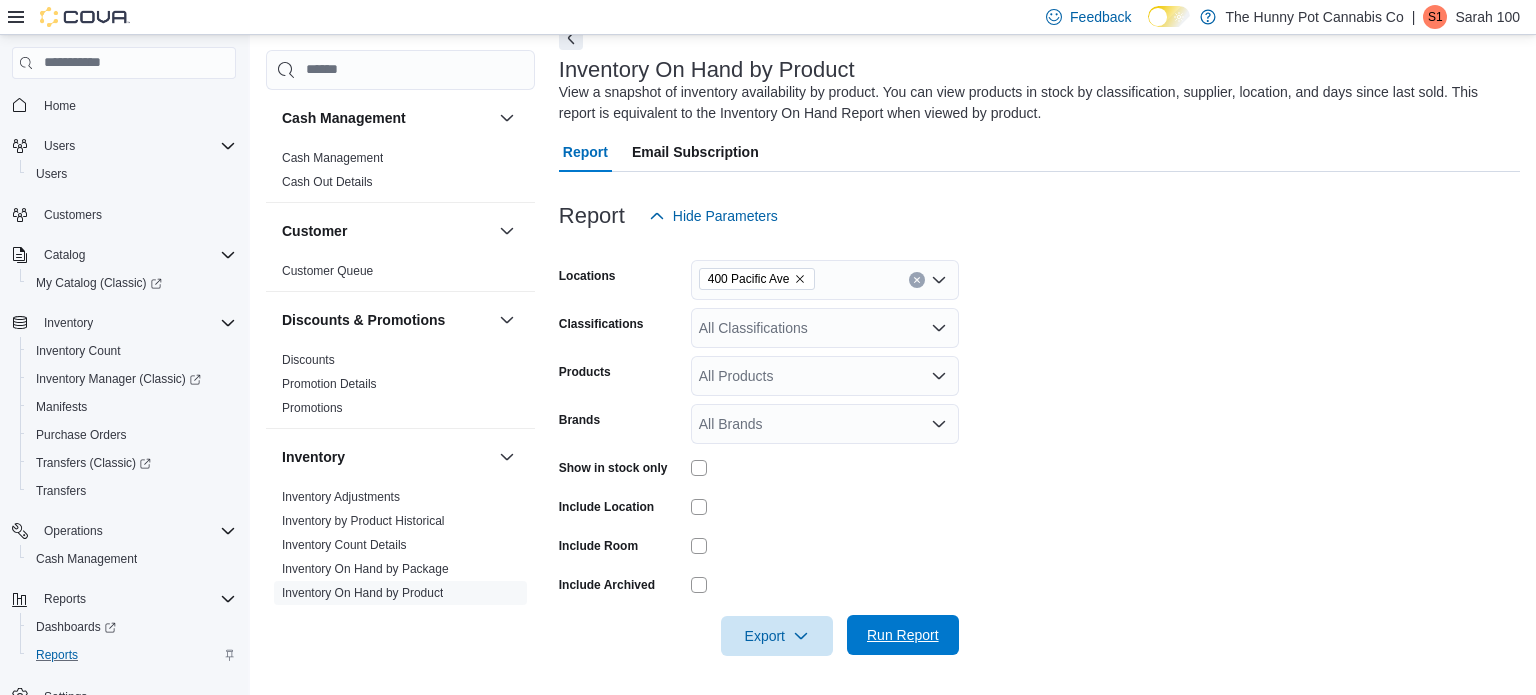click on "Run Report" at bounding box center (903, 635) 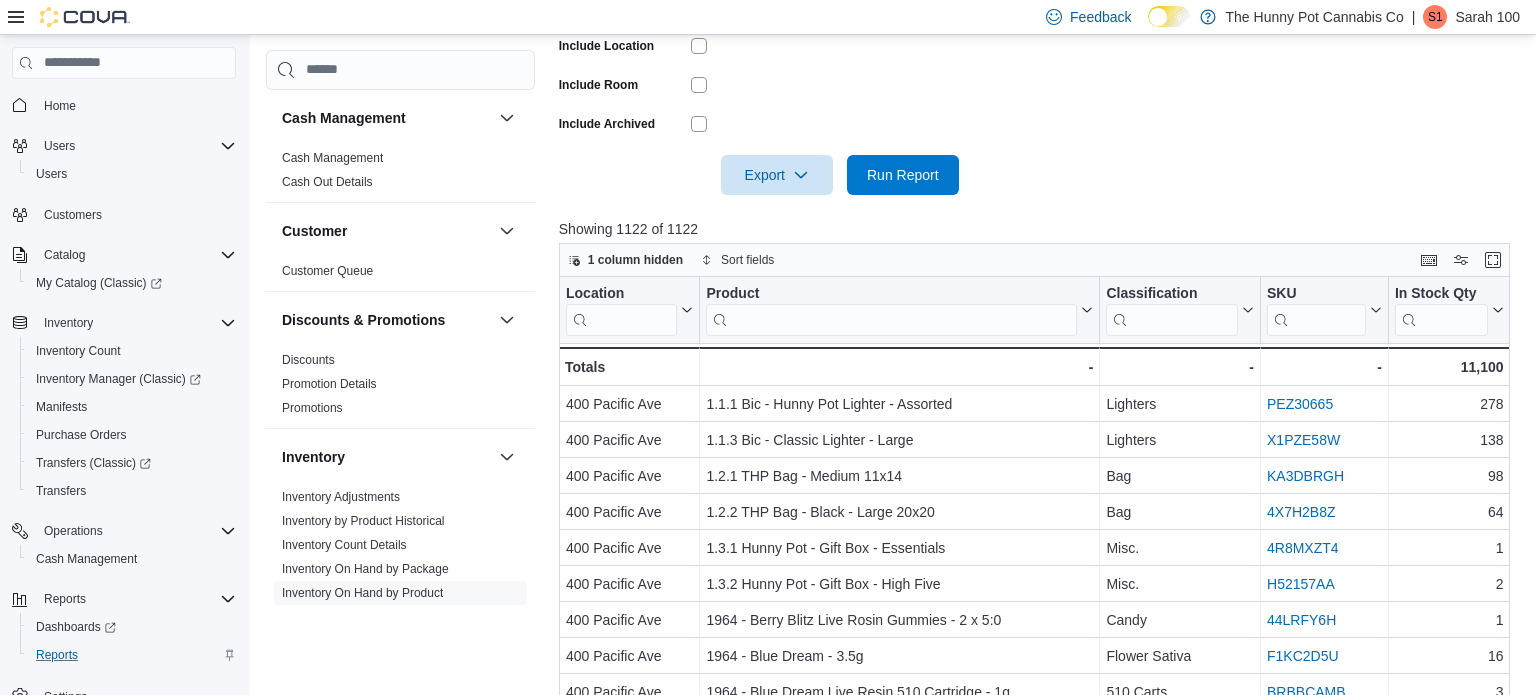scroll, scrollTop: 592, scrollLeft: 0, axis: vertical 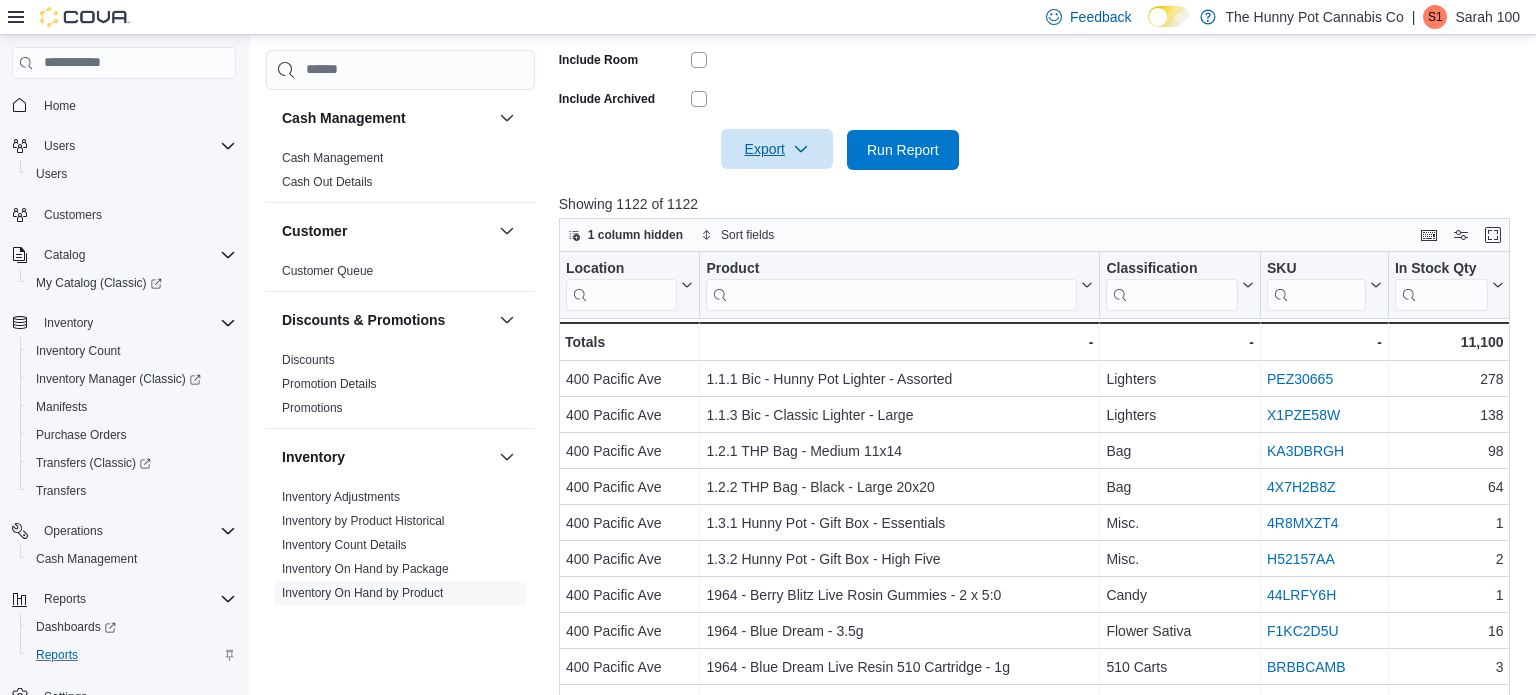 click on "Export" at bounding box center [777, 149] 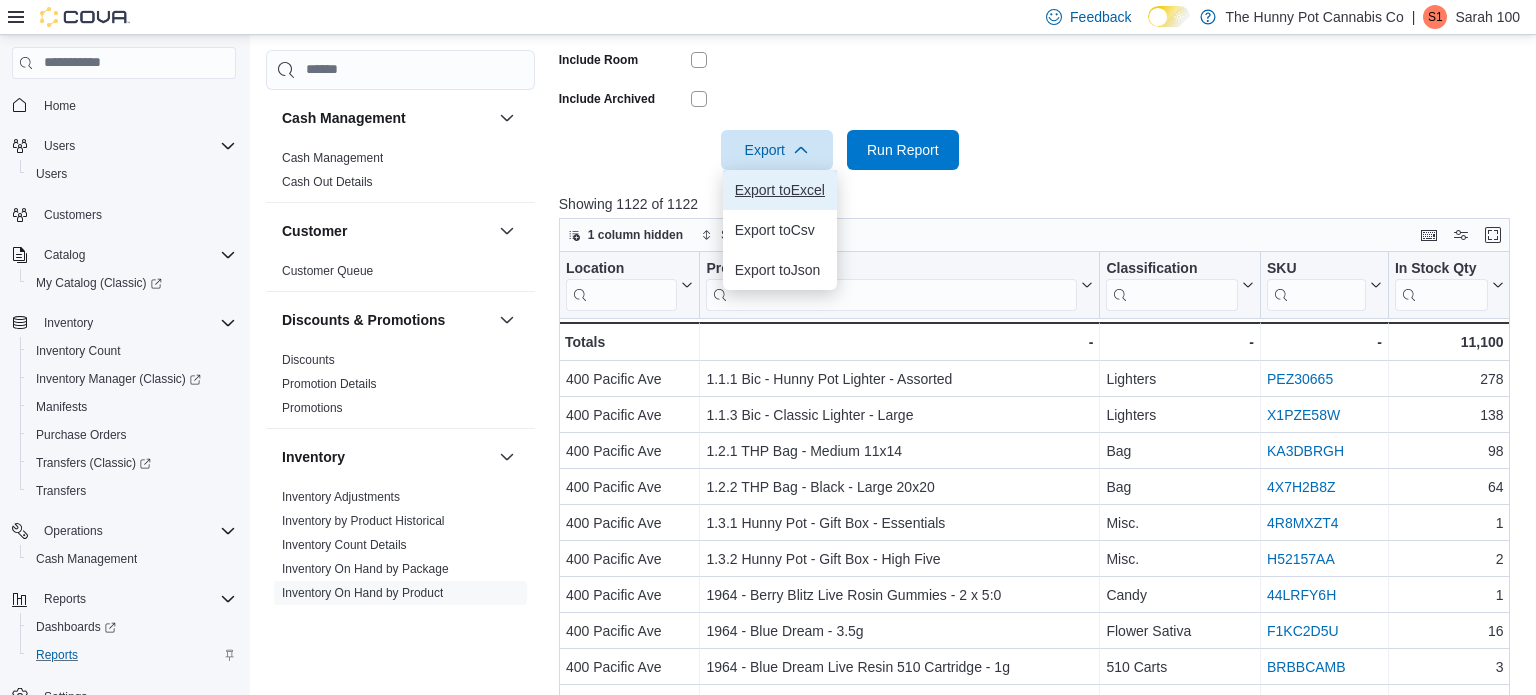 click on "Export to  Excel" at bounding box center [780, 190] 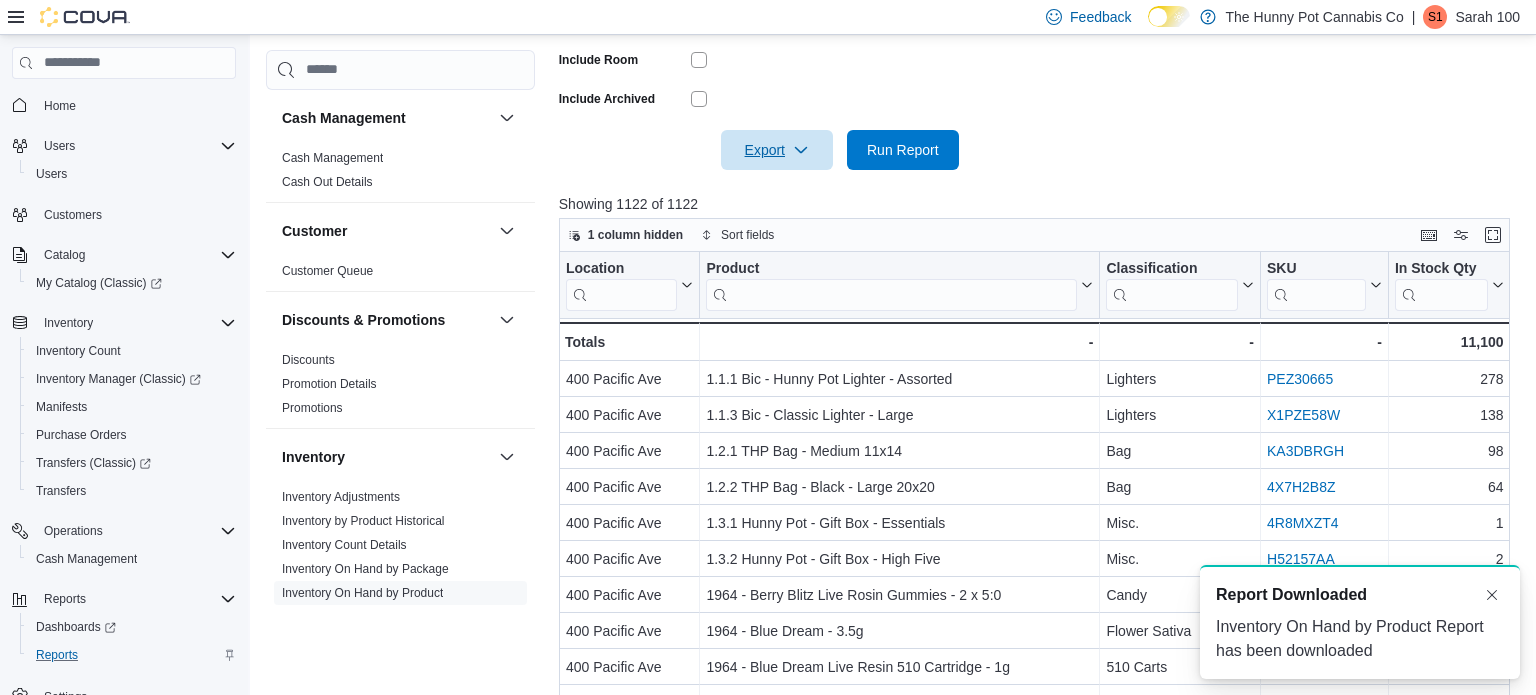 scroll, scrollTop: 0, scrollLeft: 0, axis: both 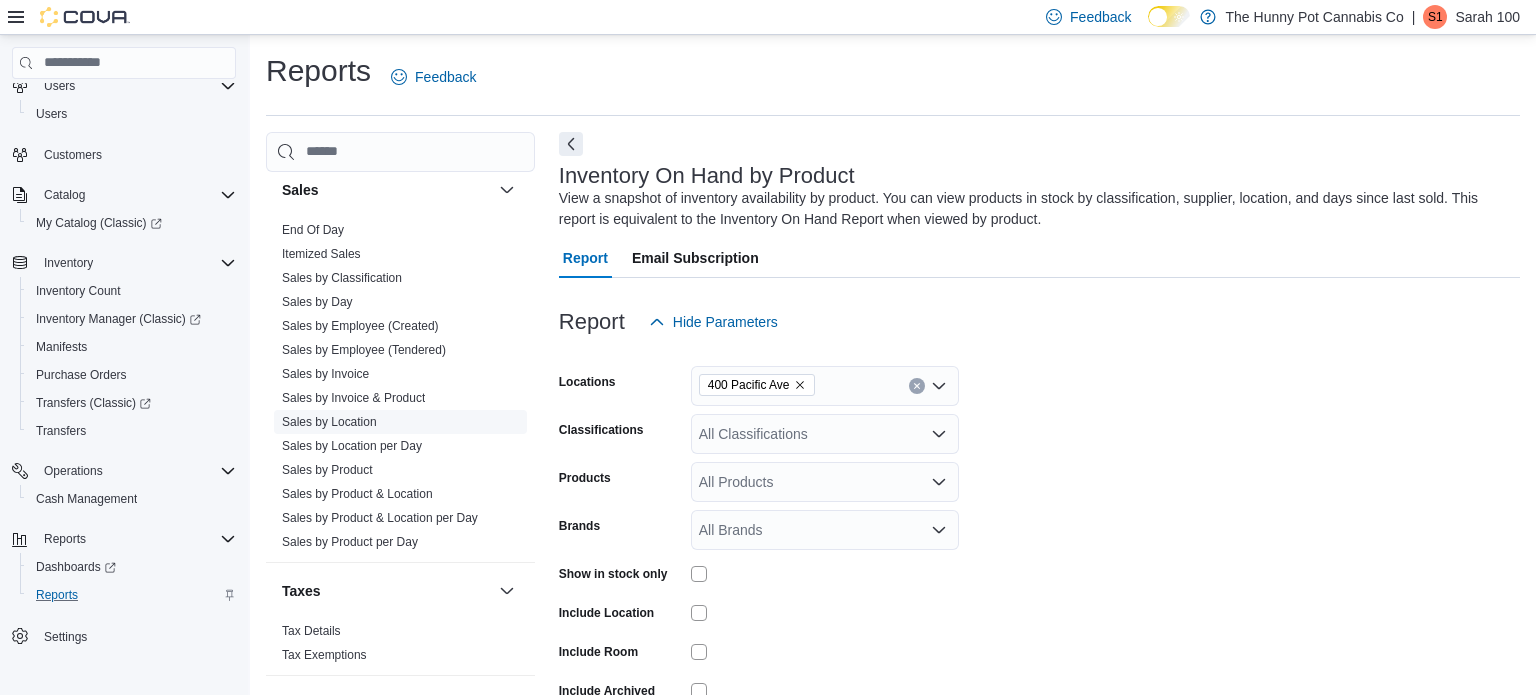 click on "Sales by Location" at bounding box center [329, 422] 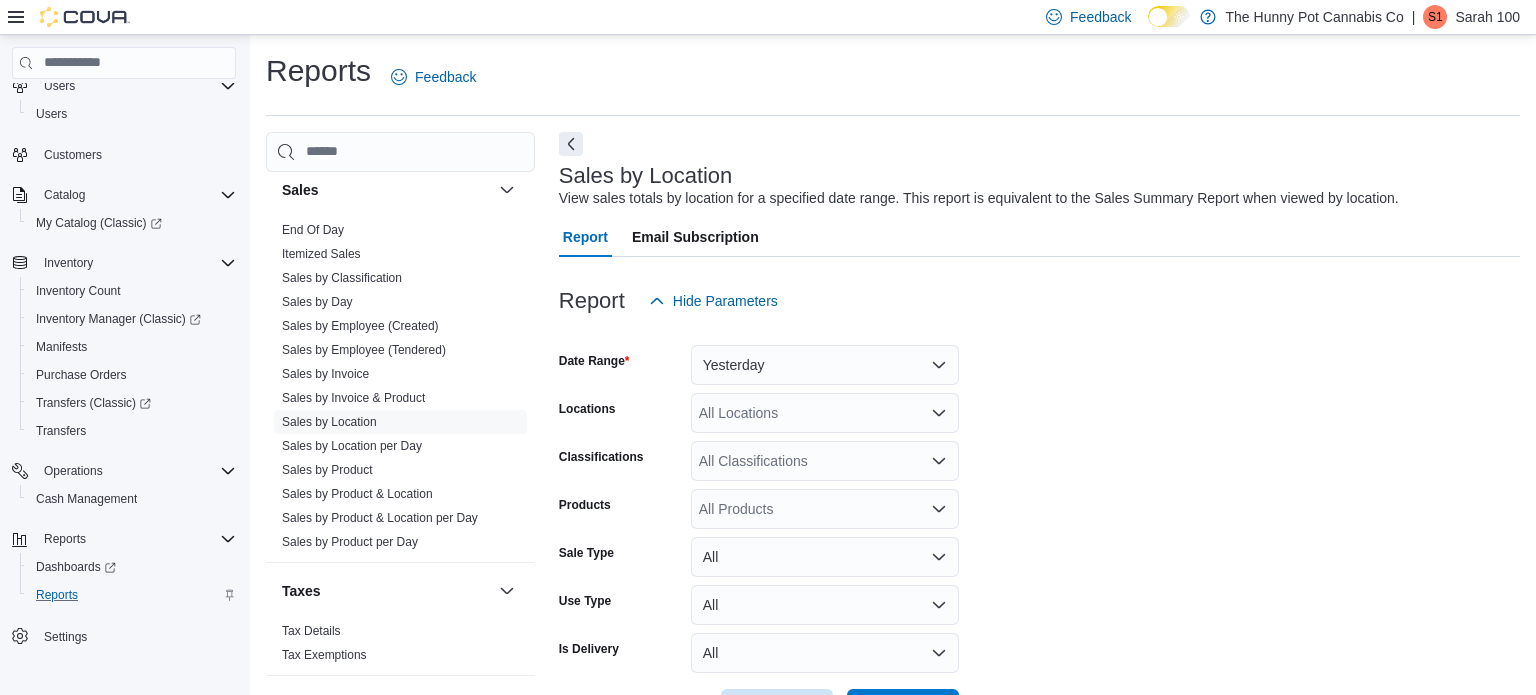 scroll, scrollTop: 46, scrollLeft: 0, axis: vertical 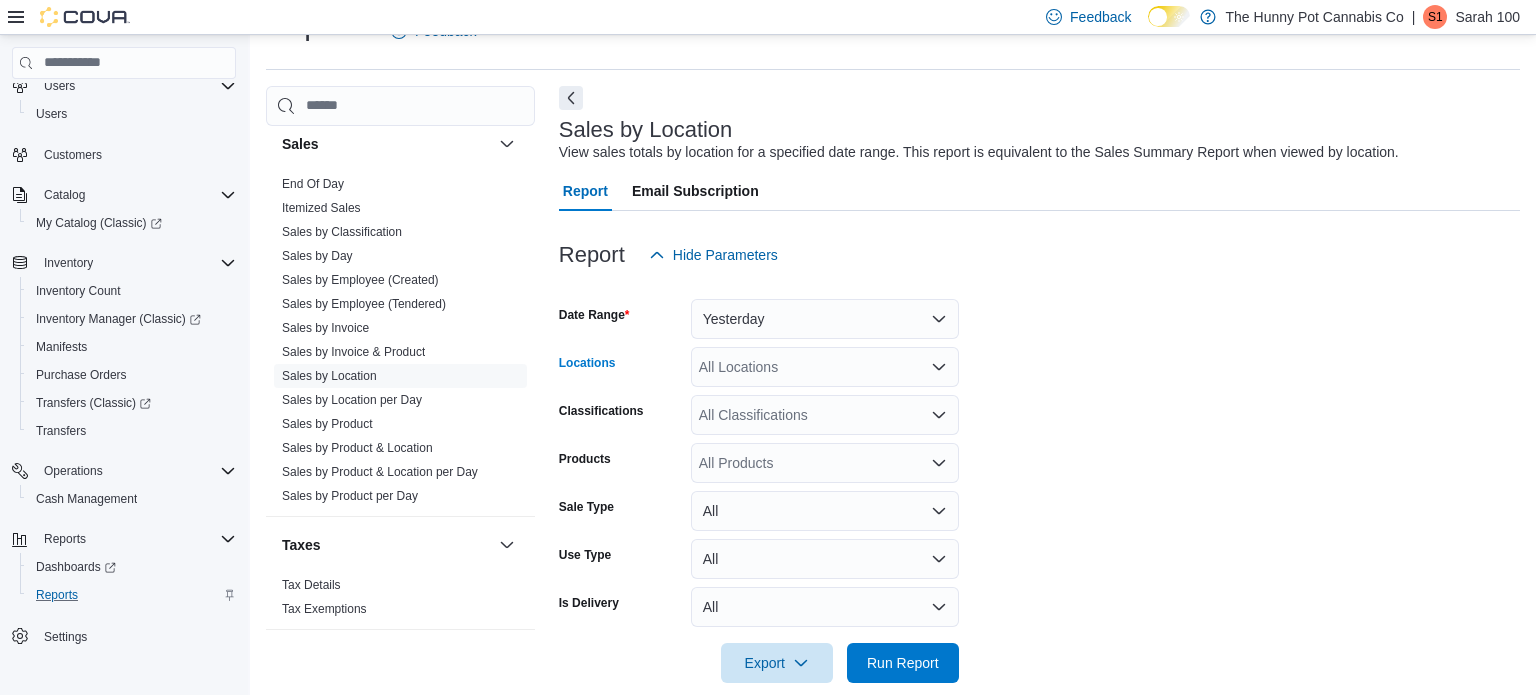 click on "All Locations" at bounding box center [825, 367] 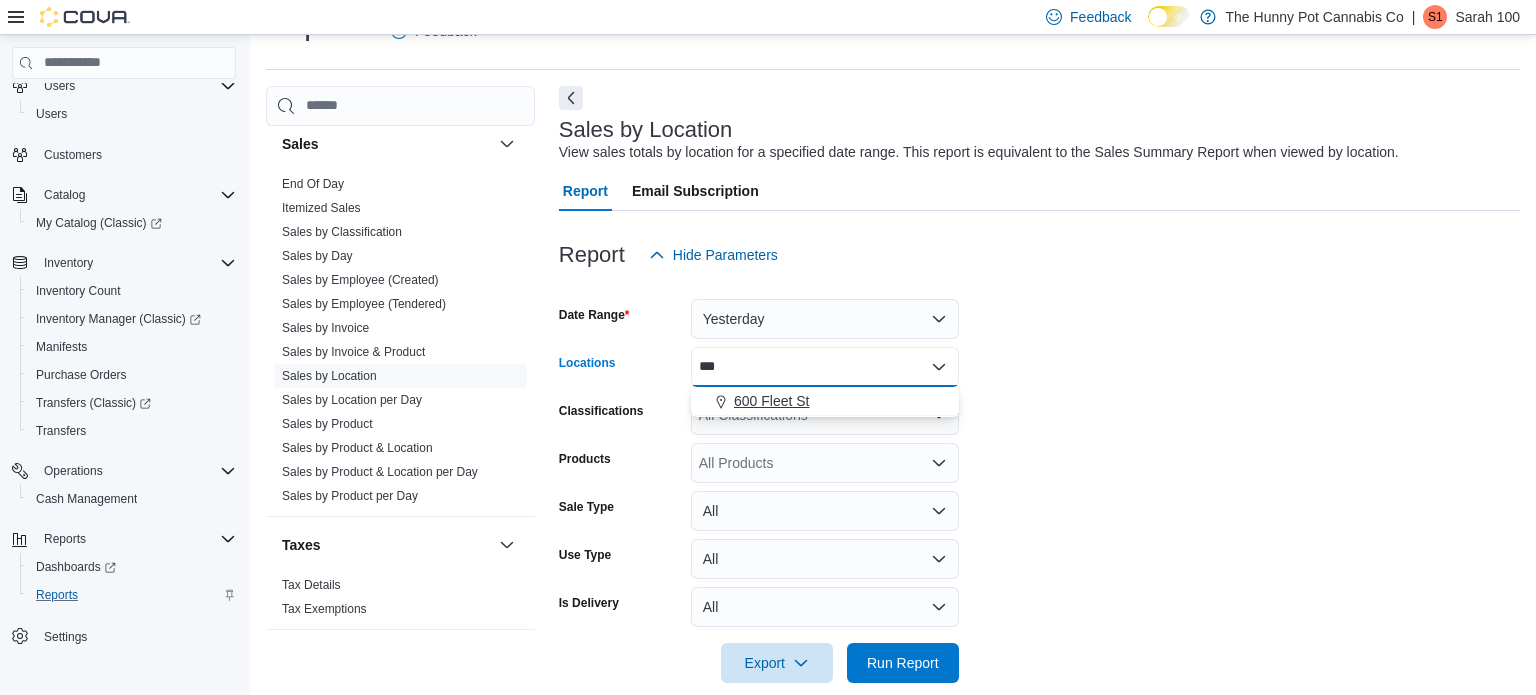 type on "***" 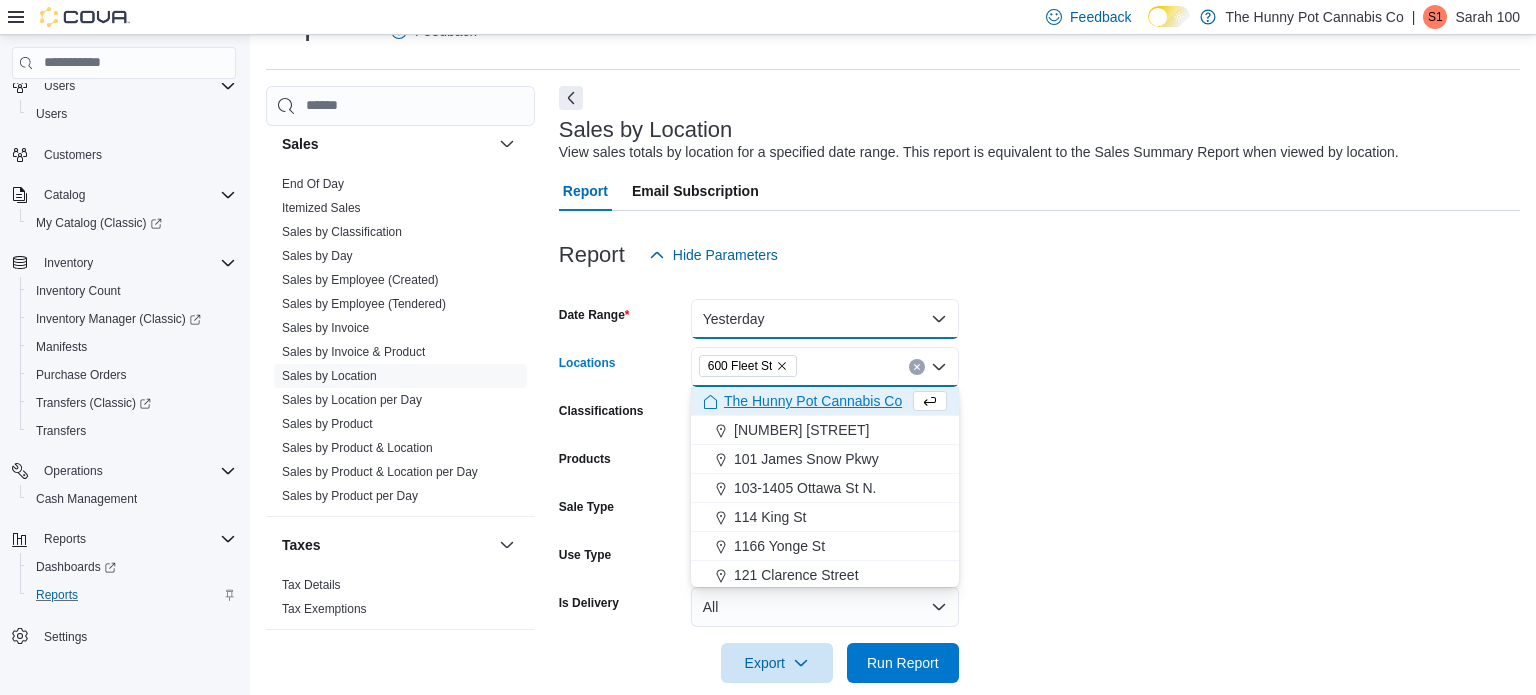 click on "Yesterday" at bounding box center (825, 319) 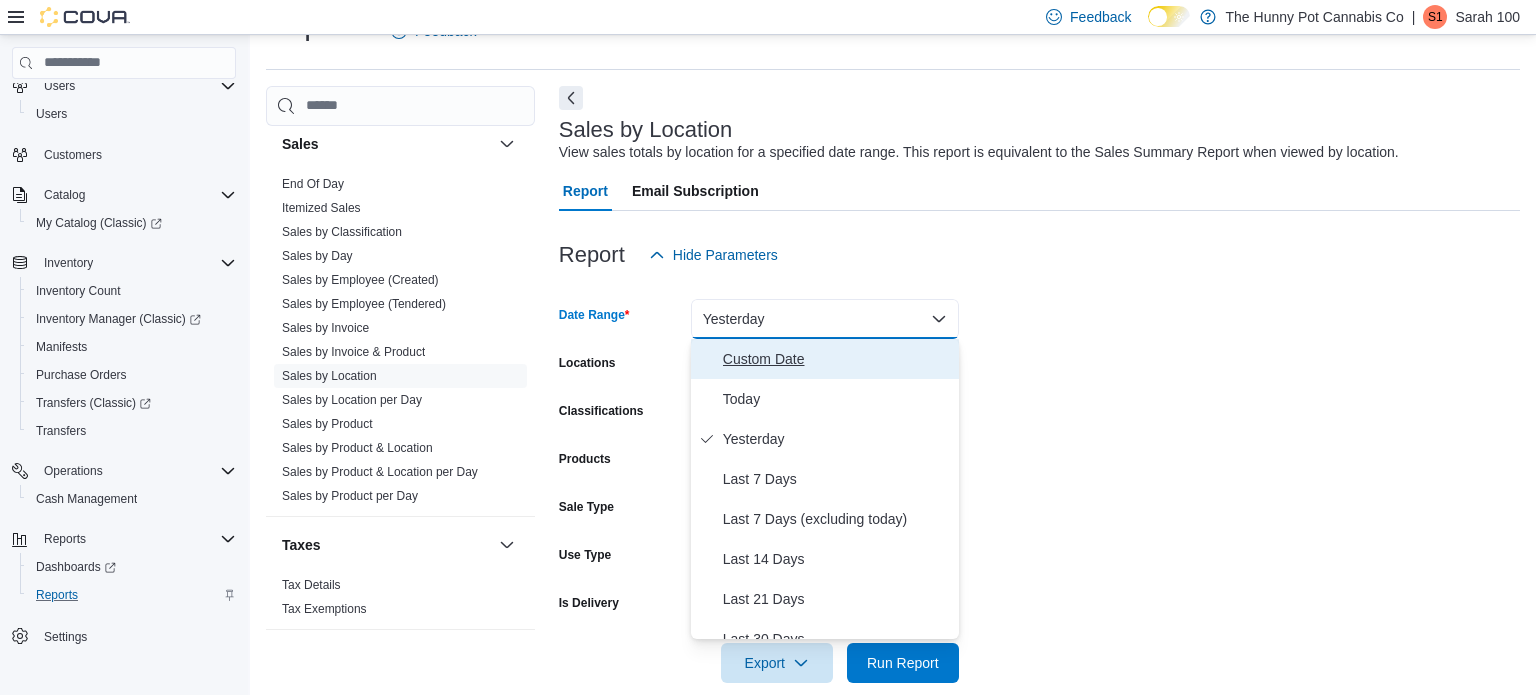 click on "Custom Date" at bounding box center (825, 359) 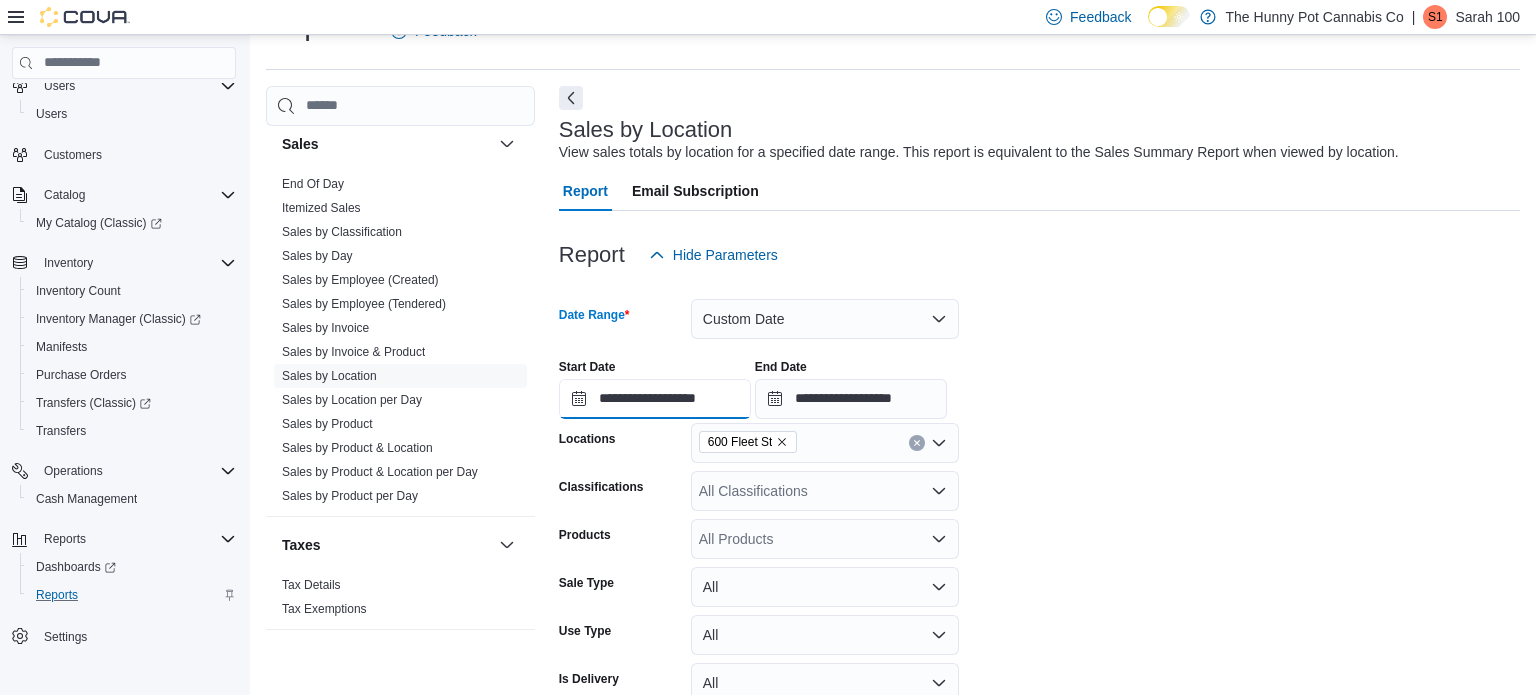 click on "**********" at bounding box center [655, 399] 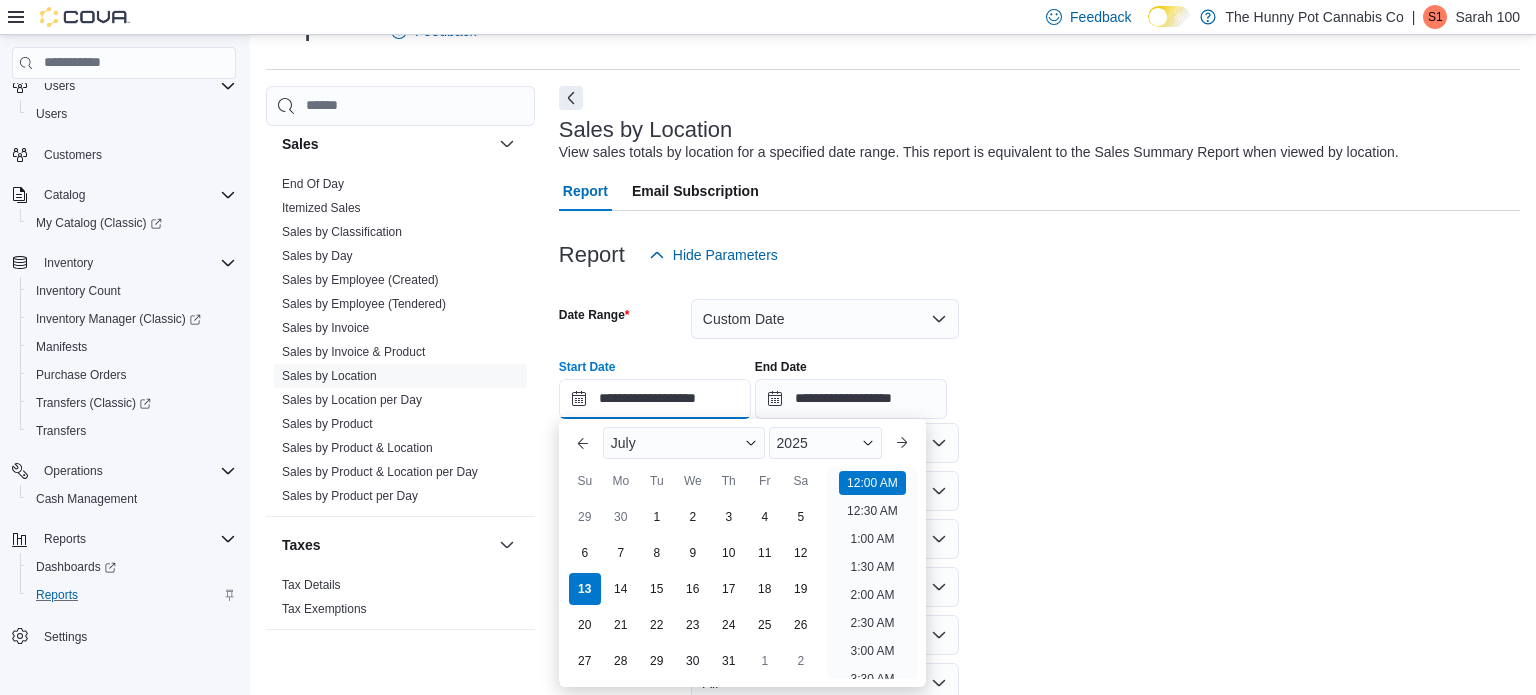 scroll, scrollTop: 62, scrollLeft: 0, axis: vertical 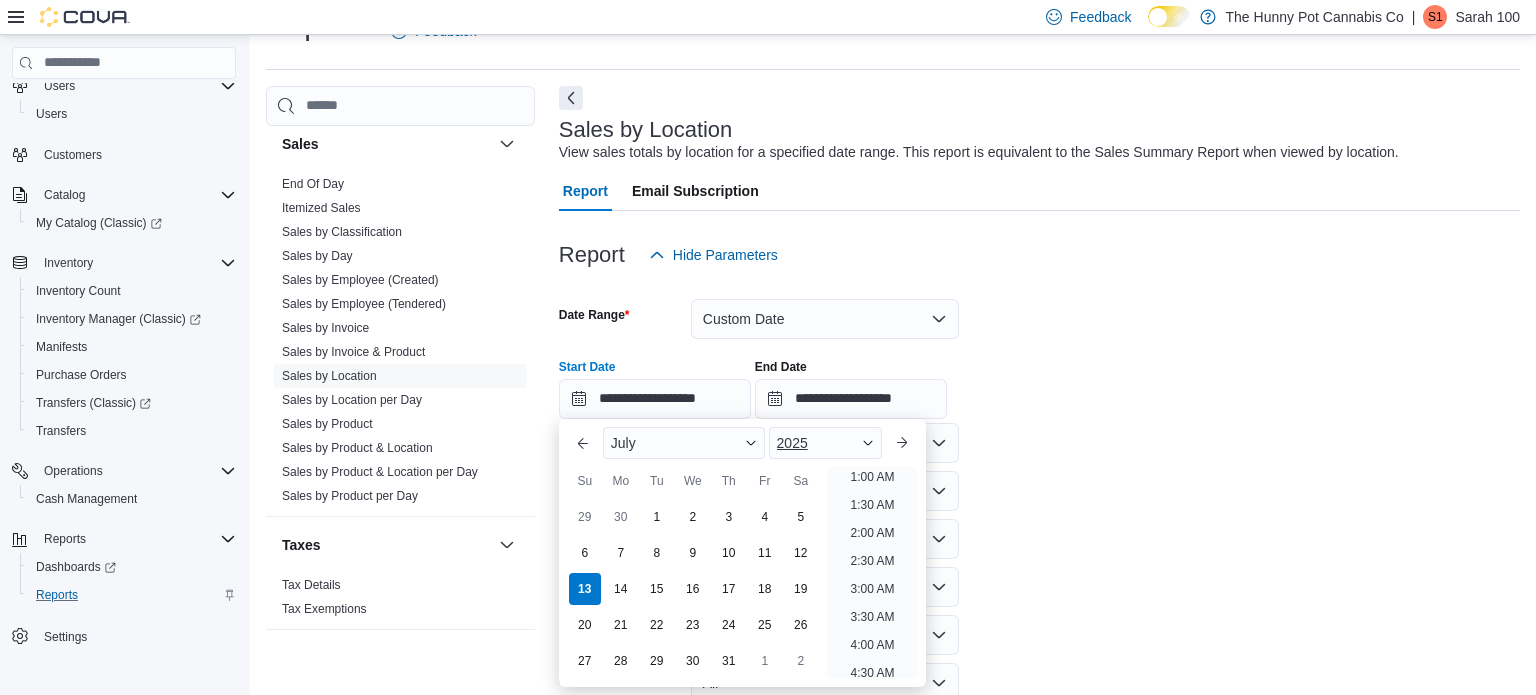 click on "2025" at bounding box center (792, 443) 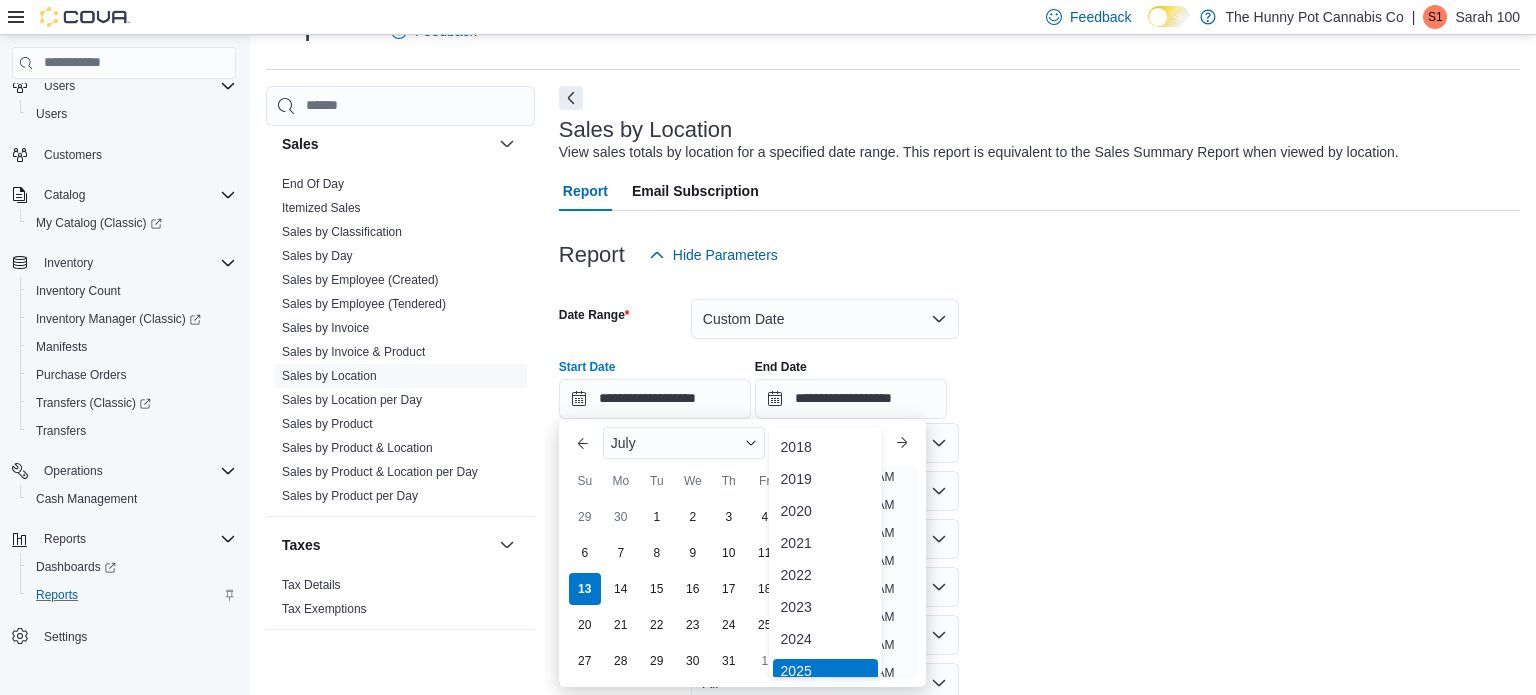 scroll, scrollTop: 6, scrollLeft: 0, axis: vertical 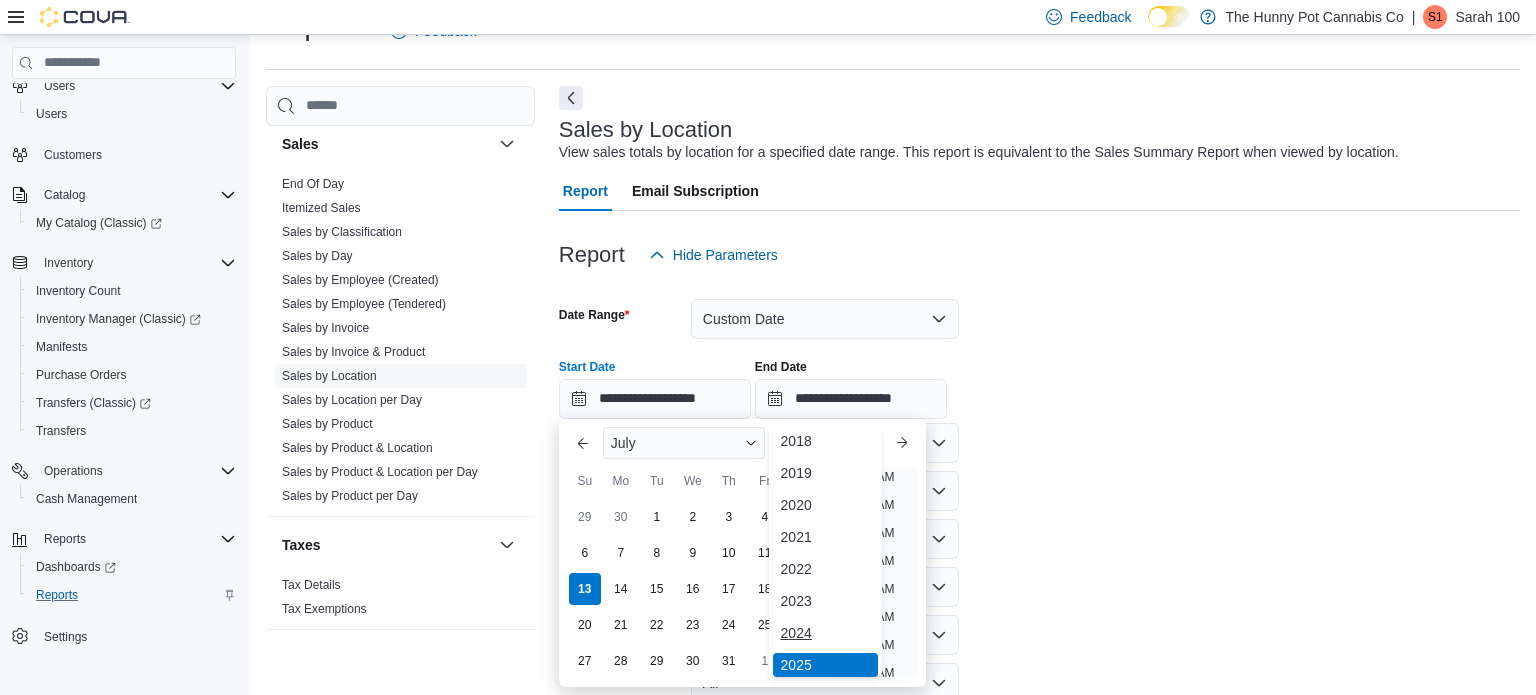 click on "2024" at bounding box center (826, 633) 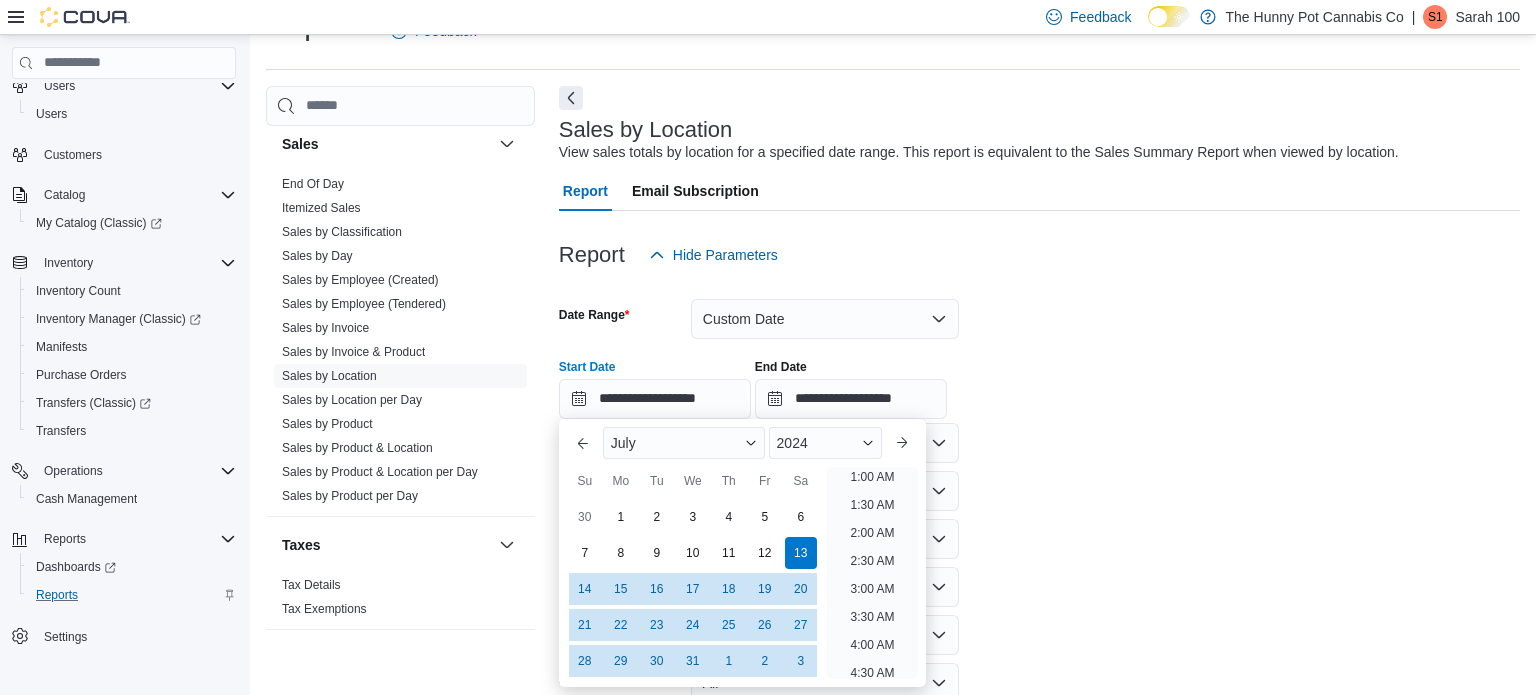scroll, scrollTop: 4, scrollLeft: 0, axis: vertical 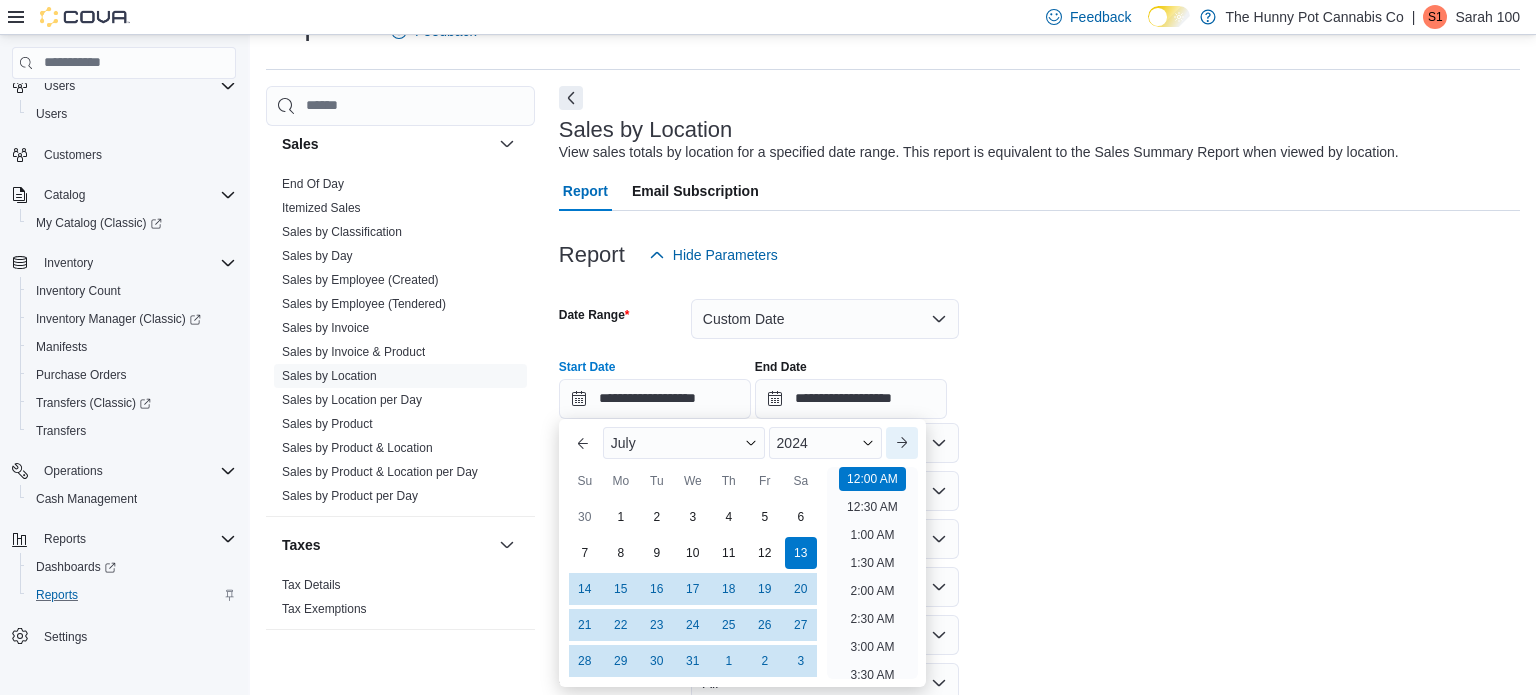 click on "Next month" at bounding box center [902, 443] 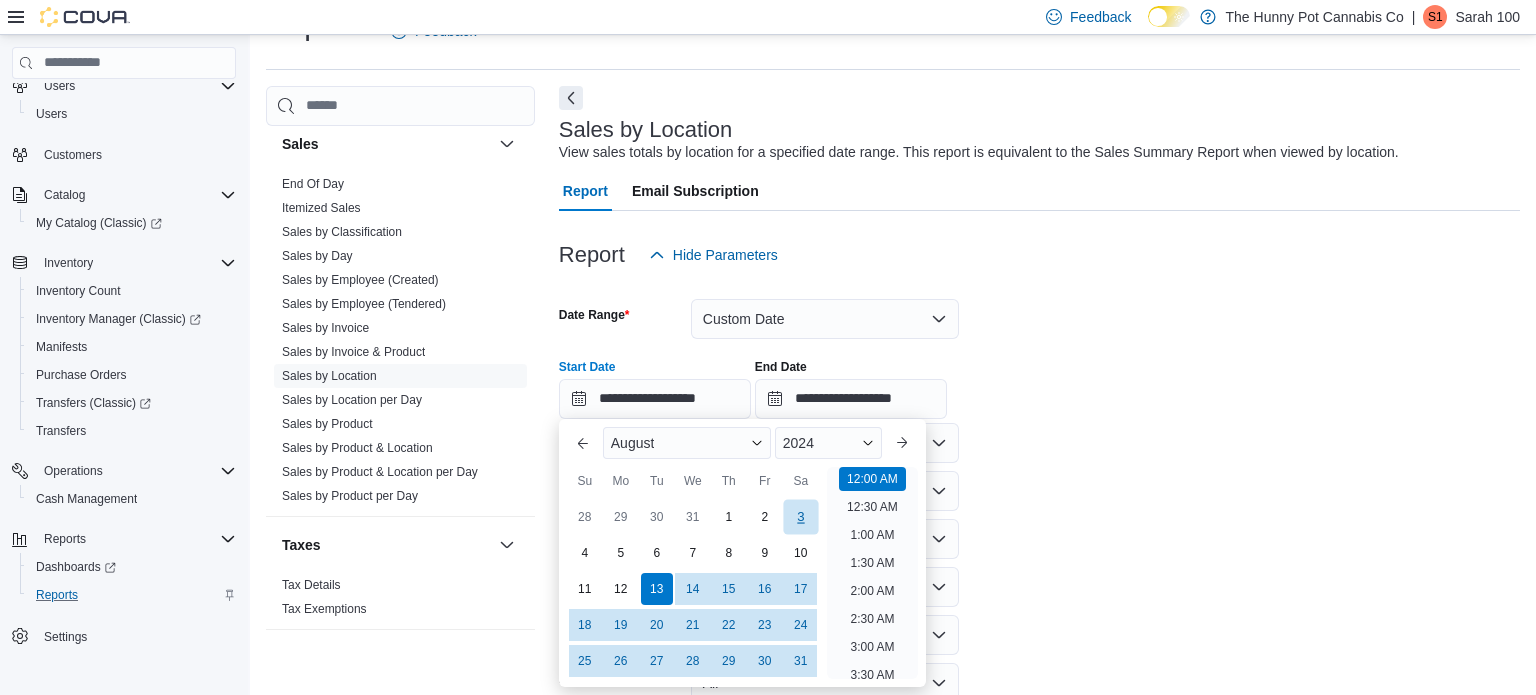 click on "3" at bounding box center [800, 516] 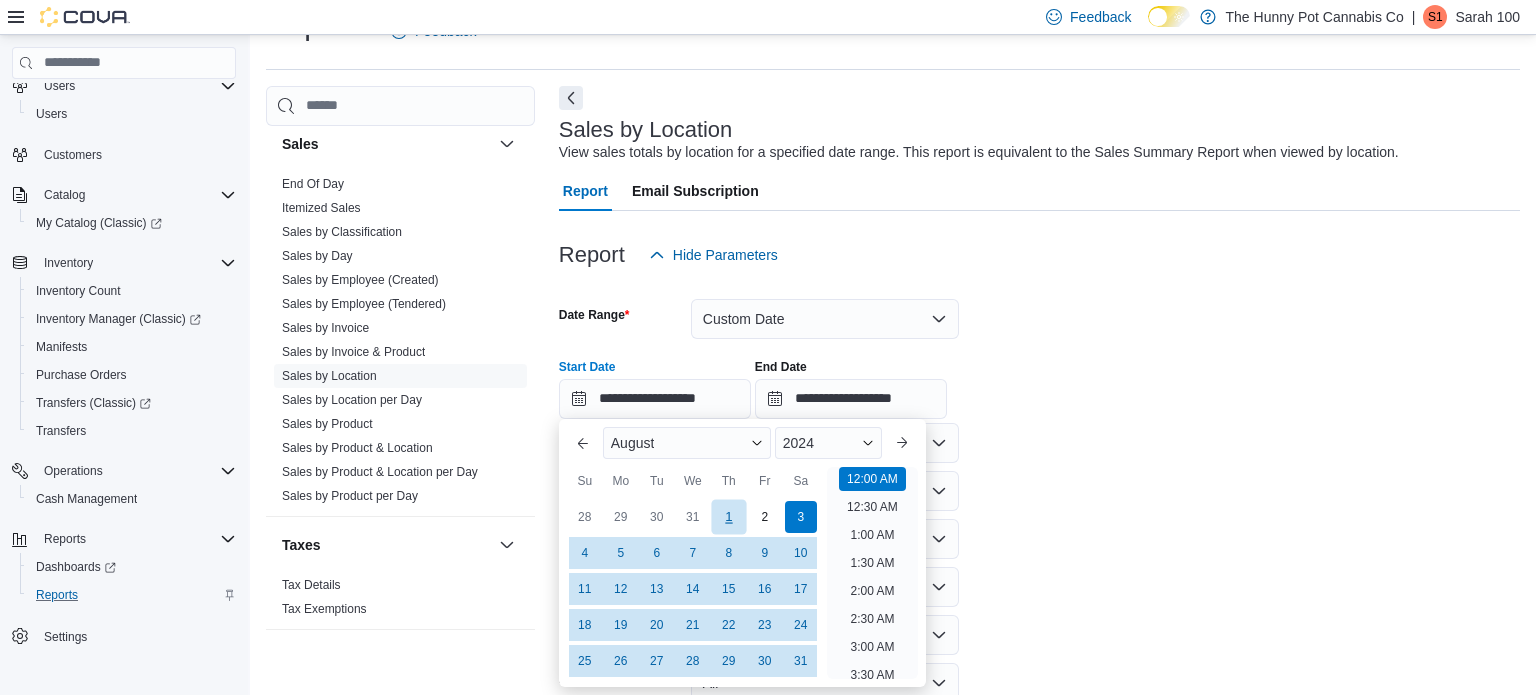 click on "1" at bounding box center (728, 516) 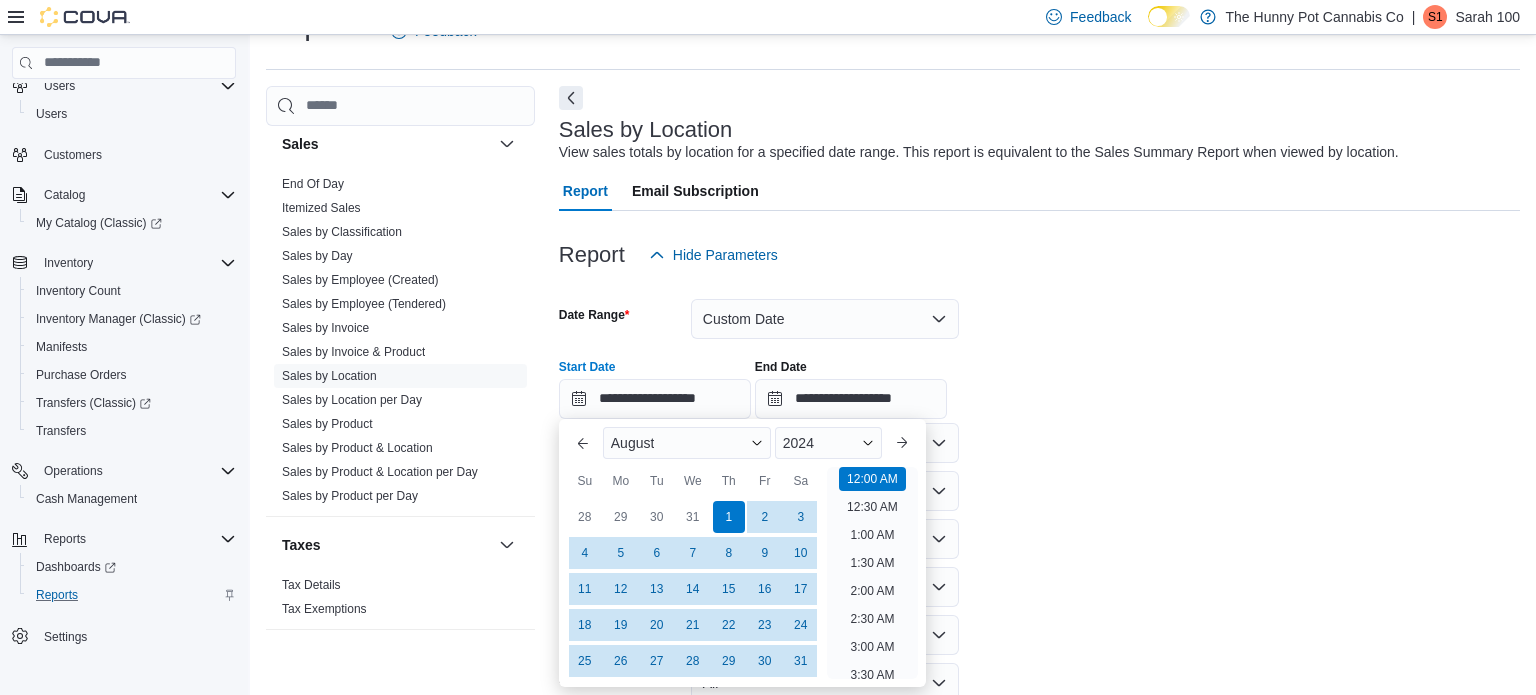 click on "**********" at bounding box center [1039, 517] 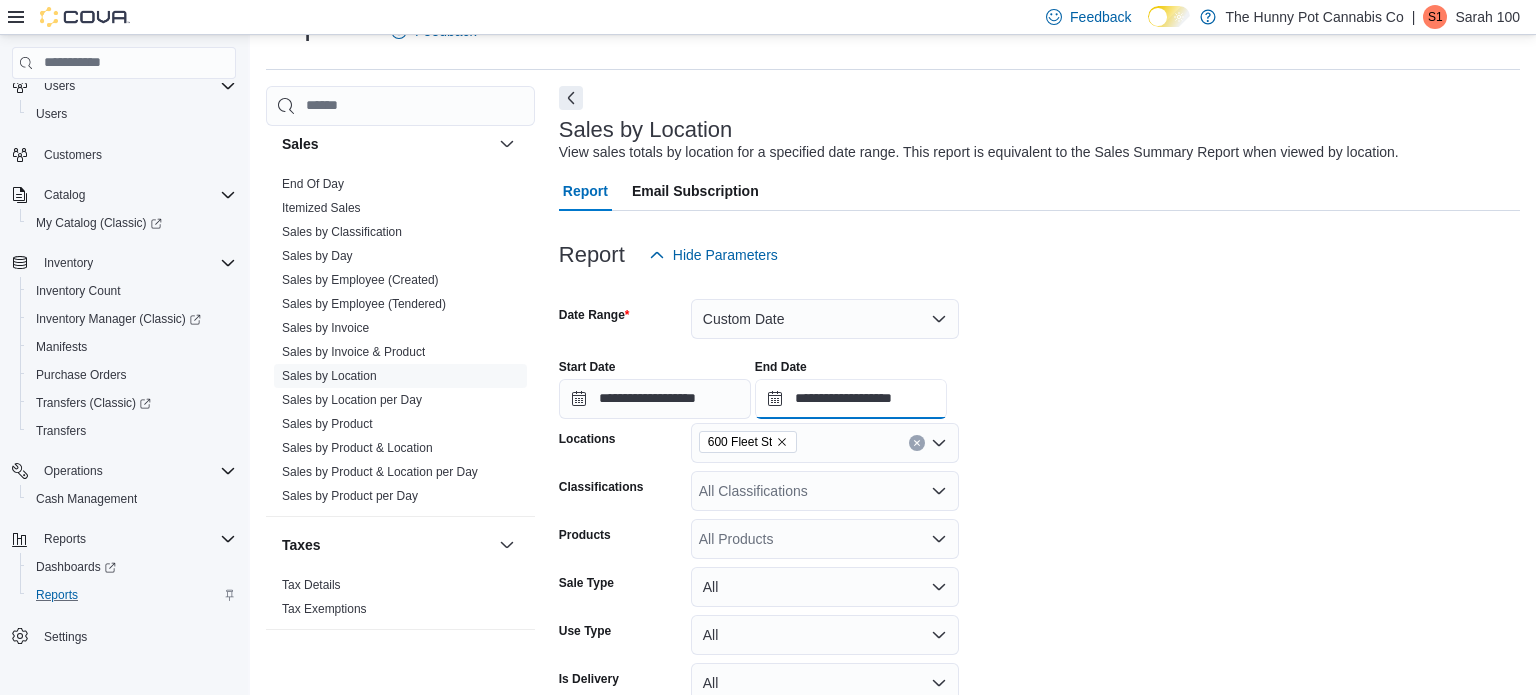 click on "**********" at bounding box center [851, 399] 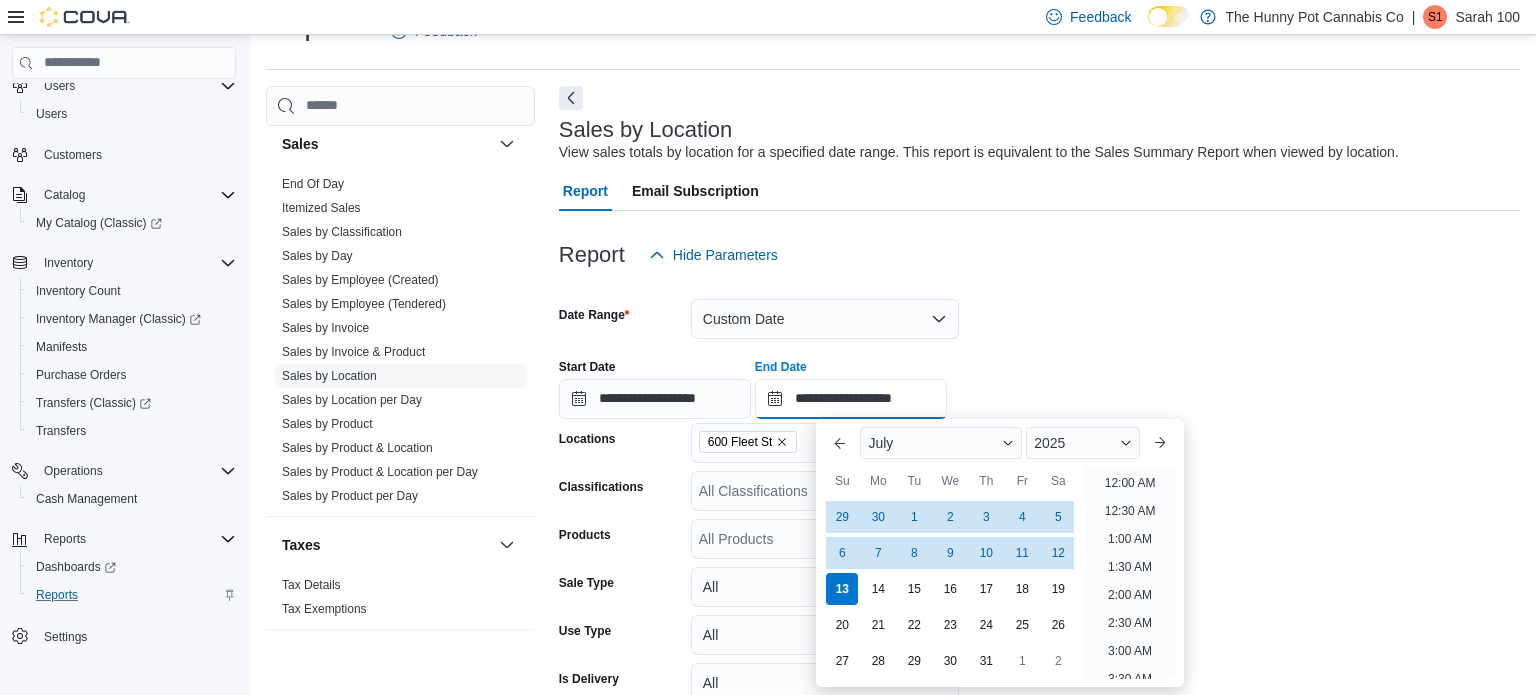scroll, scrollTop: 1136, scrollLeft: 0, axis: vertical 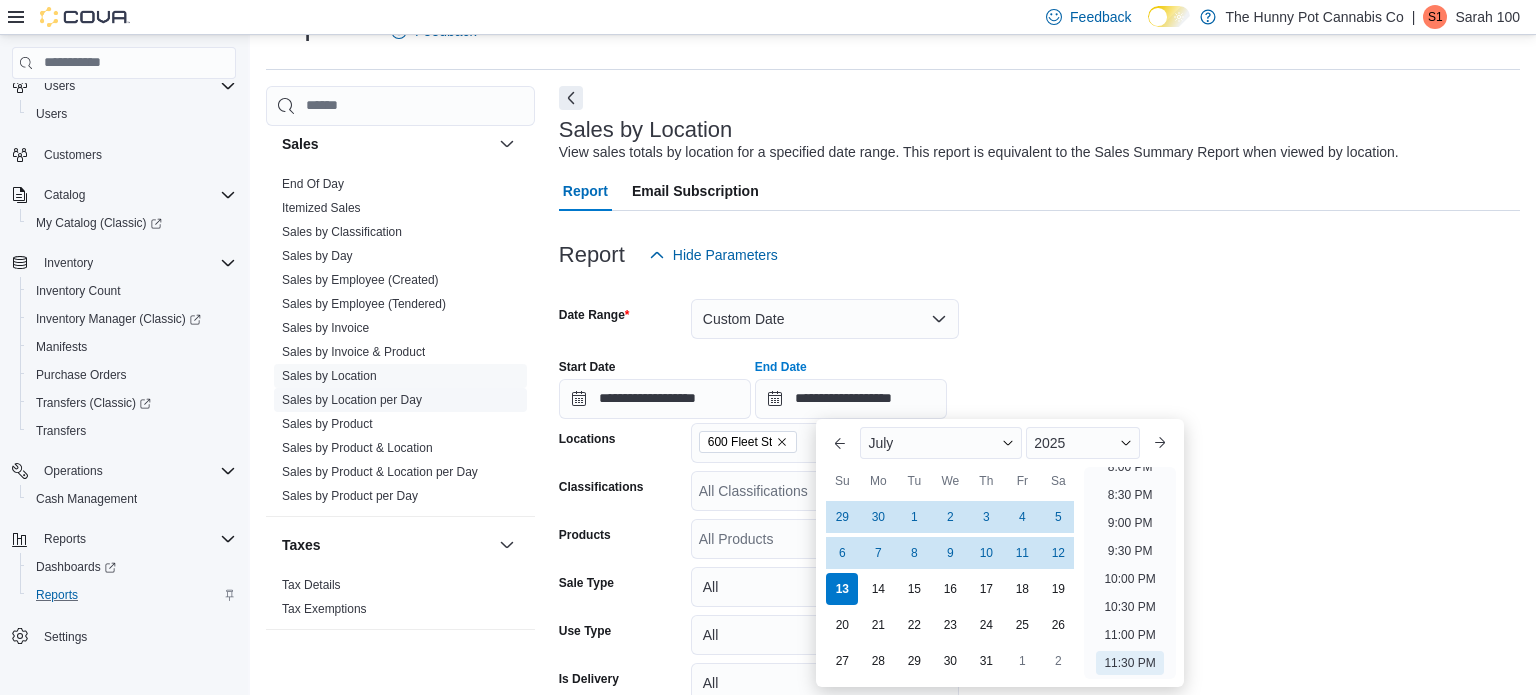 click on "Sales by Location per Day" at bounding box center (352, 400) 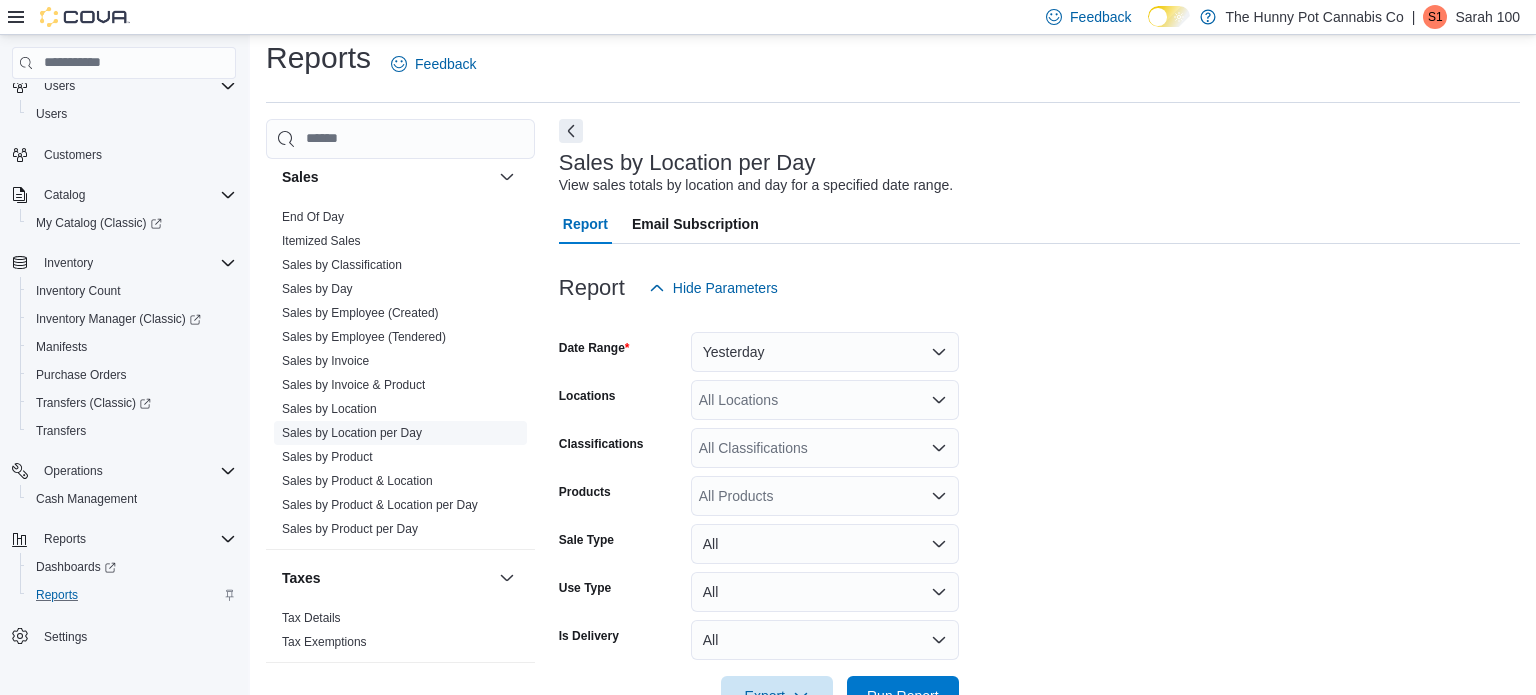 scroll, scrollTop: 46, scrollLeft: 0, axis: vertical 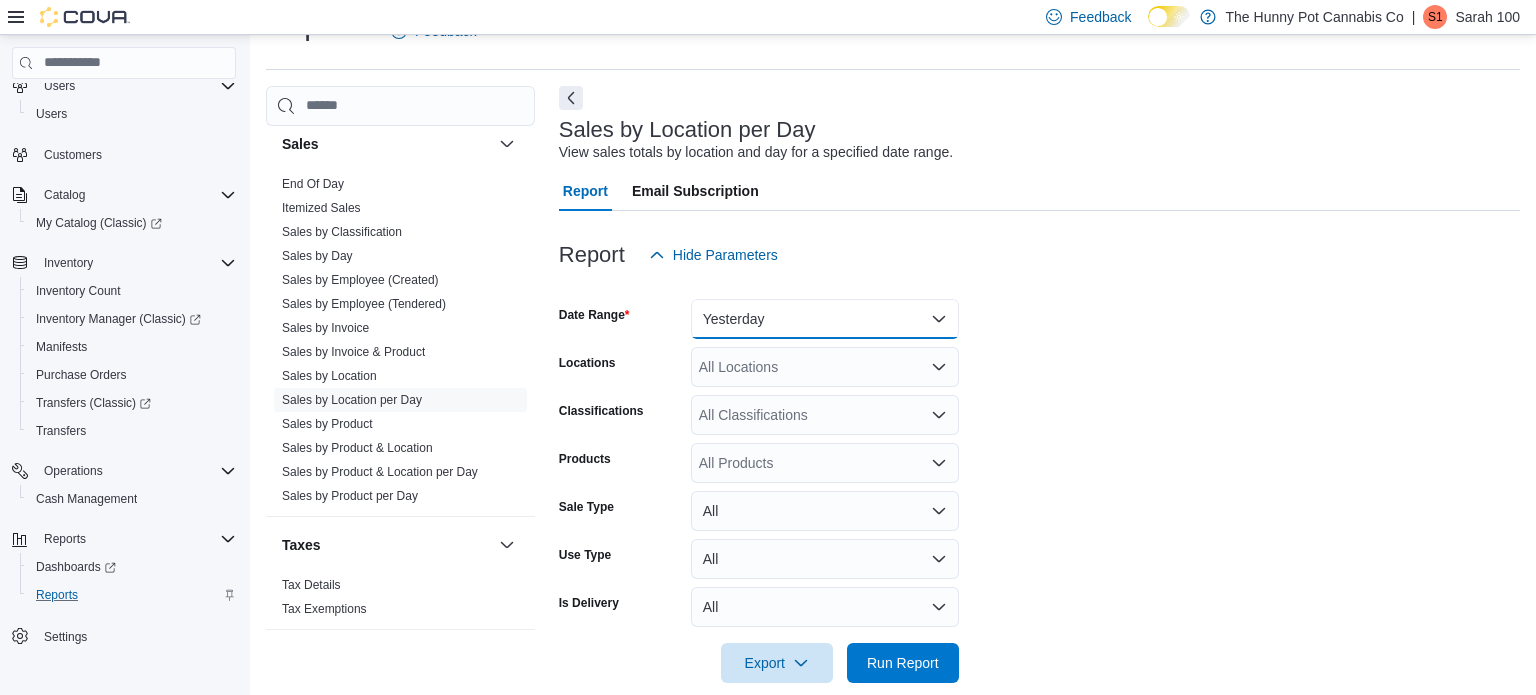 click on "Yesterday" at bounding box center [825, 319] 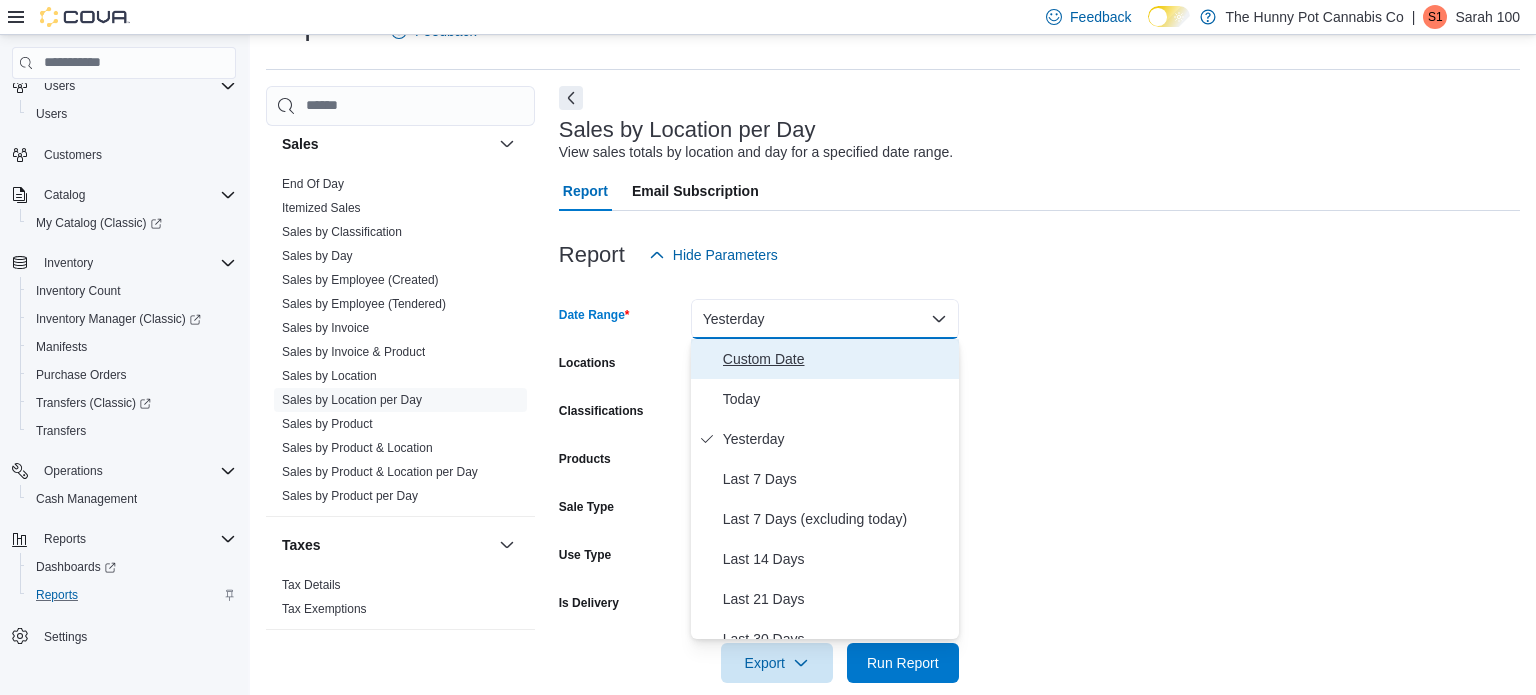 click on "Custom Date" at bounding box center (837, 359) 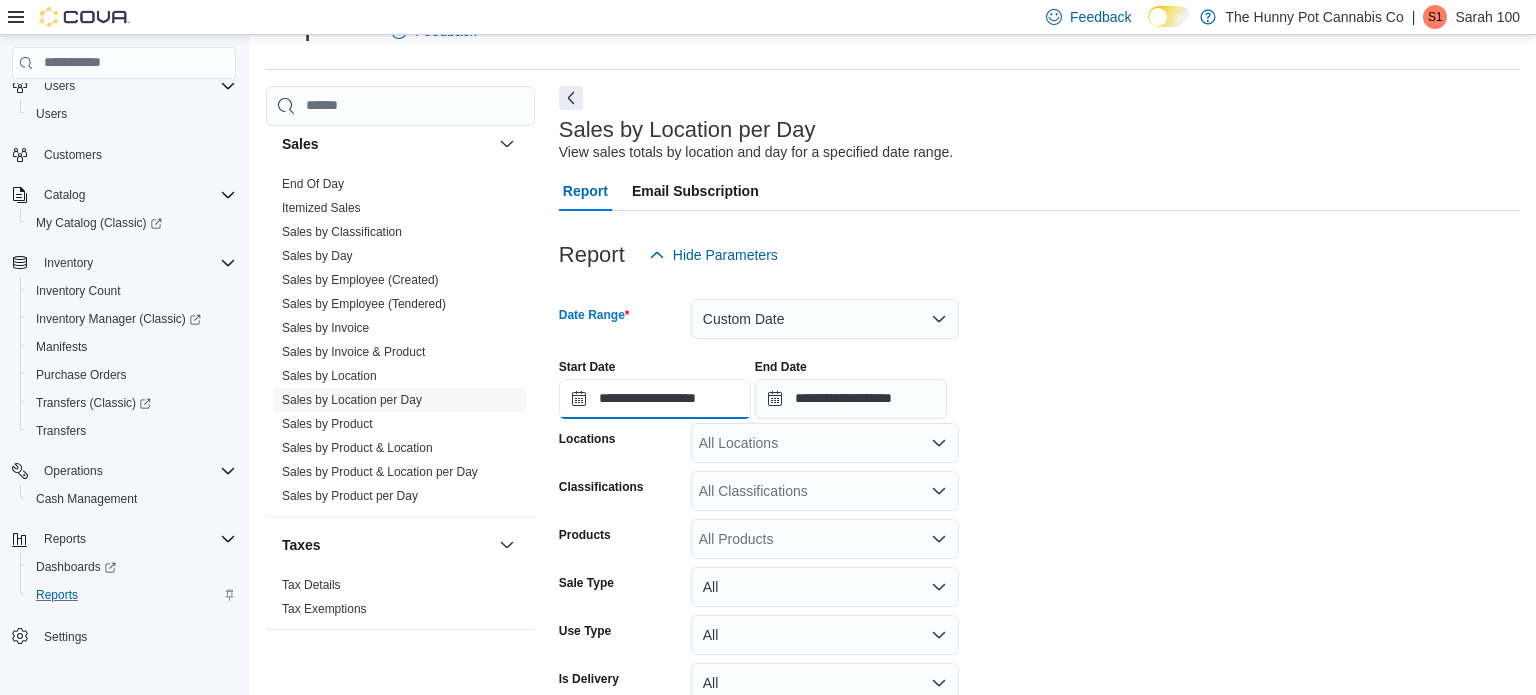 click on "**********" at bounding box center [655, 399] 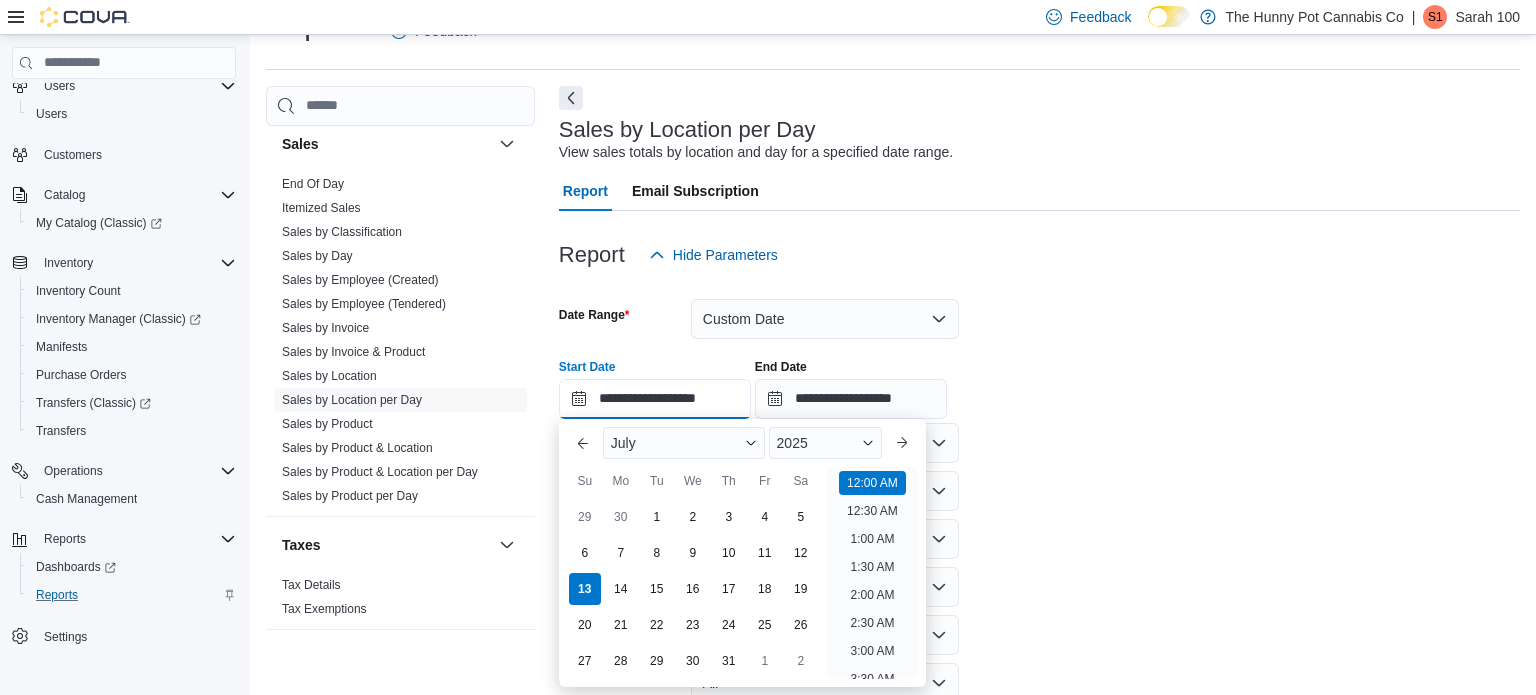 scroll, scrollTop: 62, scrollLeft: 0, axis: vertical 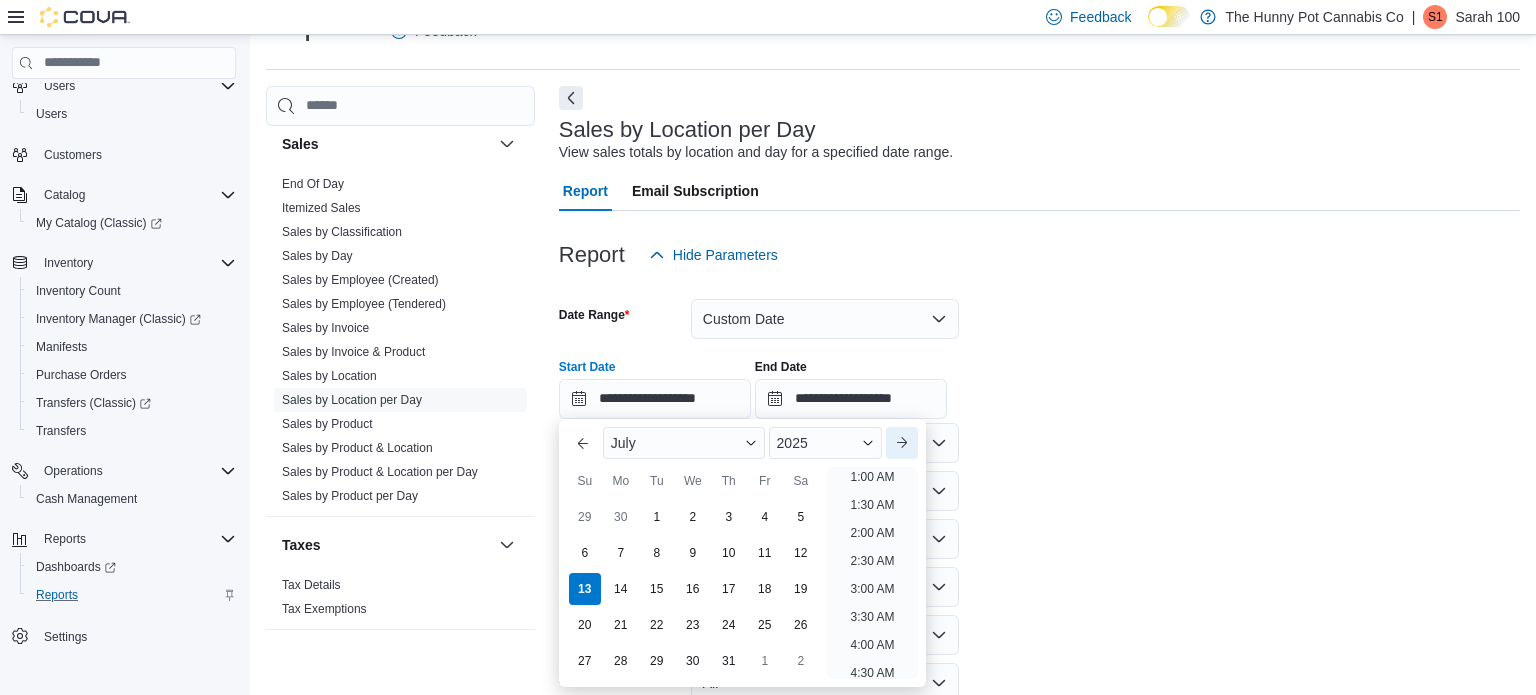 click on "Next month" at bounding box center (902, 443) 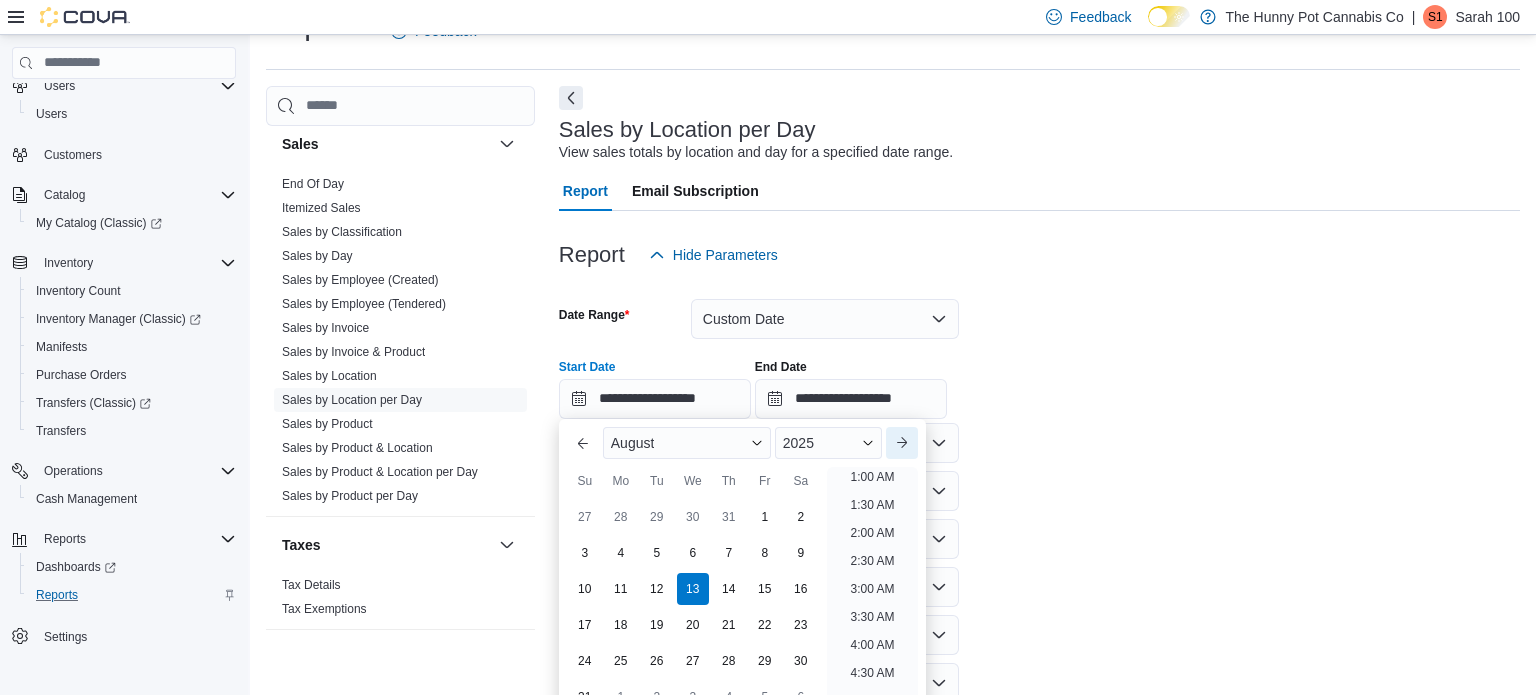 scroll, scrollTop: 4, scrollLeft: 0, axis: vertical 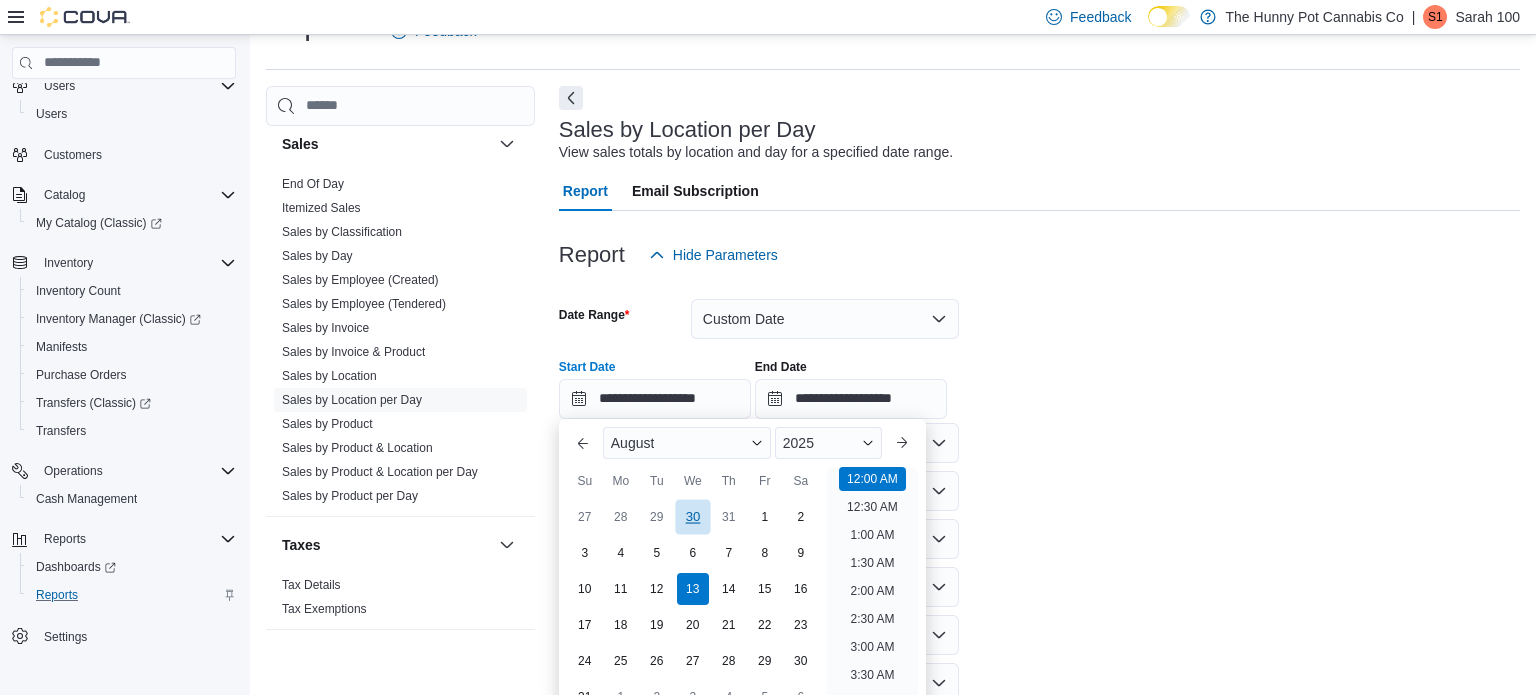 click on "30" at bounding box center [692, 516] 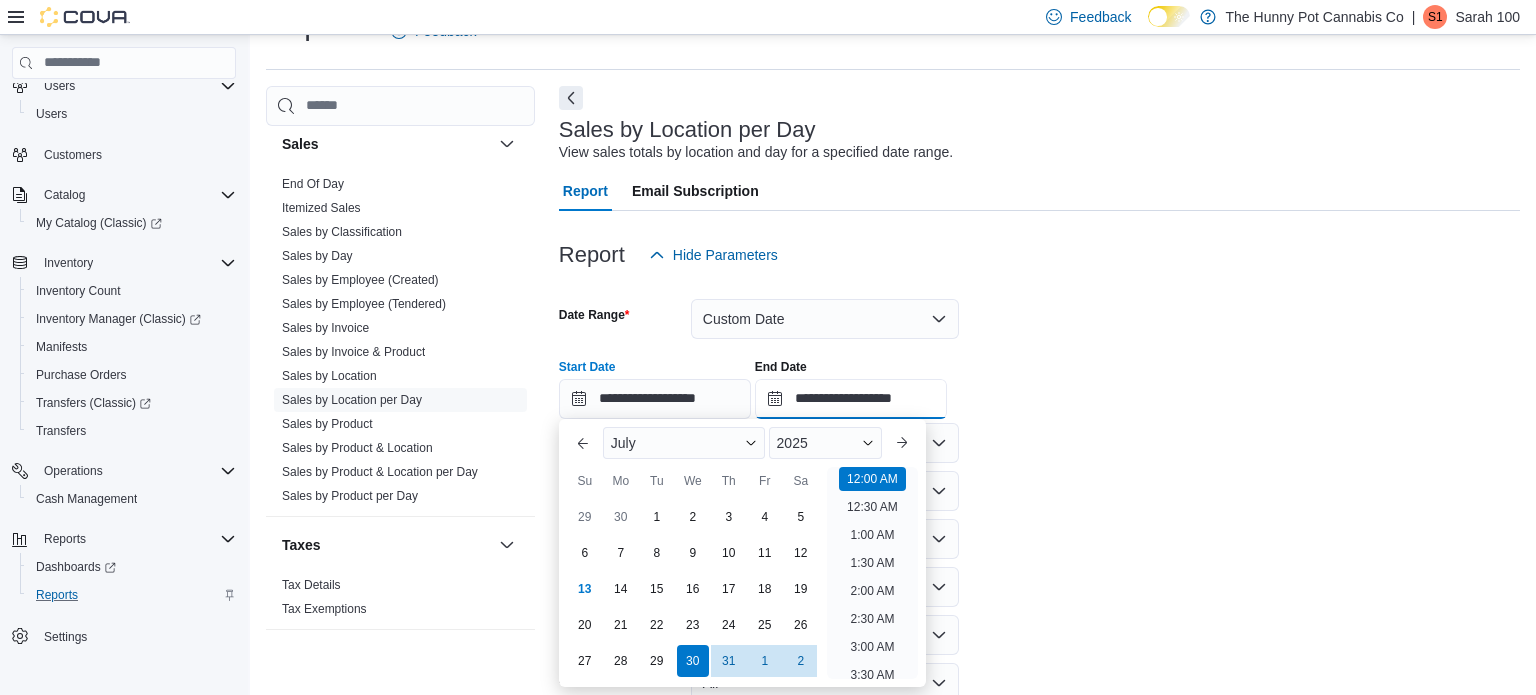 click on "**********" at bounding box center [851, 399] 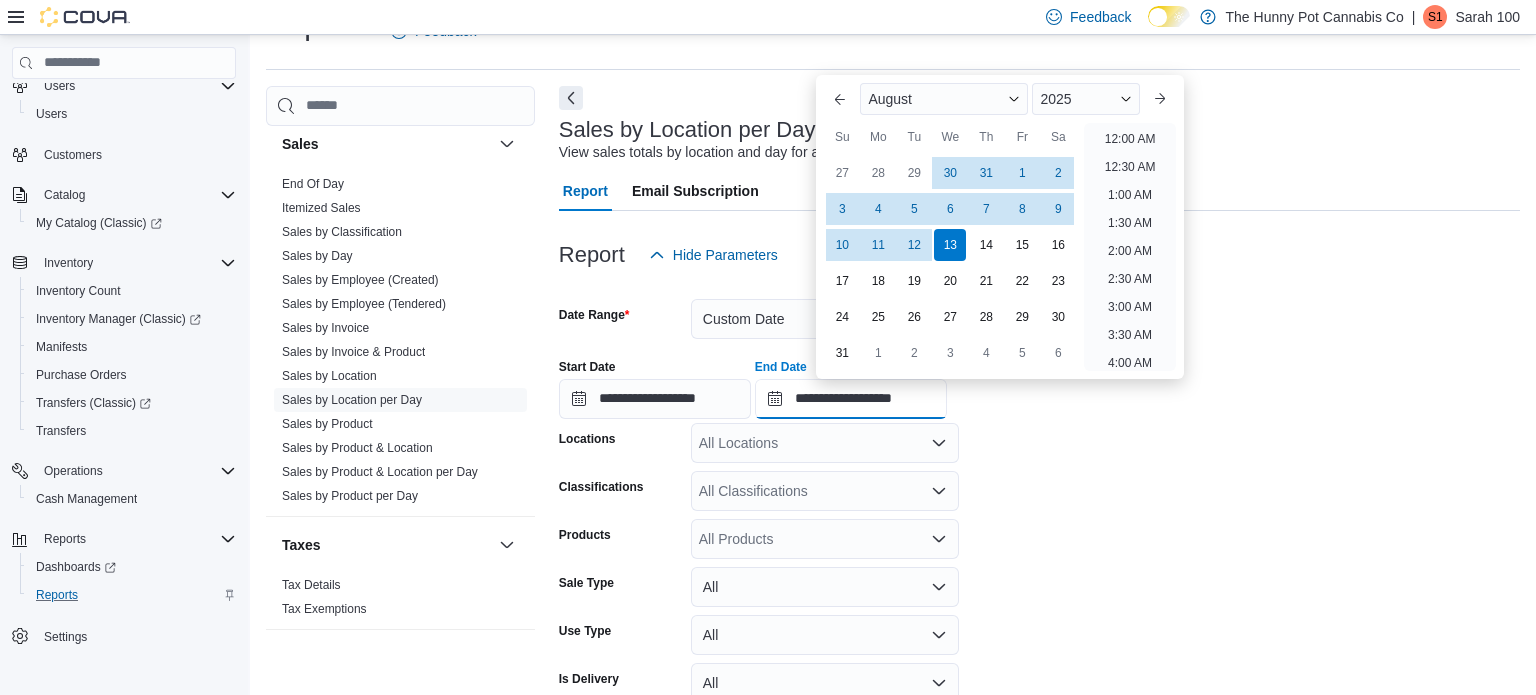 scroll, scrollTop: 1100, scrollLeft: 0, axis: vertical 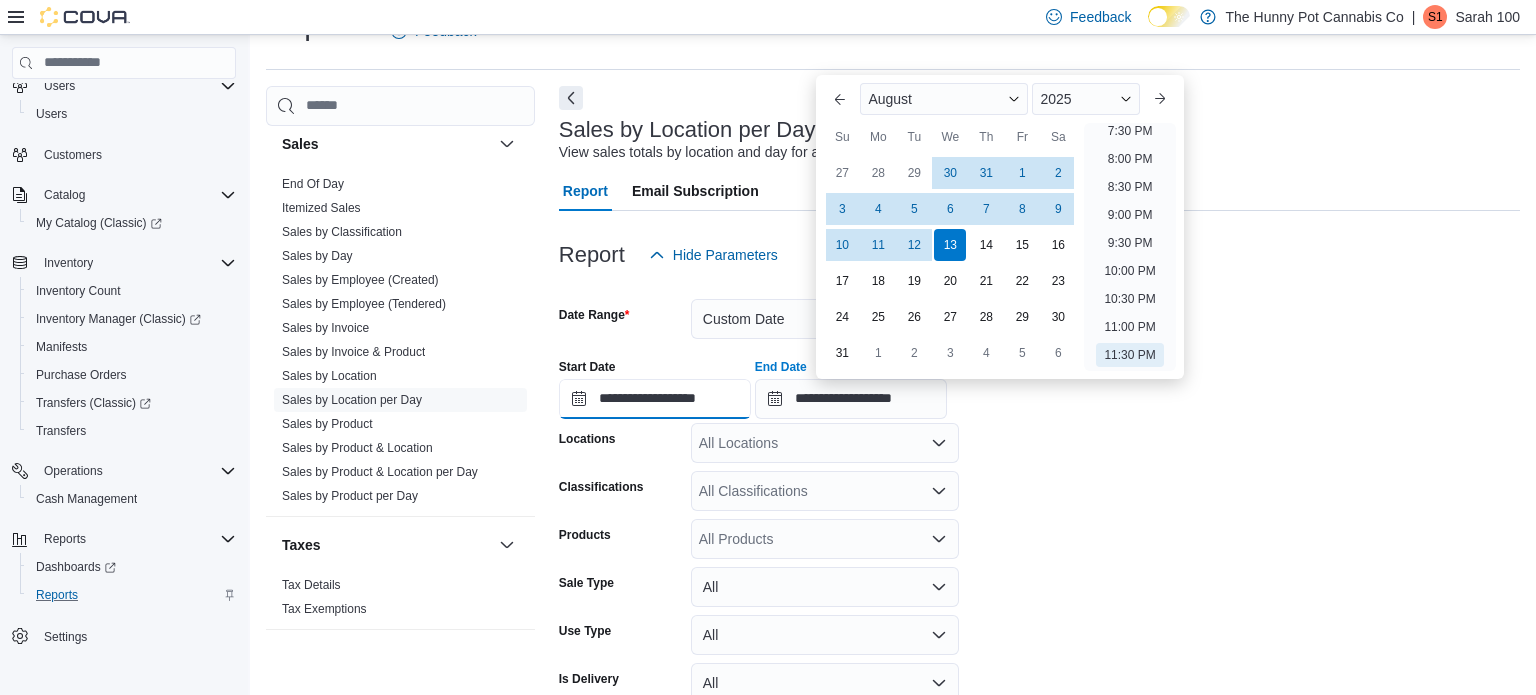 click on "**********" at bounding box center (655, 399) 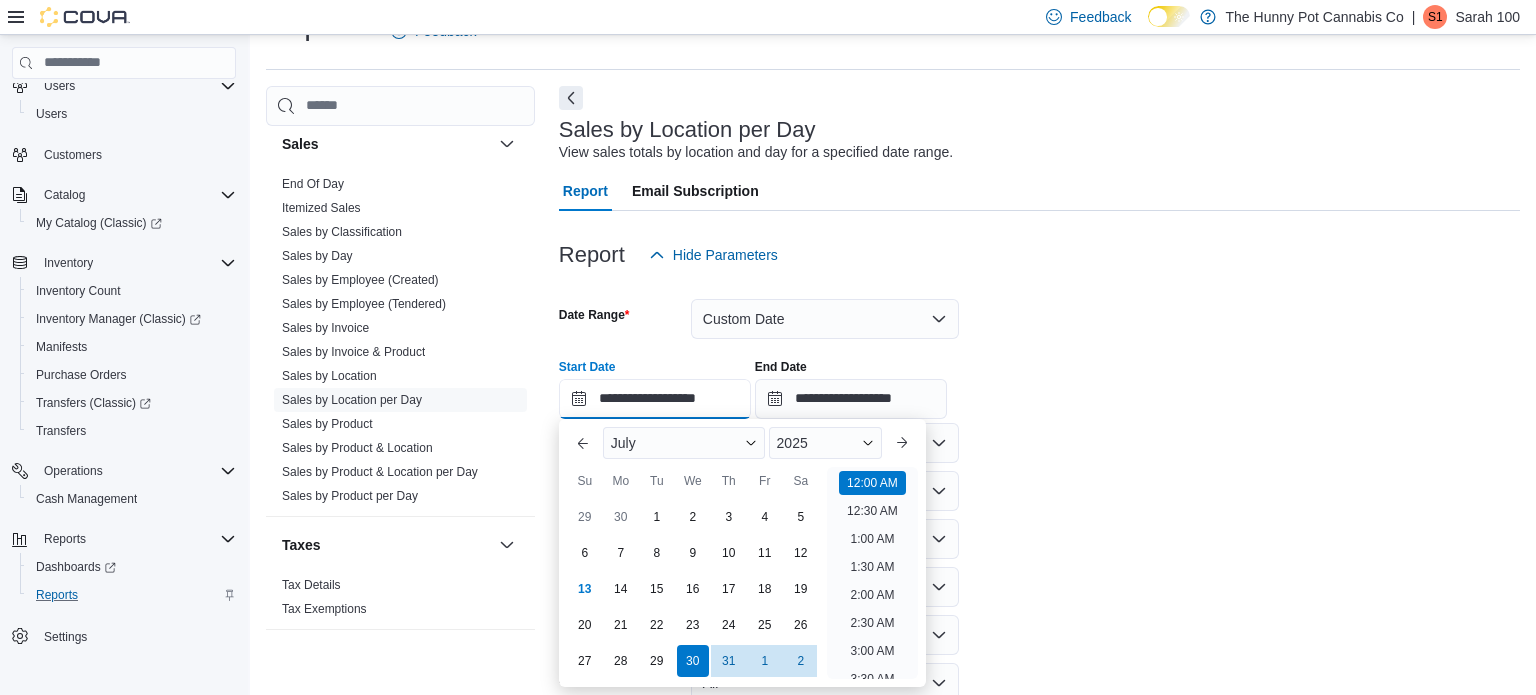 scroll, scrollTop: 62, scrollLeft: 0, axis: vertical 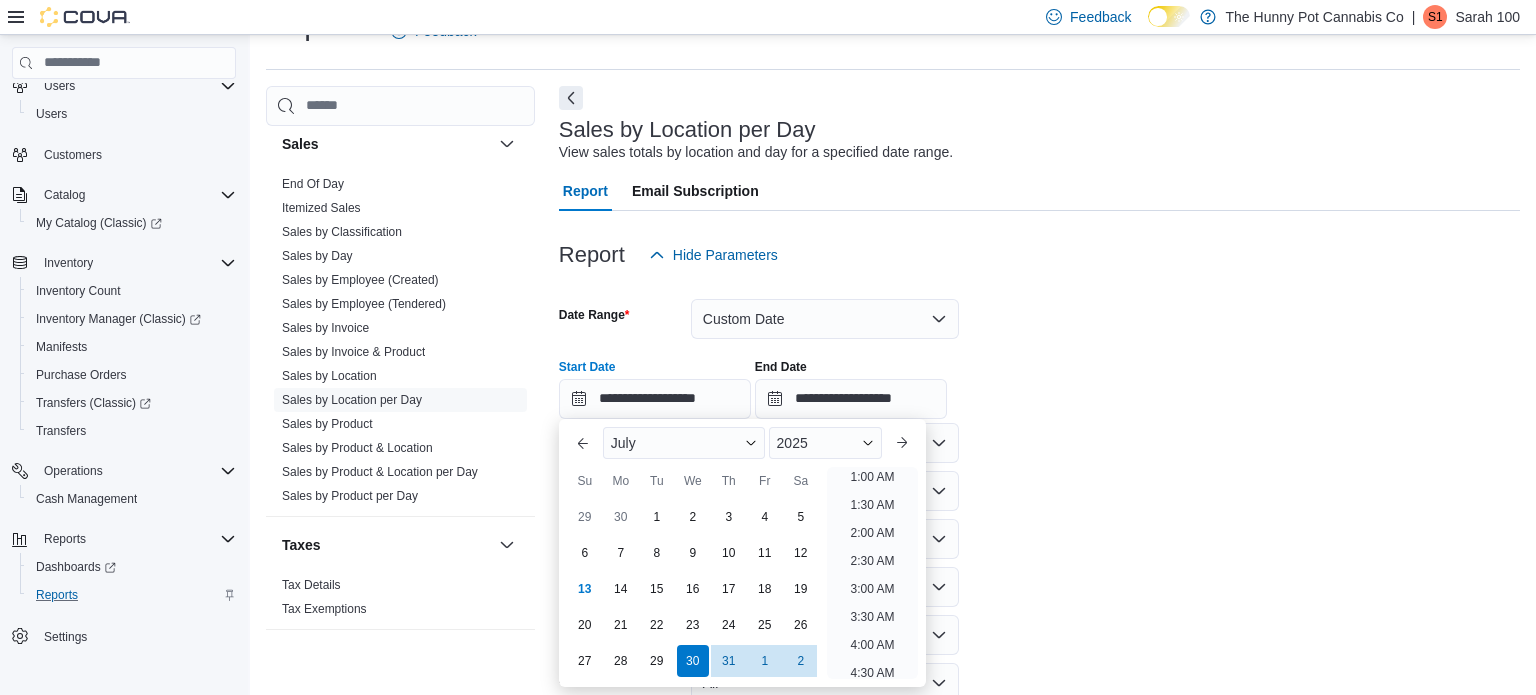 click at bounding box center (1039, 421) 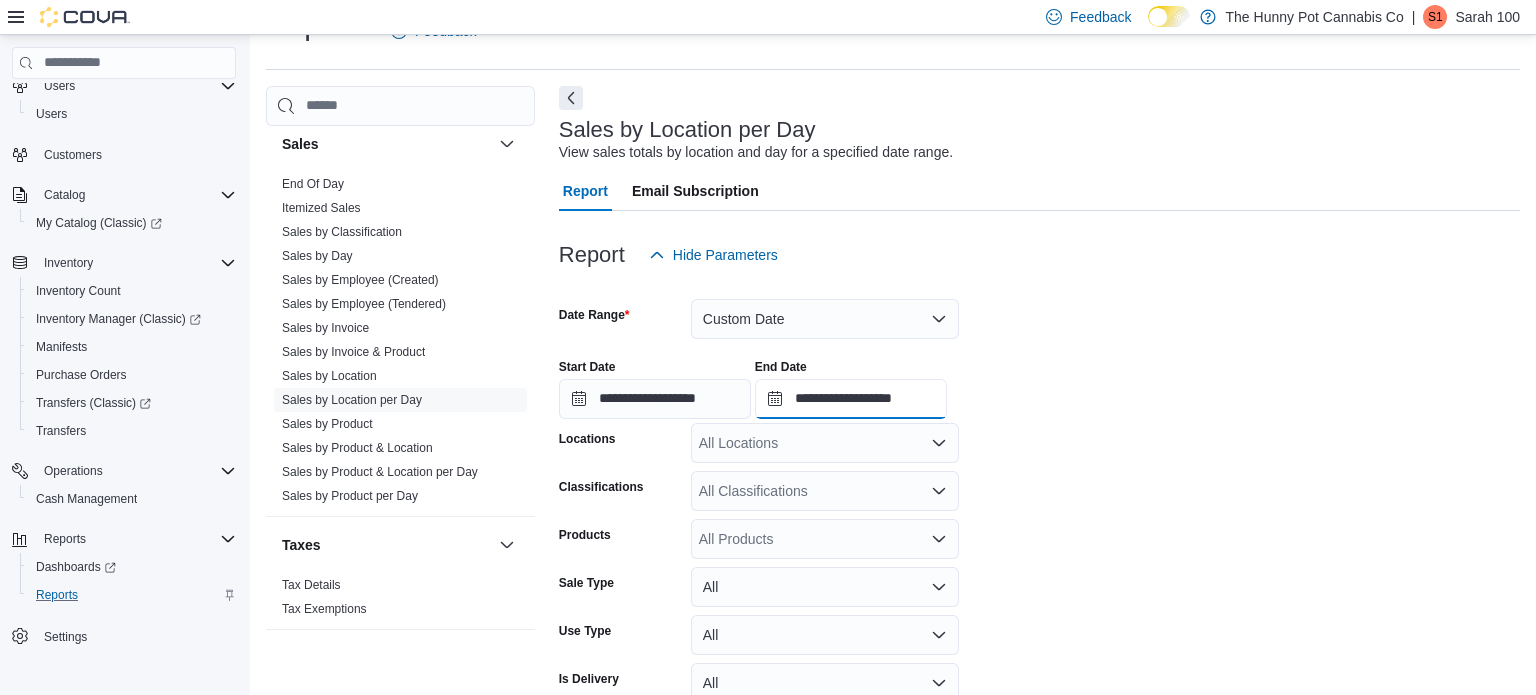 click on "**********" at bounding box center (851, 399) 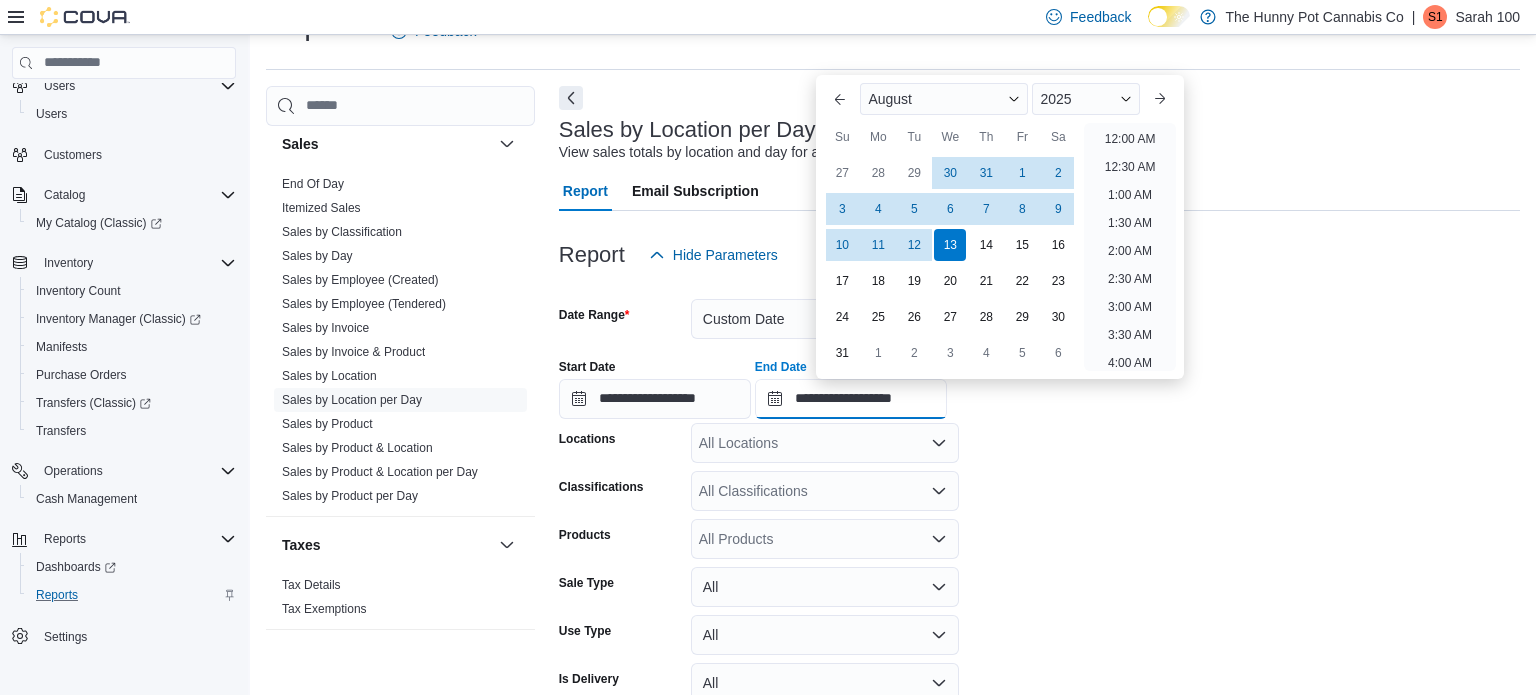 scroll, scrollTop: 1100, scrollLeft: 0, axis: vertical 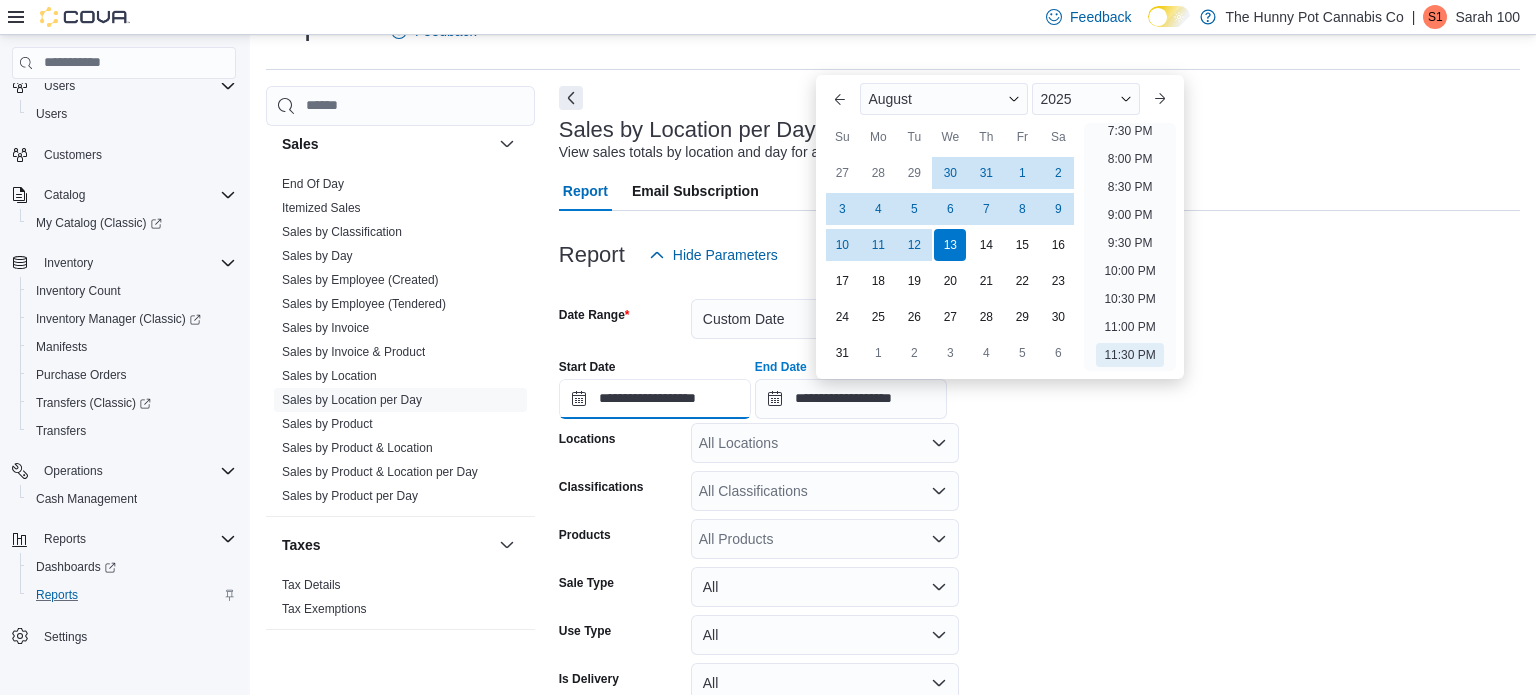 click on "**********" at bounding box center (655, 399) 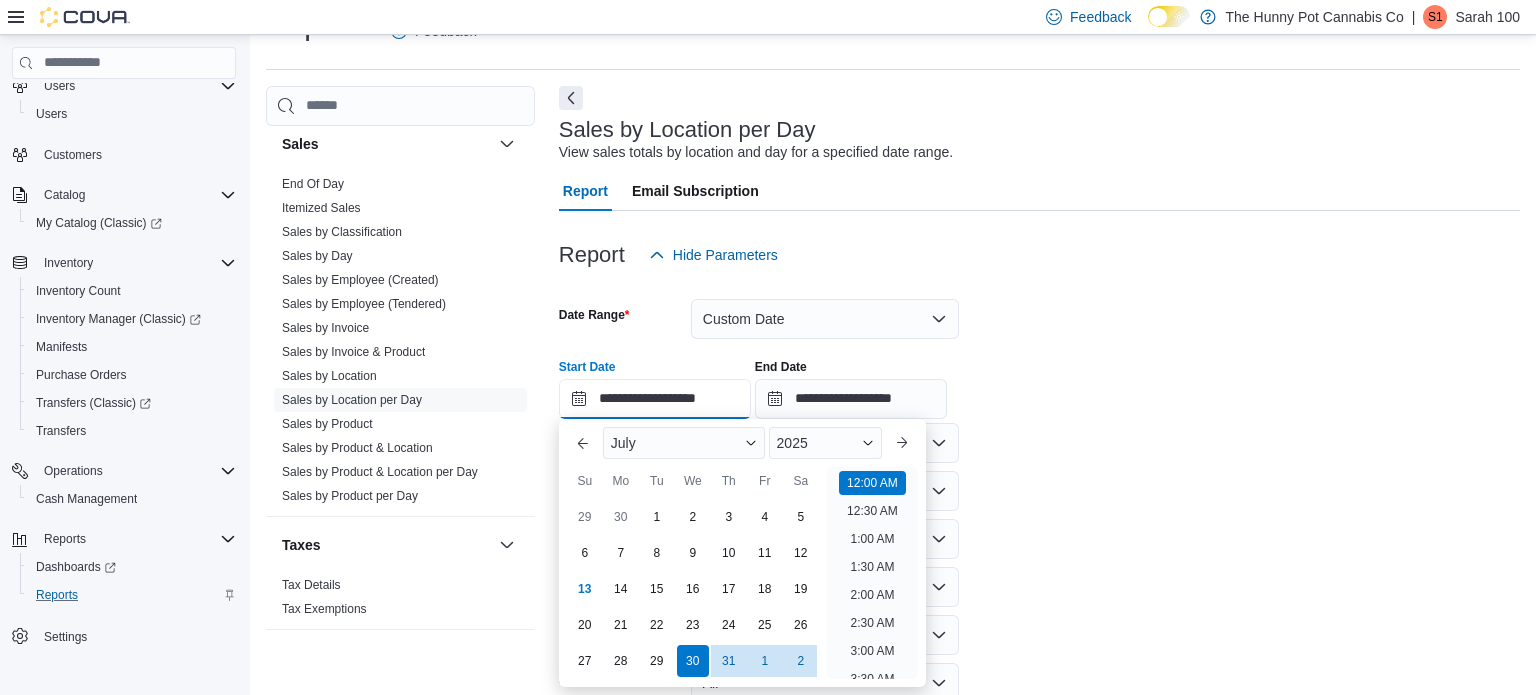 scroll, scrollTop: 62, scrollLeft: 0, axis: vertical 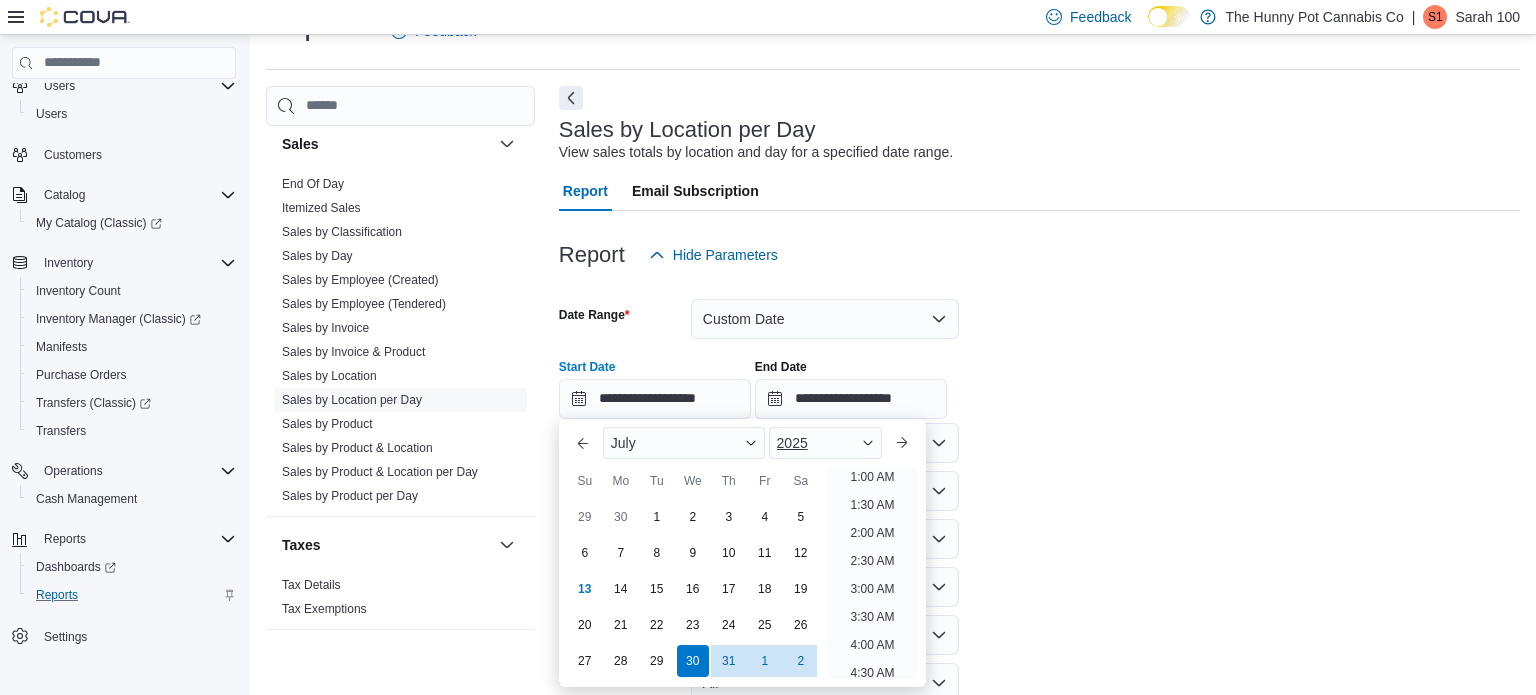 click on "2025" at bounding box center [792, 443] 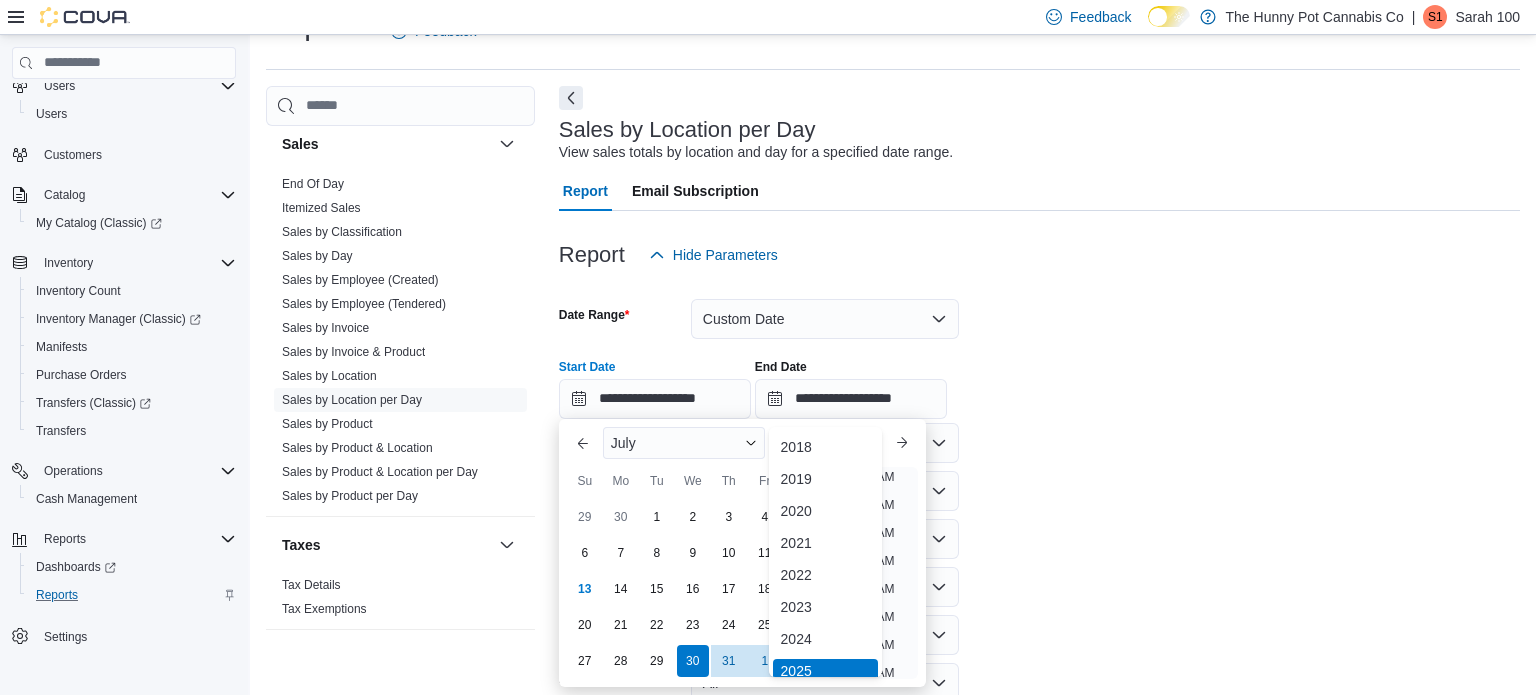 scroll, scrollTop: 6, scrollLeft: 0, axis: vertical 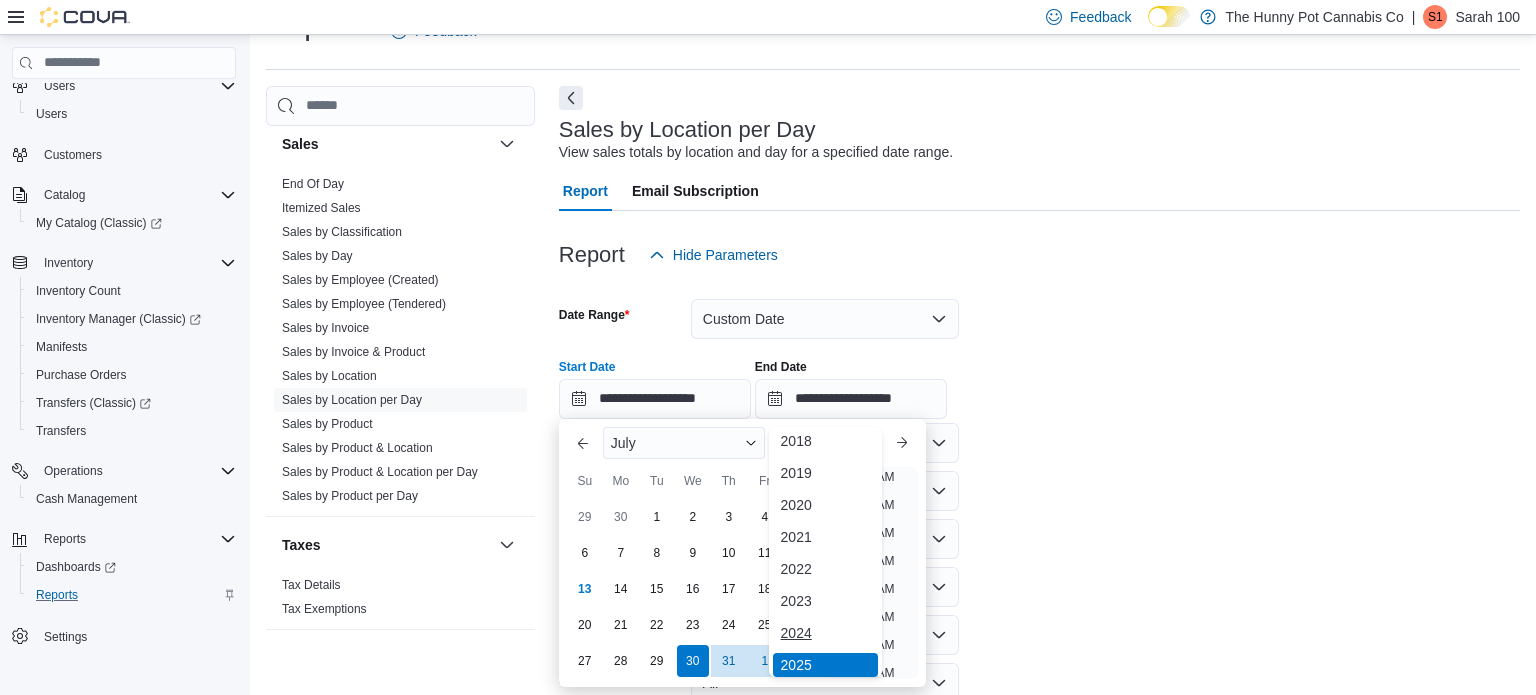 click on "2024" at bounding box center (826, 633) 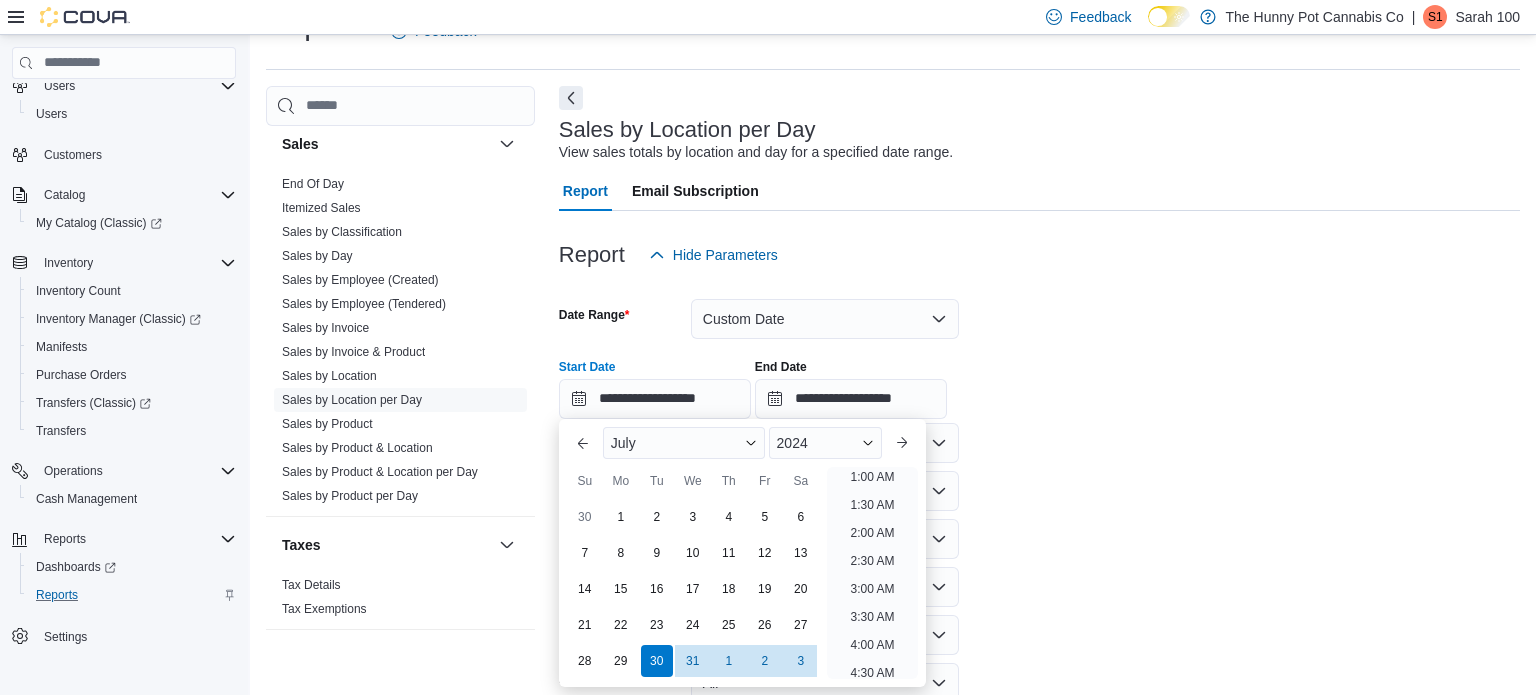 scroll, scrollTop: 4, scrollLeft: 0, axis: vertical 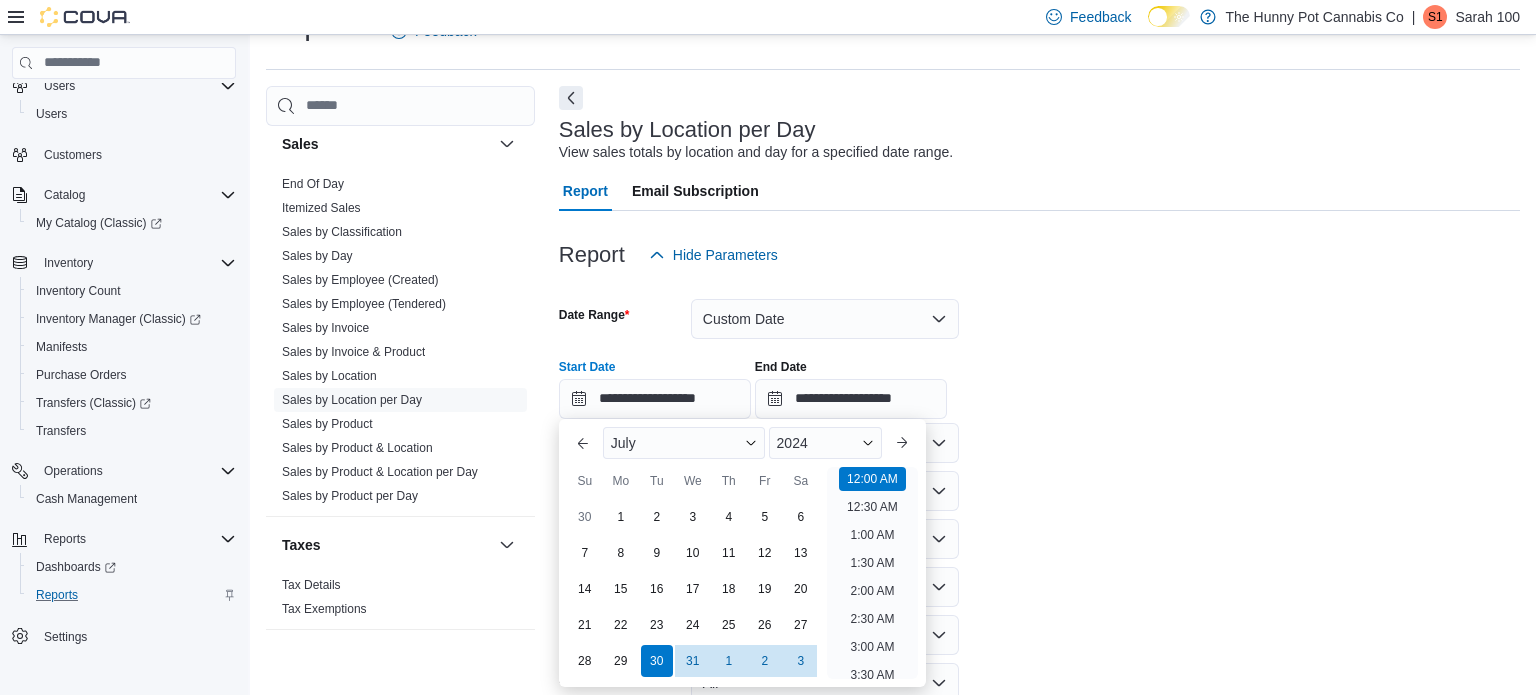 click on "**********" at bounding box center (1039, 517) 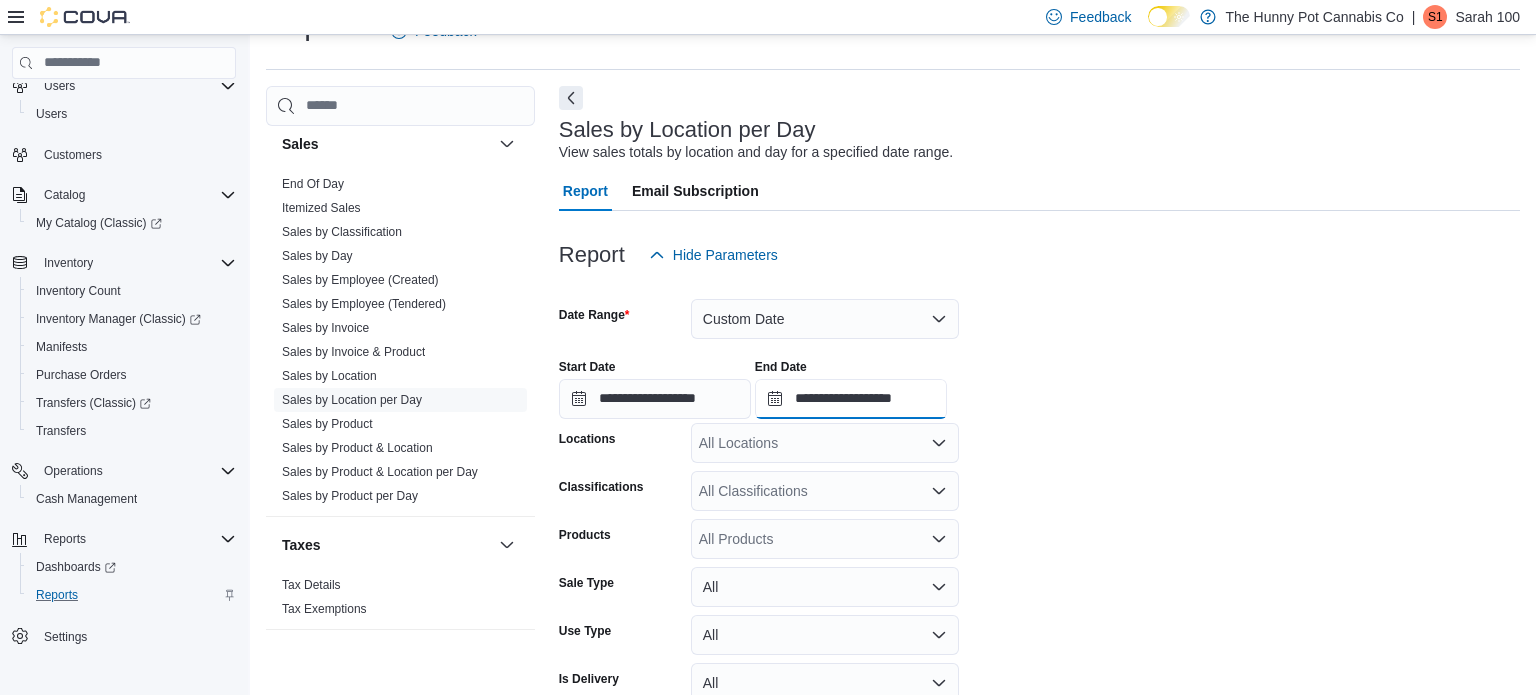 click on "**********" at bounding box center [851, 399] 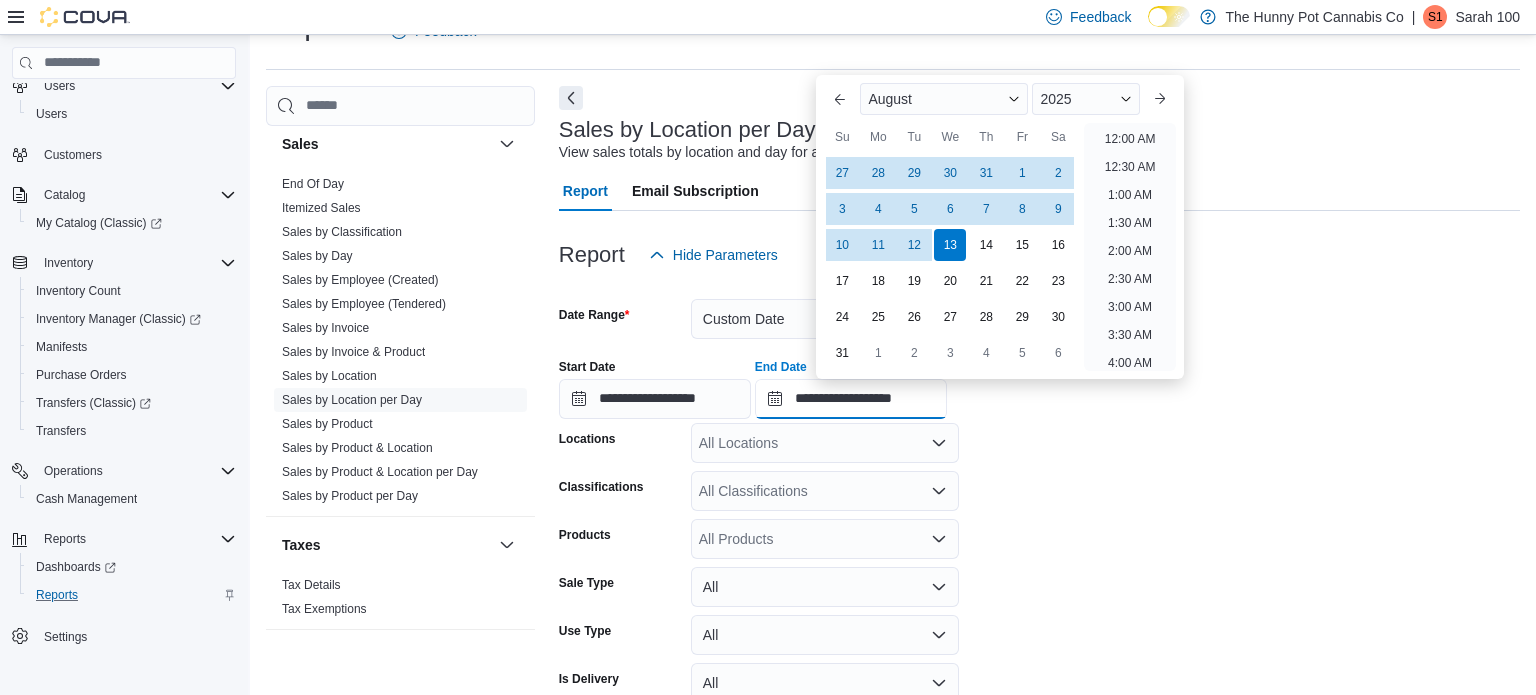 scroll, scrollTop: 1100, scrollLeft: 0, axis: vertical 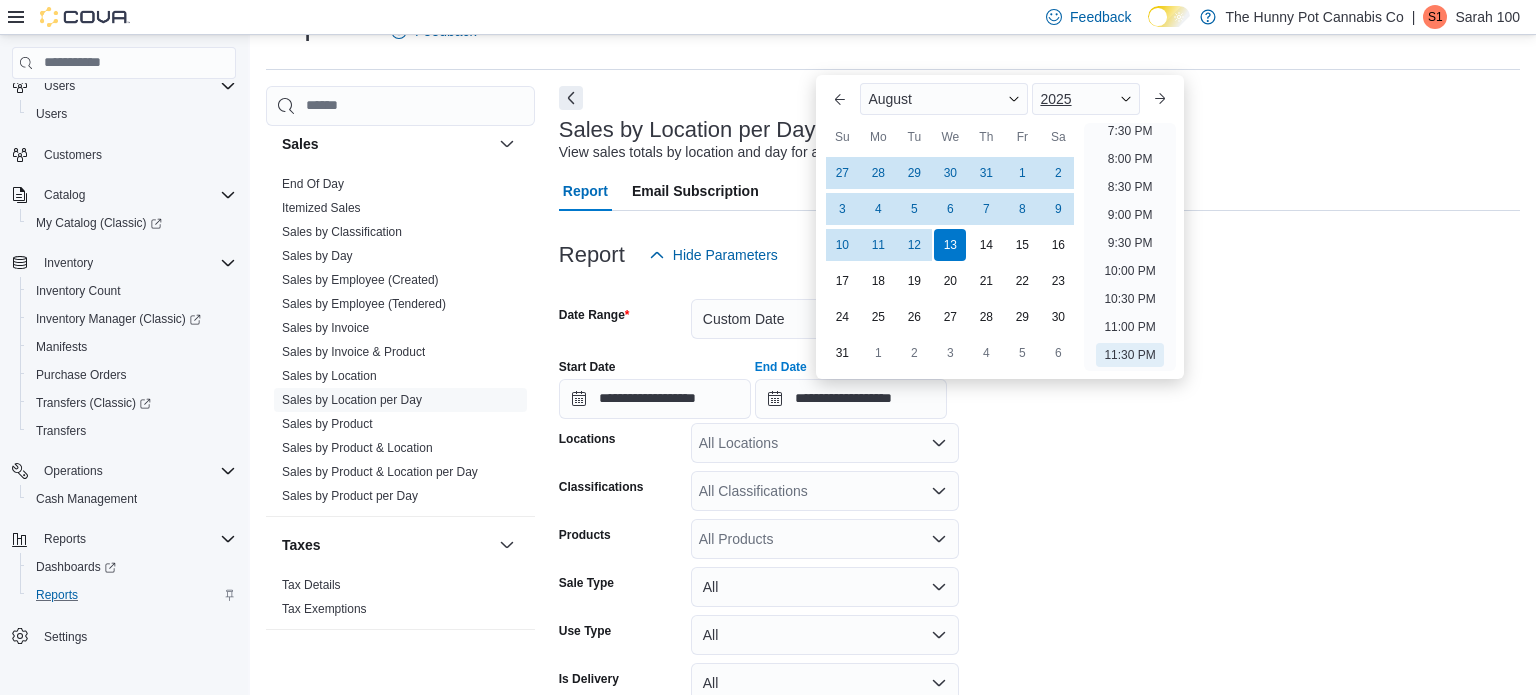 click on "2025" at bounding box center (1085, 99) 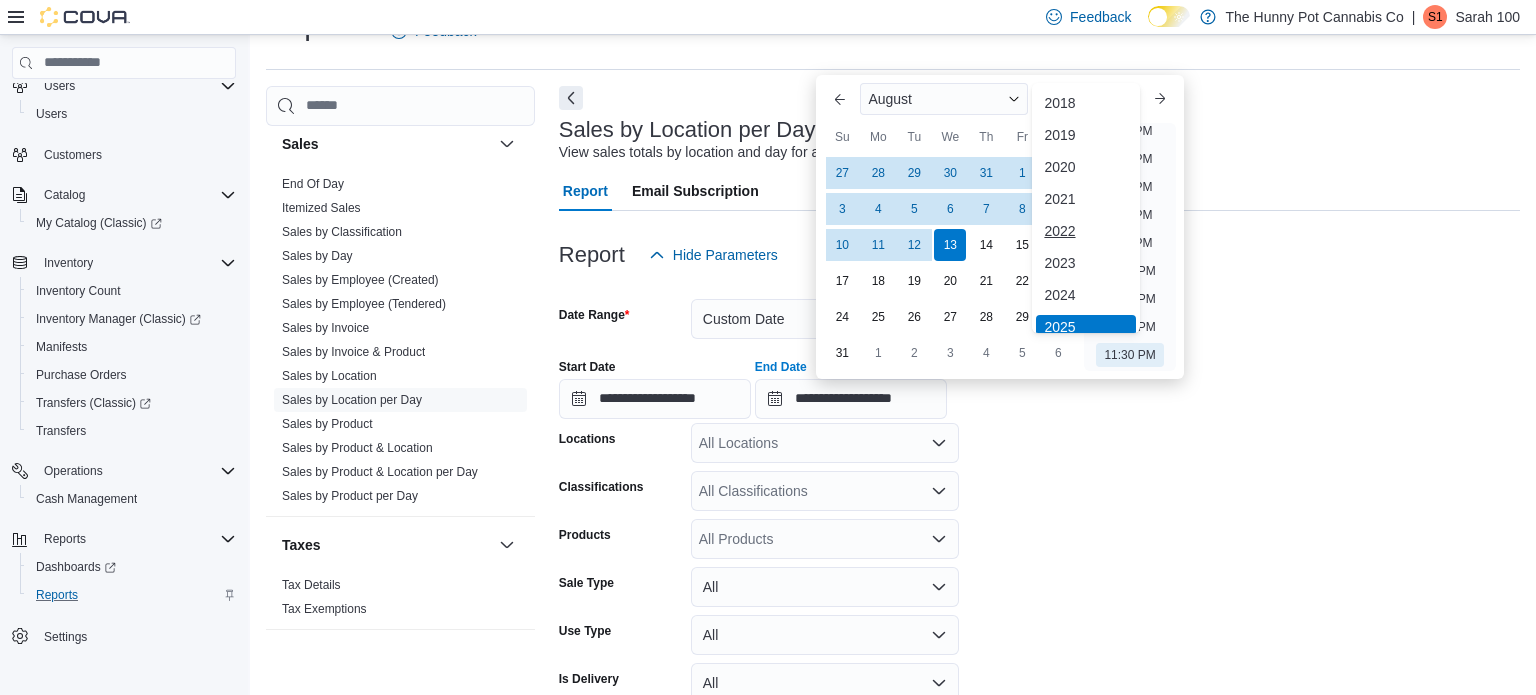 scroll, scrollTop: 6, scrollLeft: 0, axis: vertical 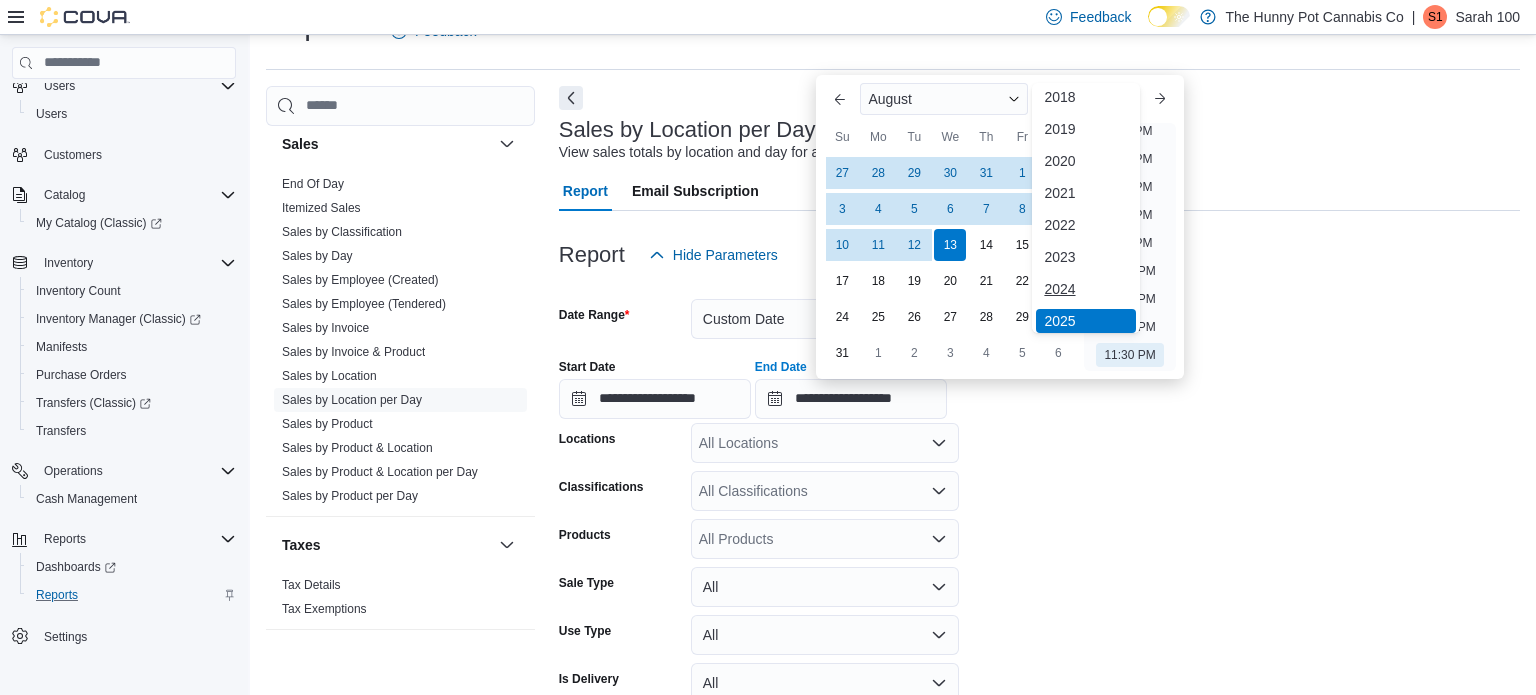 click on "2024" at bounding box center [1085, 289] 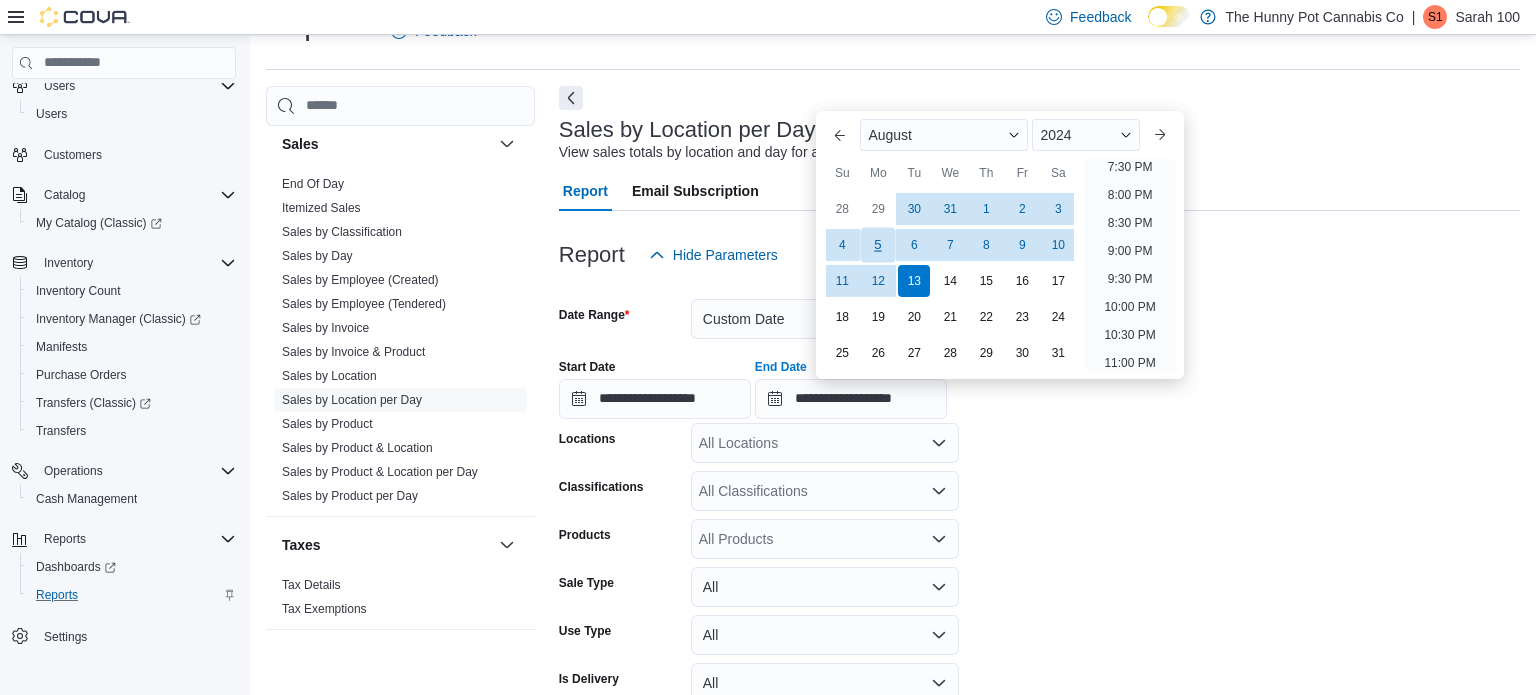 click on "5" at bounding box center [878, 244] 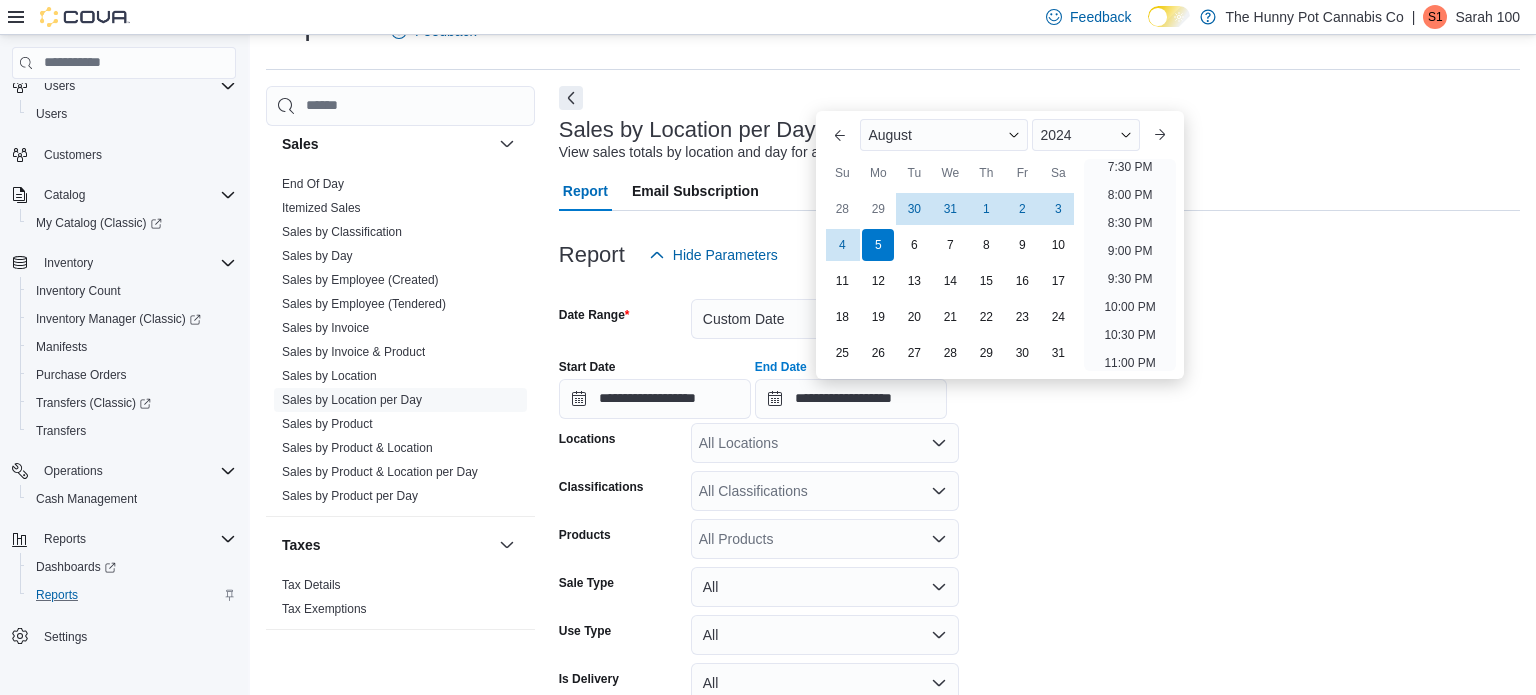 click on "**********" at bounding box center (1039, 517) 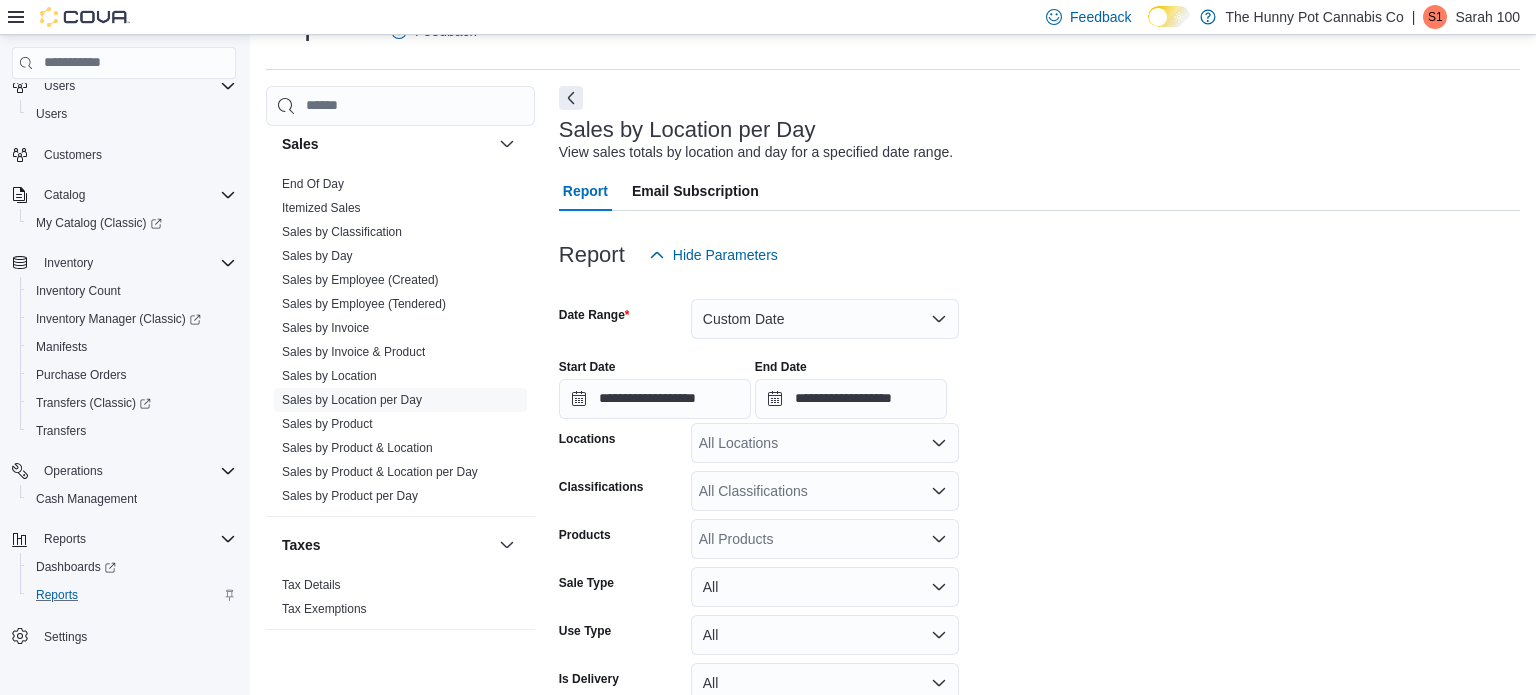 click on "All Locations" at bounding box center [825, 443] 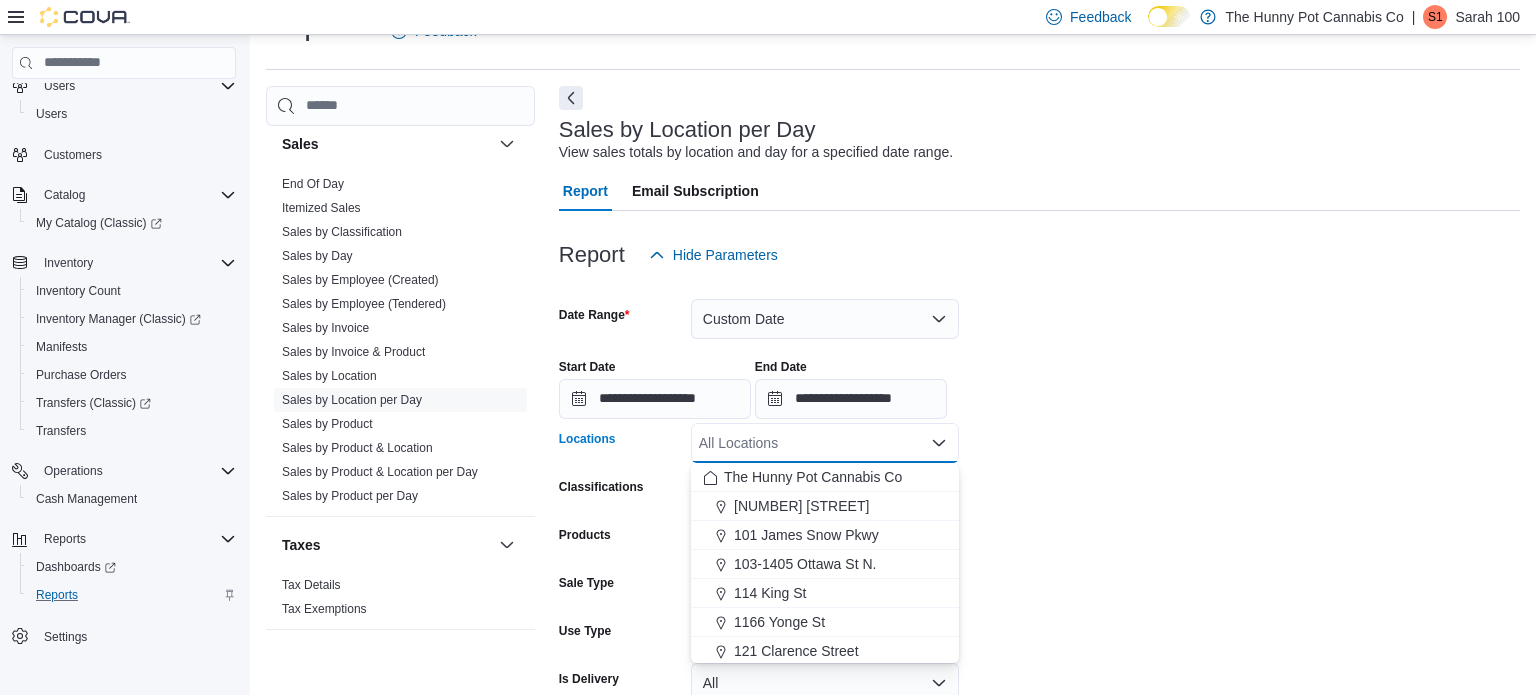 type on "*" 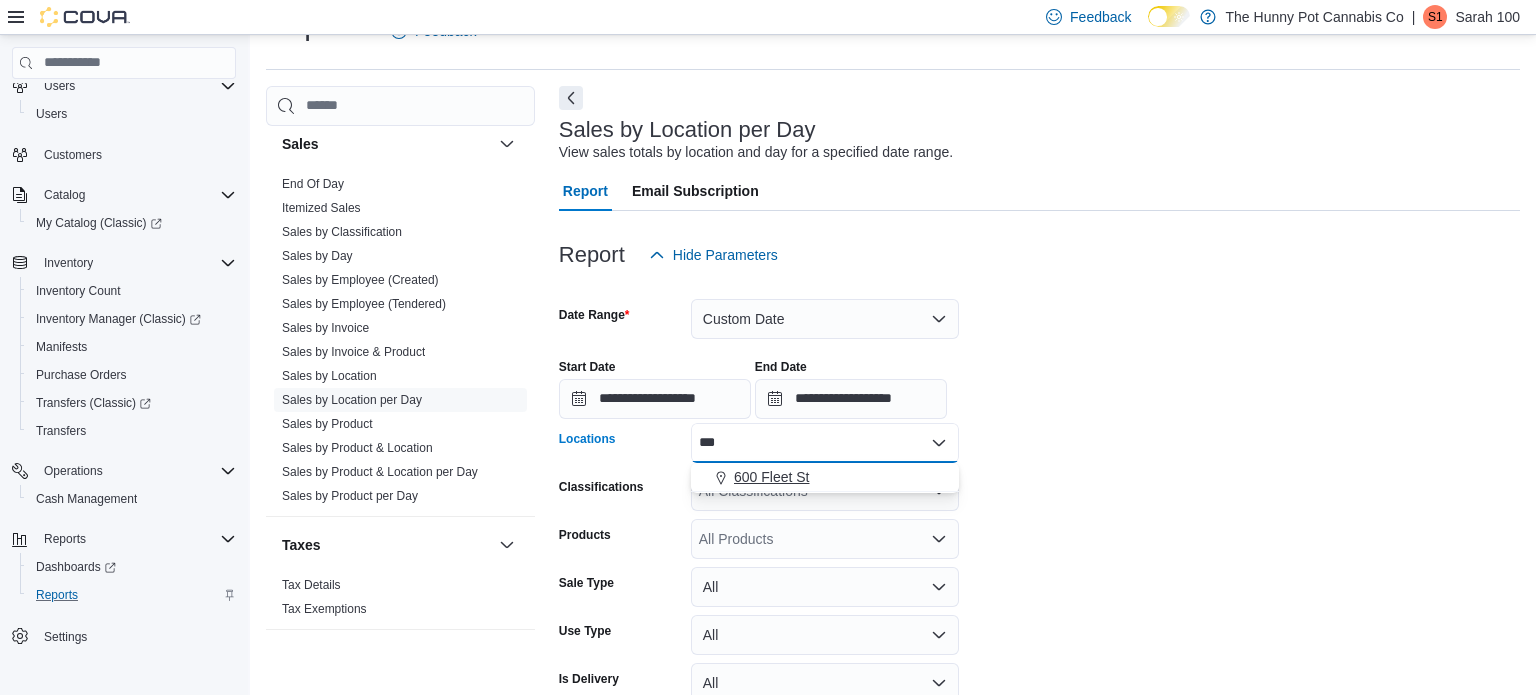type on "***" 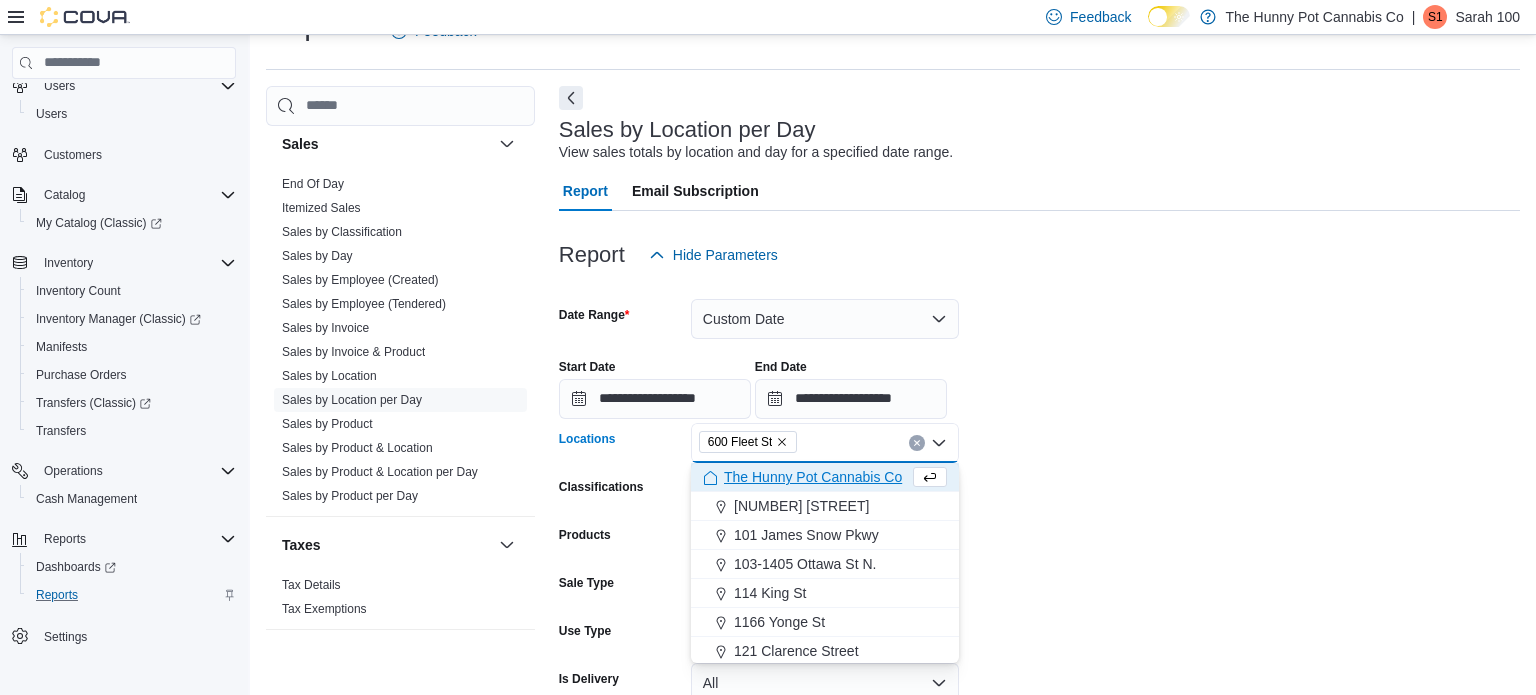 click on "**********" at bounding box center (1039, 517) 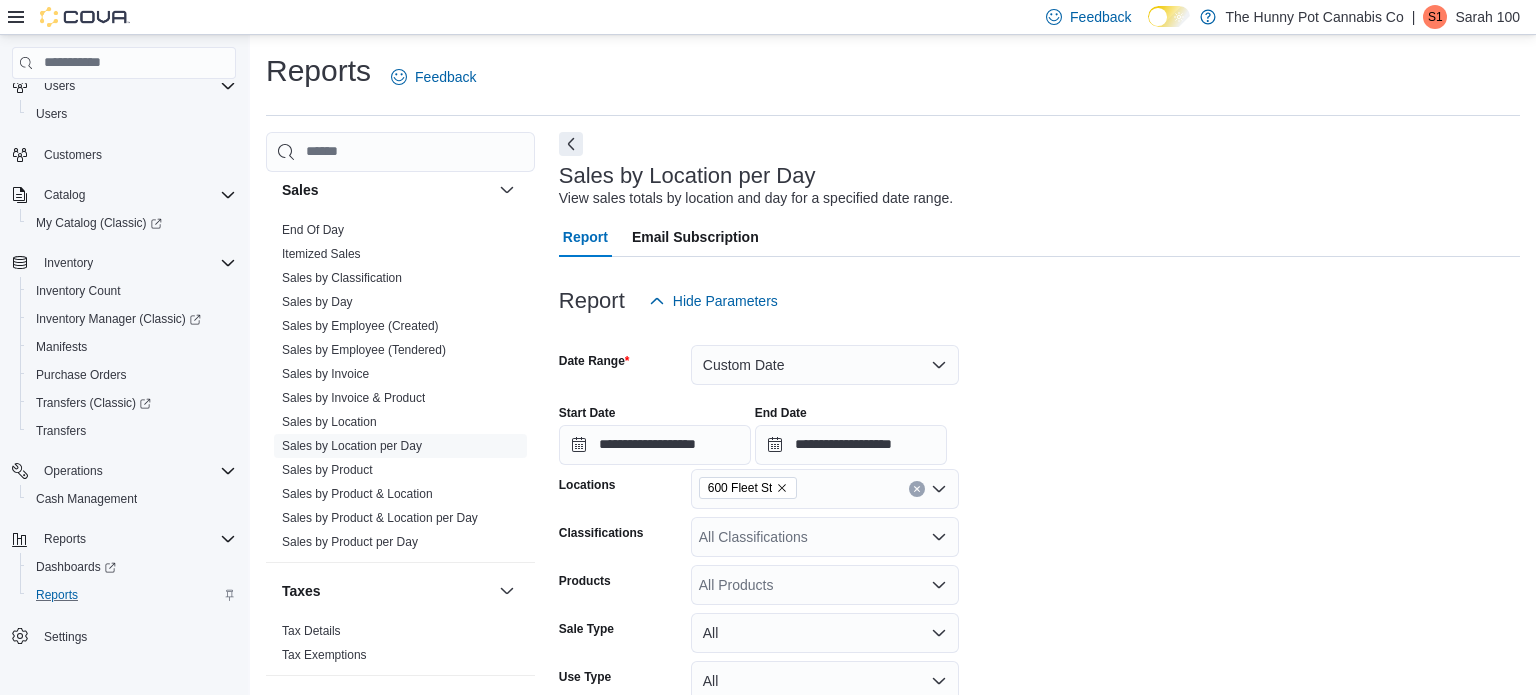 scroll, scrollTop: 149, scrollLeft: 0, axis: vertical 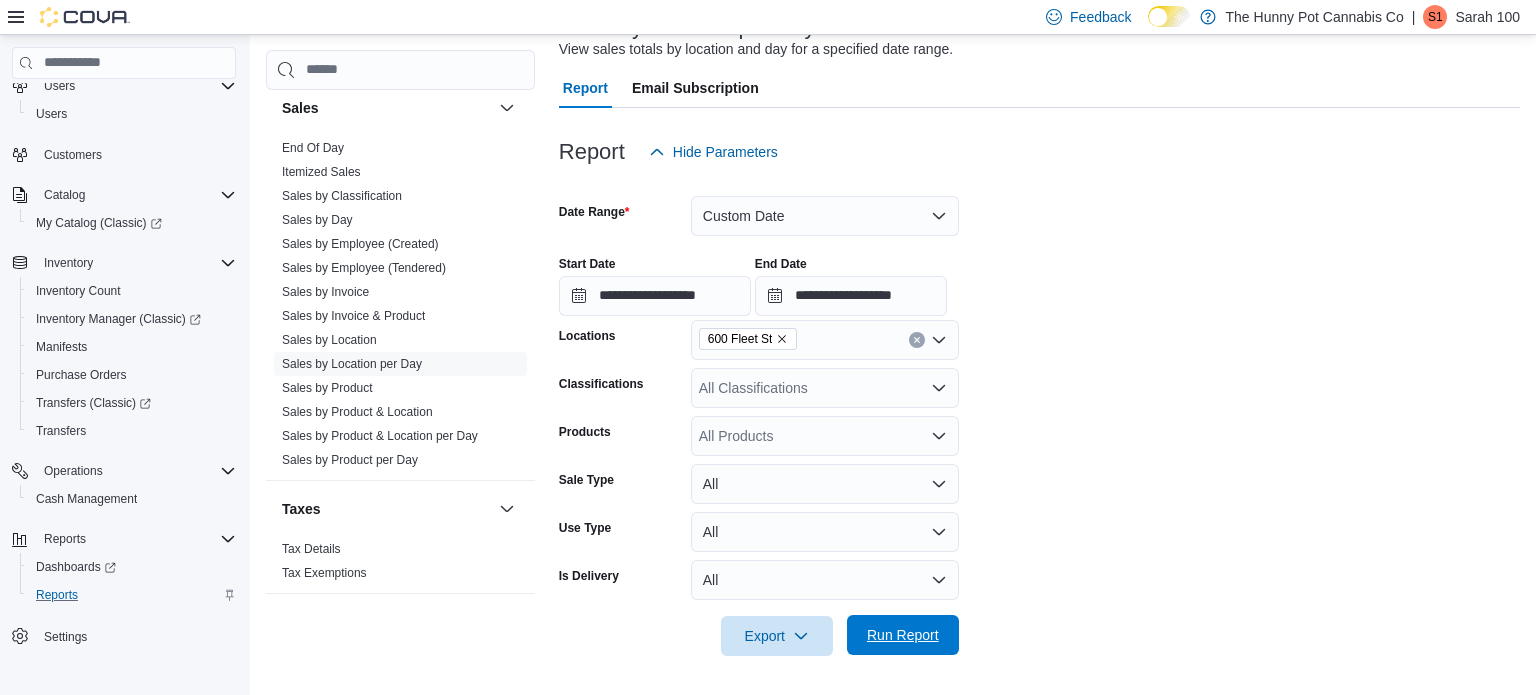click on "Run Report" at bounding box center [903, 635] 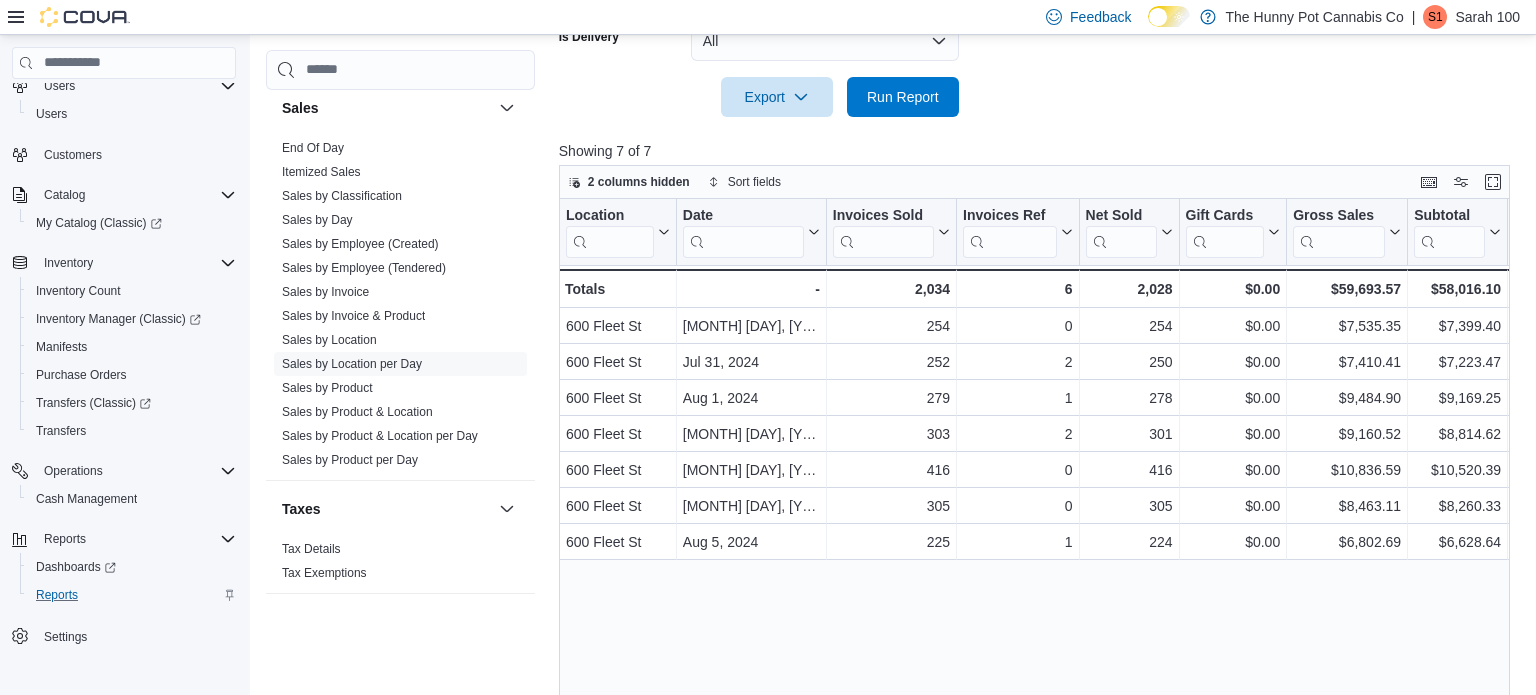 scroll, scrollTop: 691, scrollLeft: 0, axis: vertical 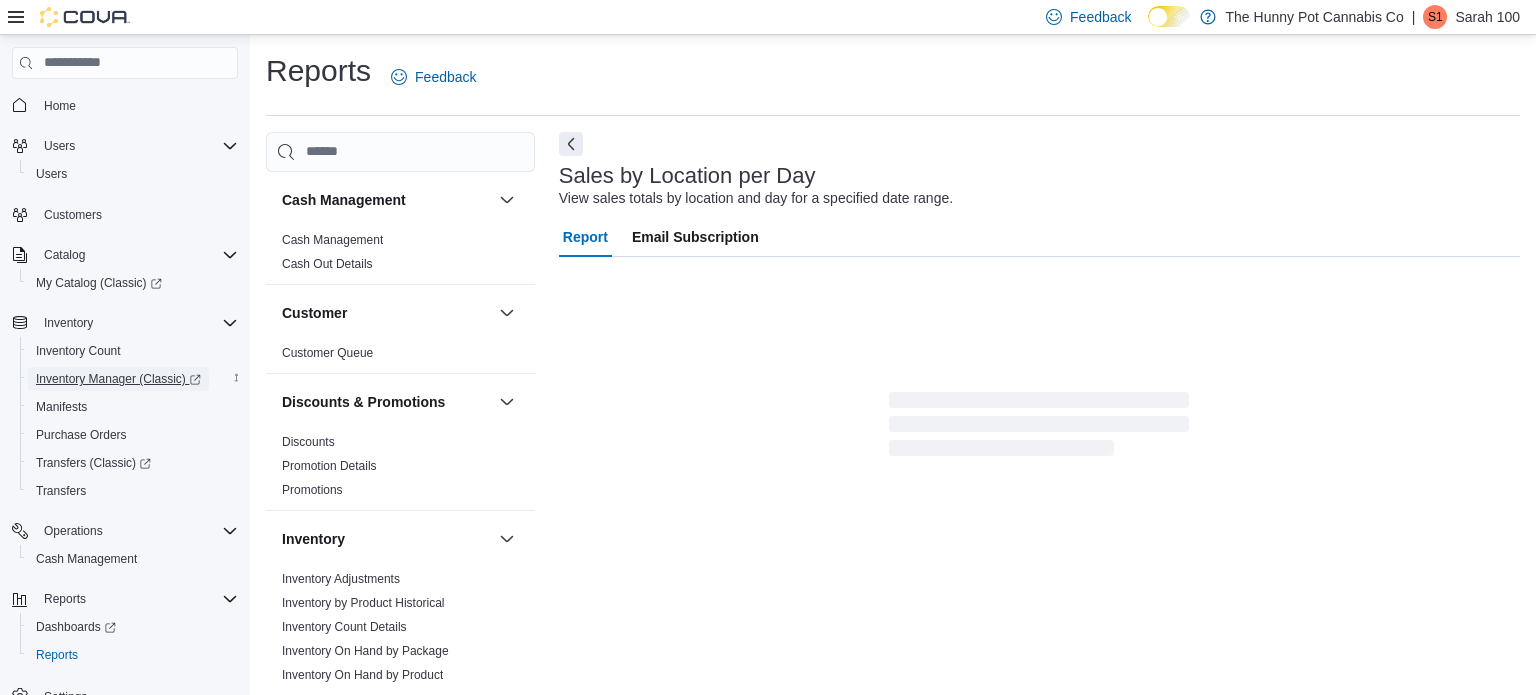 click on "Inventory Manager (Classic)" at bounding box center (118, 379) 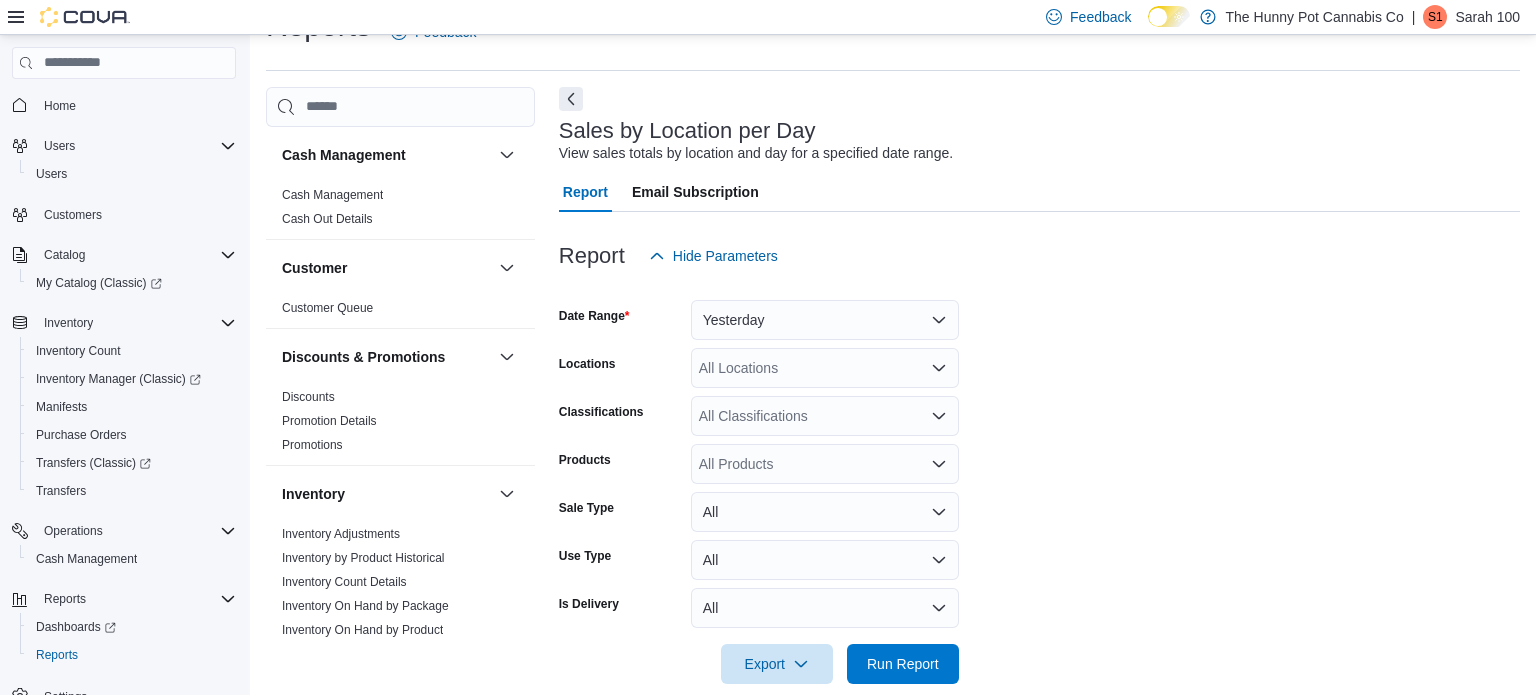 scroll, scrollTop: 46, scrollLeft: 0, axis: vertical 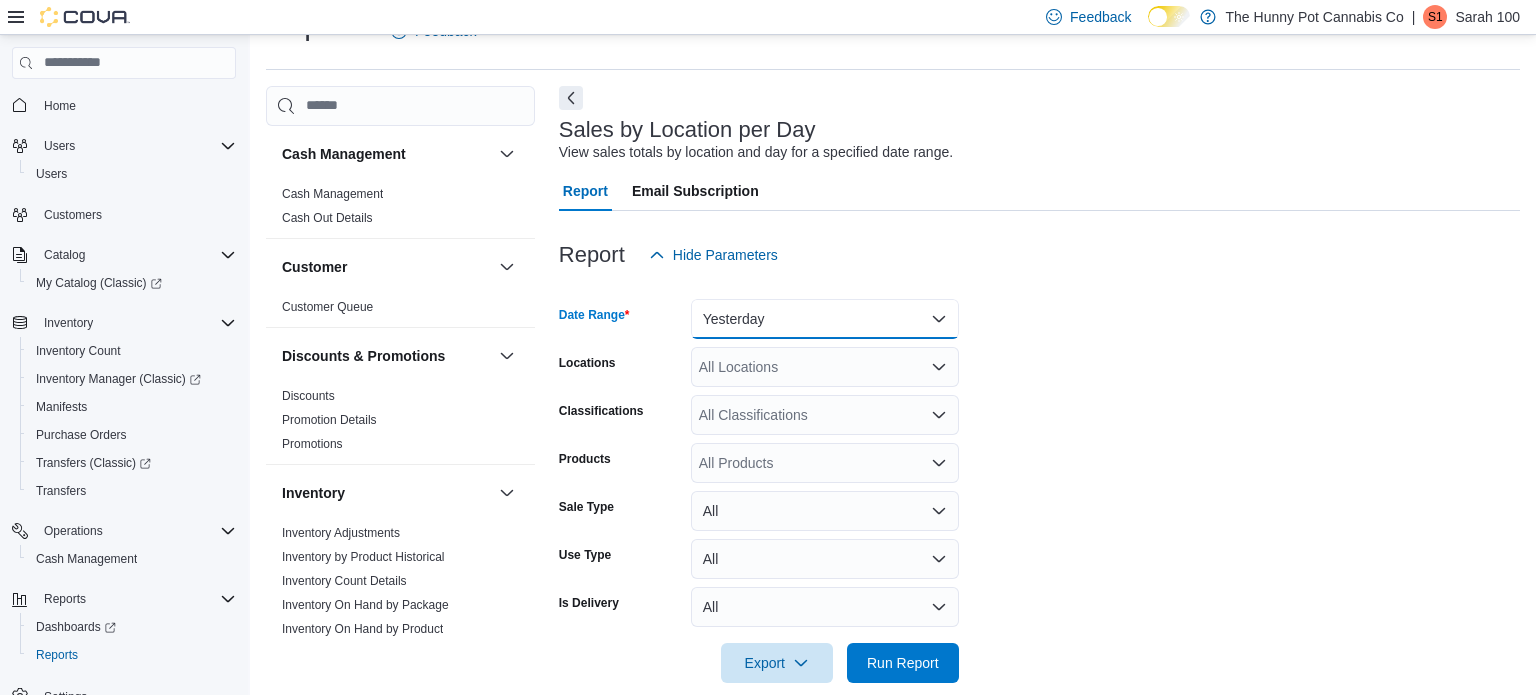 click on "Yesterday" at bounding box center [825, 319] 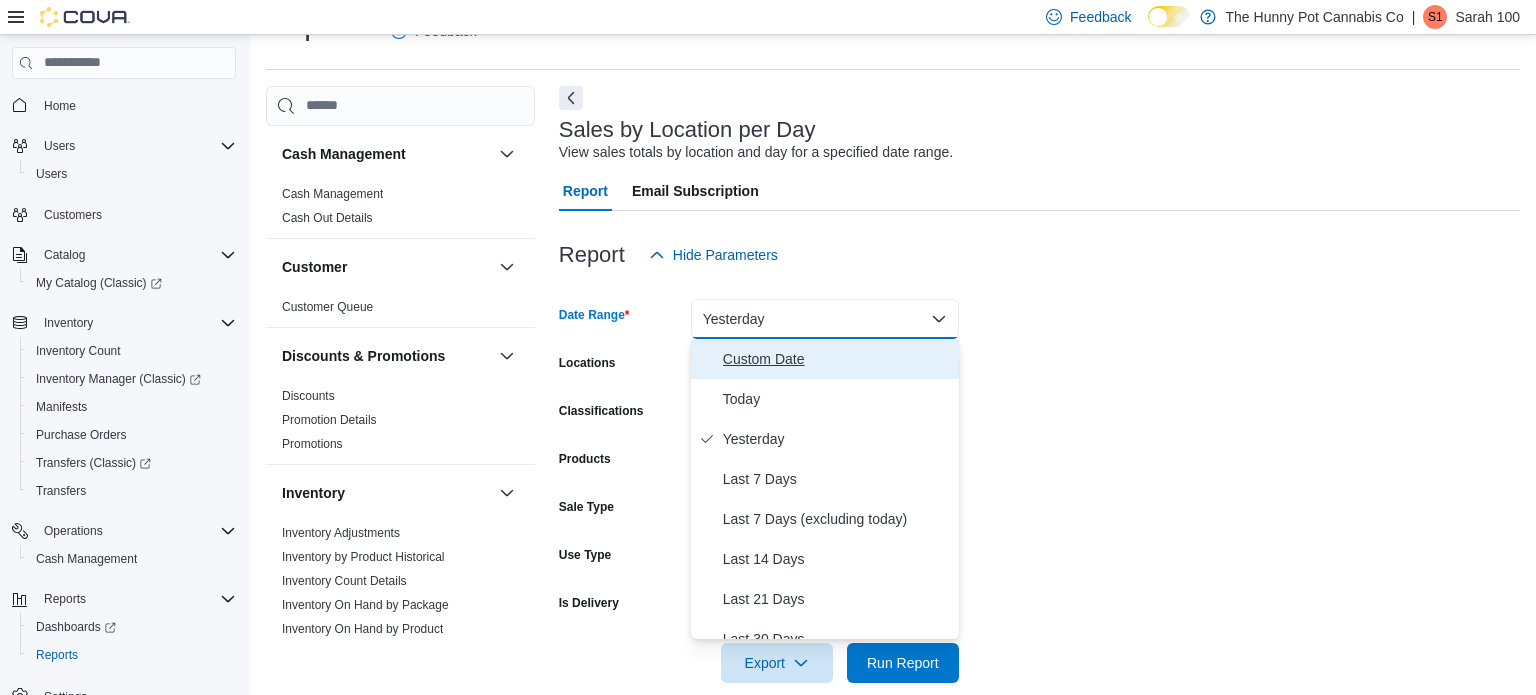 click on "Custom Date" at bounding box center [837, 359] 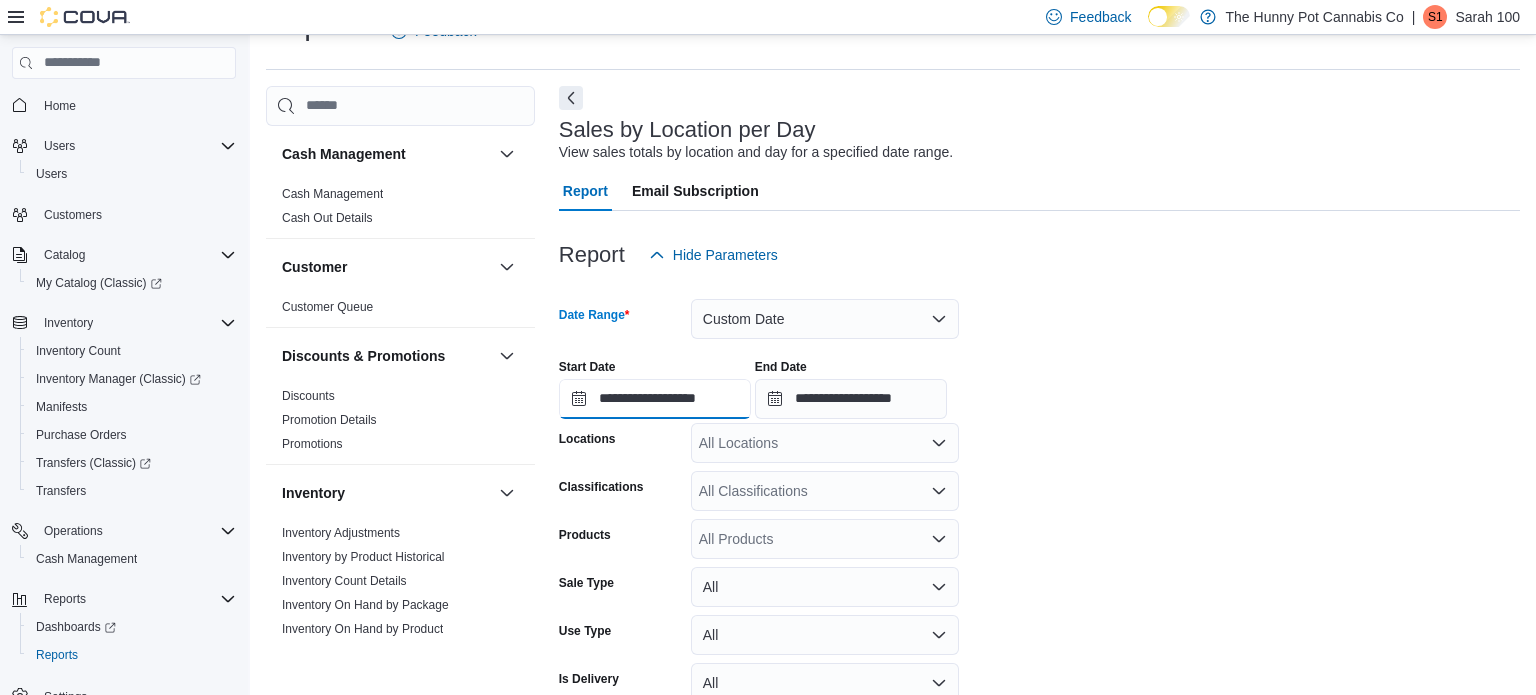 click on "**********" at bounding box center [655, 399] 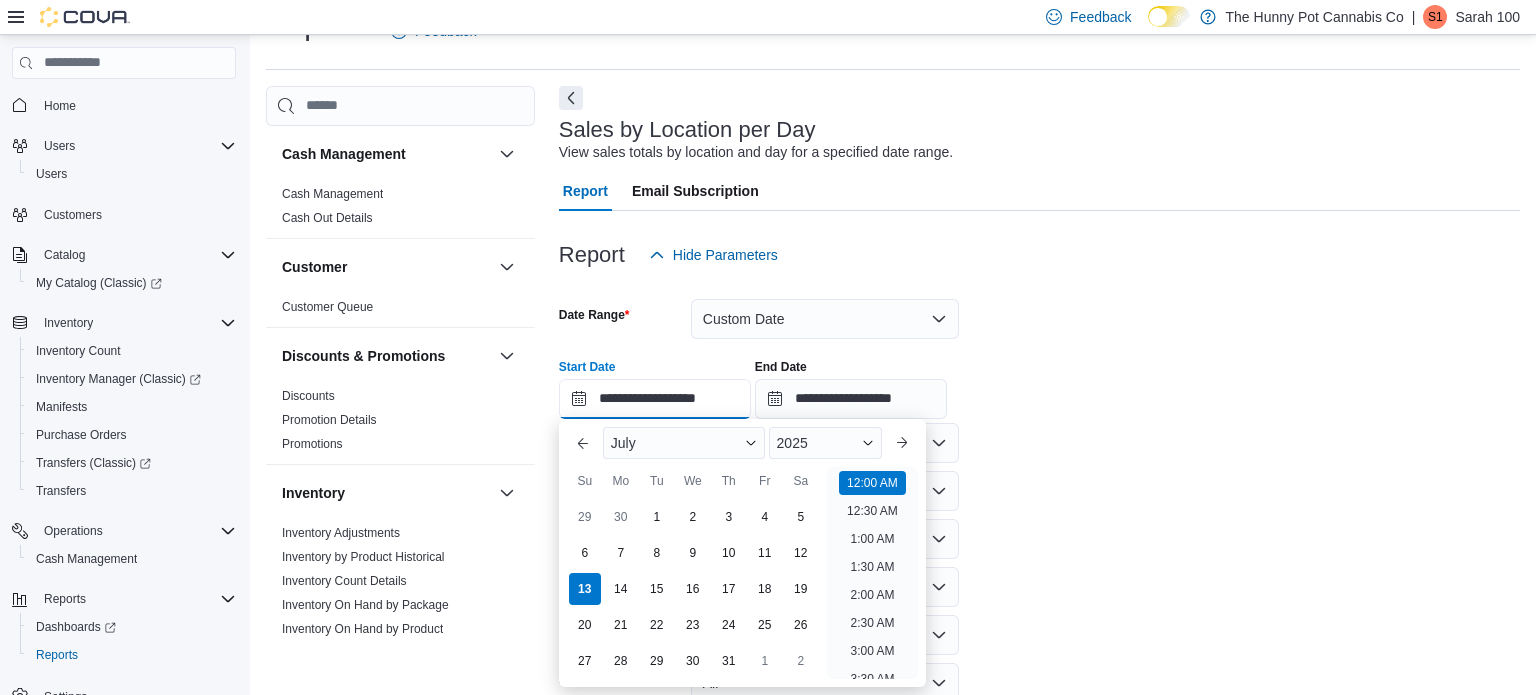 scroll, scrollTop: 62, scrollLeft: 0, axis: vertical 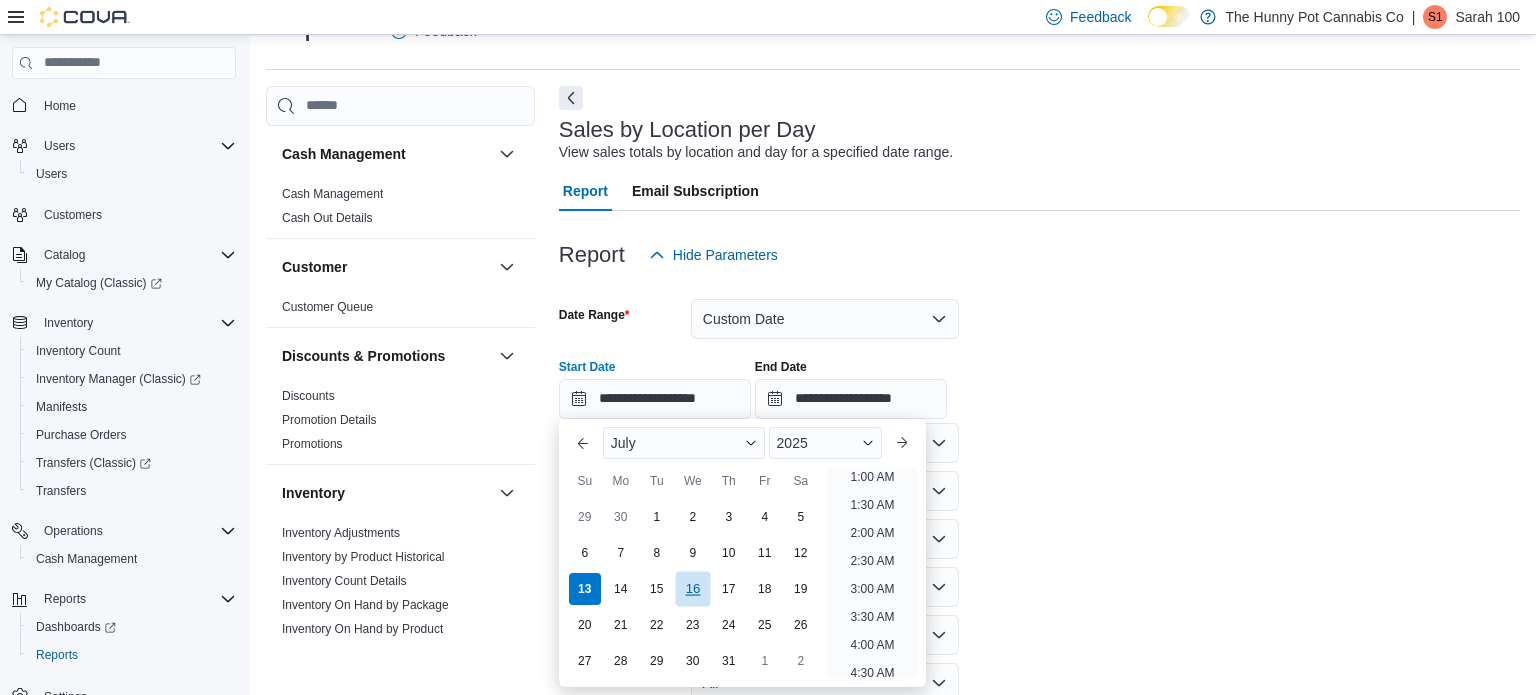 click on "16" at bounding box center [692, 588] 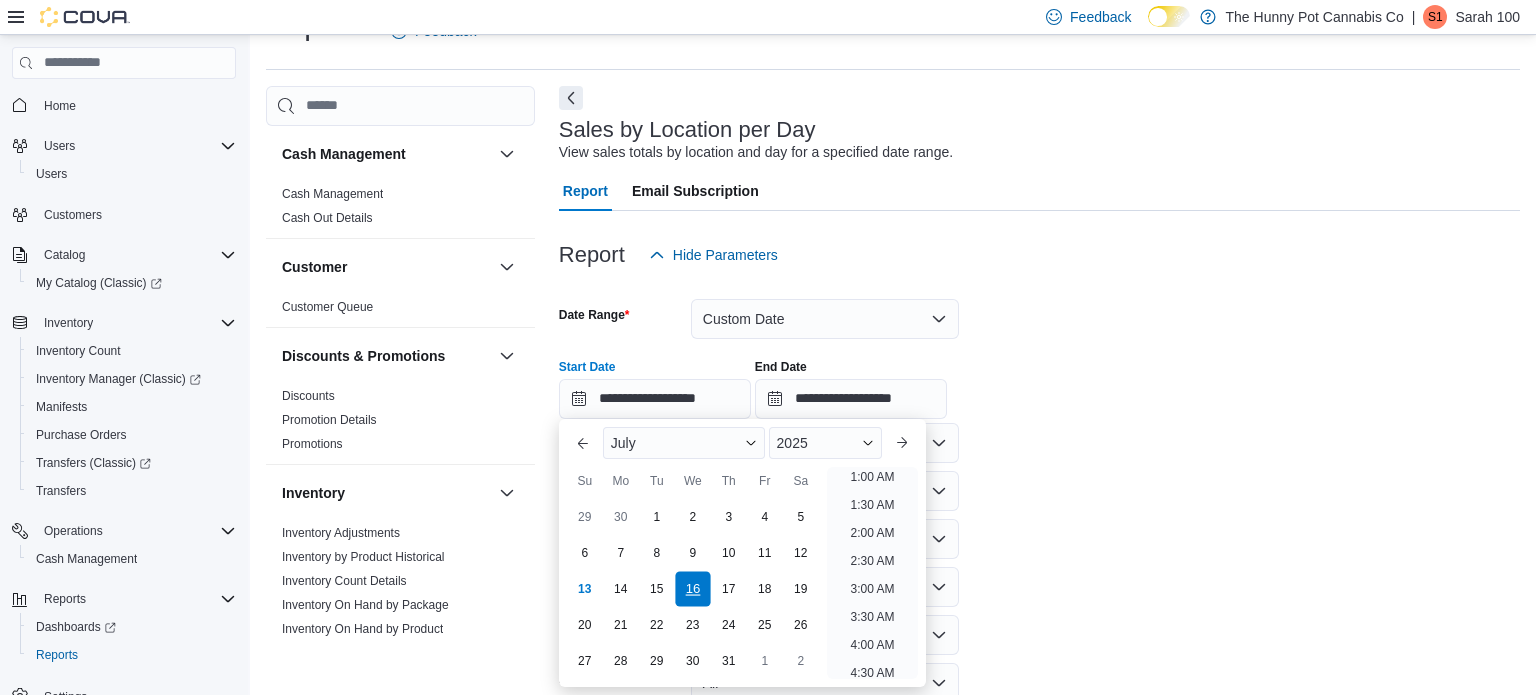 scroll, scrollTop: 4, scrollLeft: 0, axis: vertical 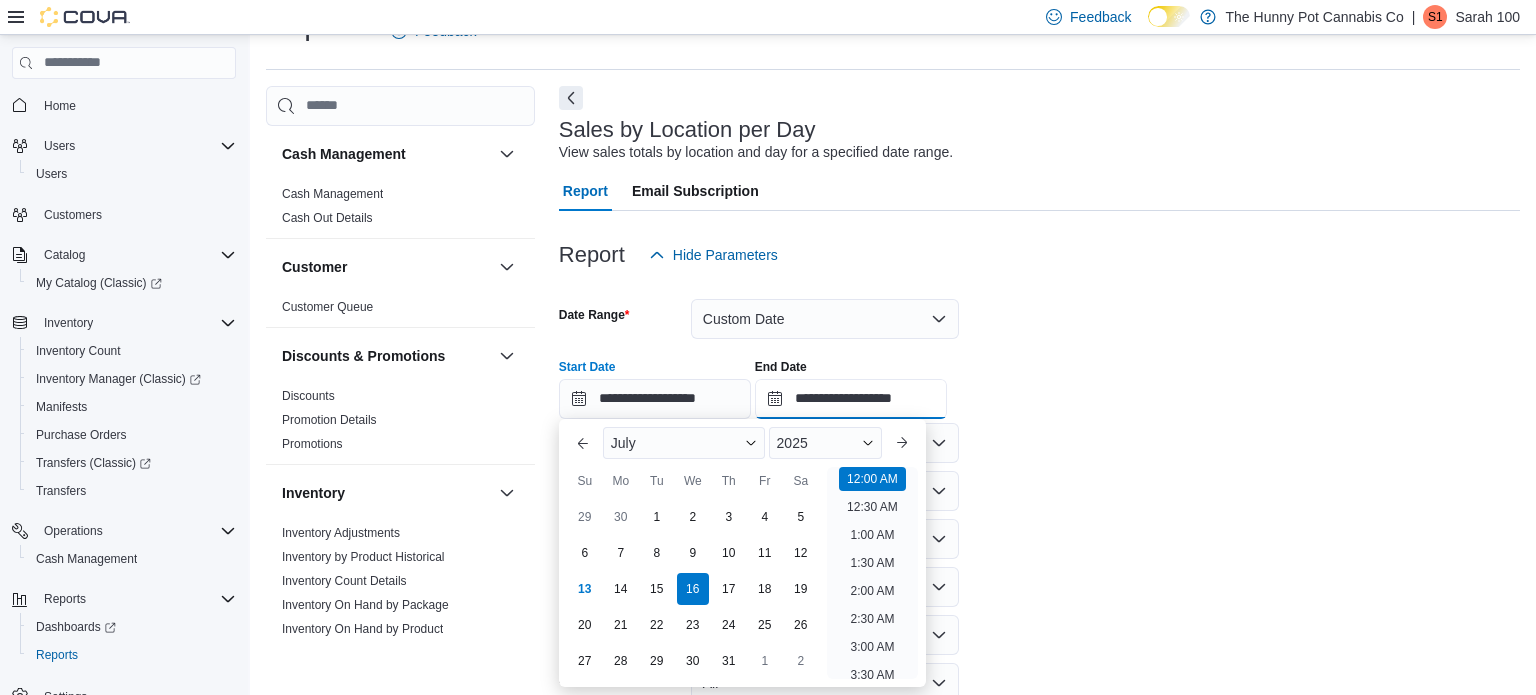 click on "**********" at bounding box center (851, 399) 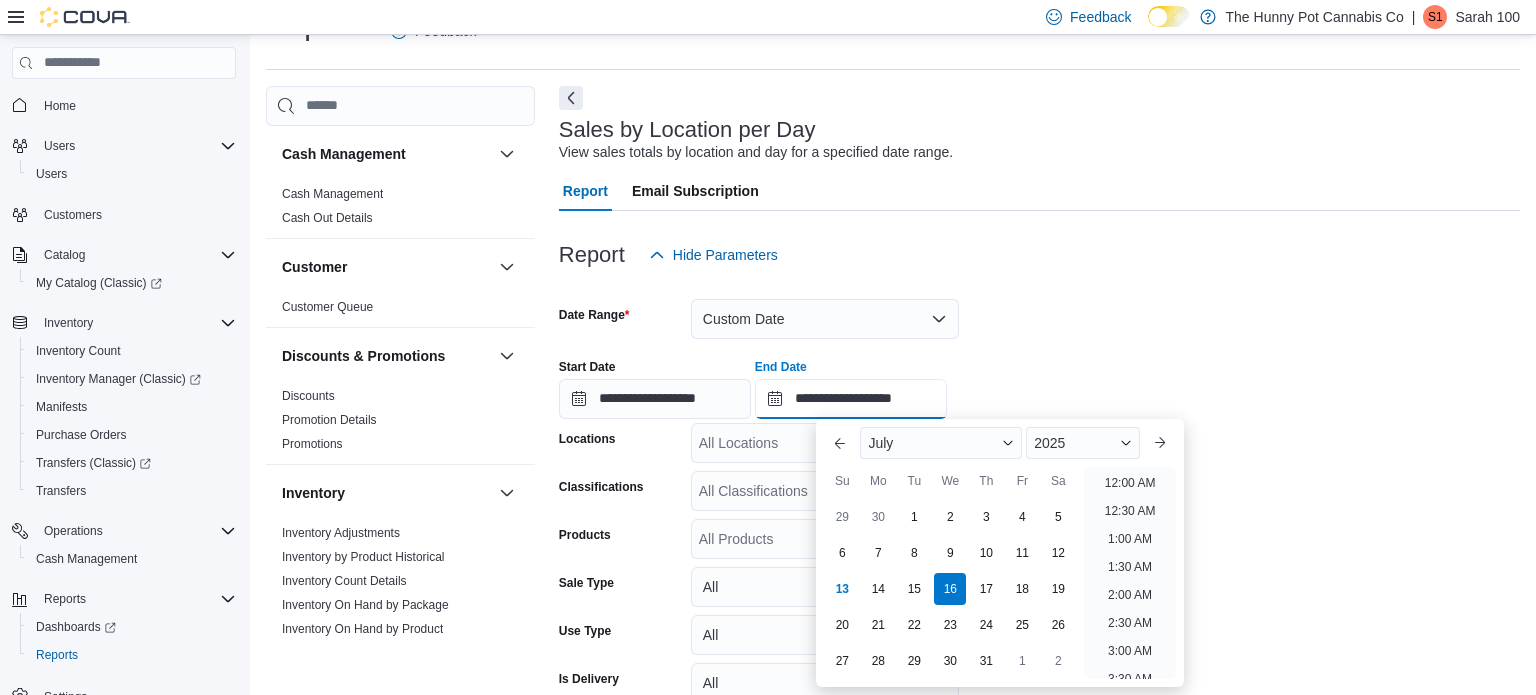 scroll, scrollTop: 1136, scrollLeft: 0, axis: vertical 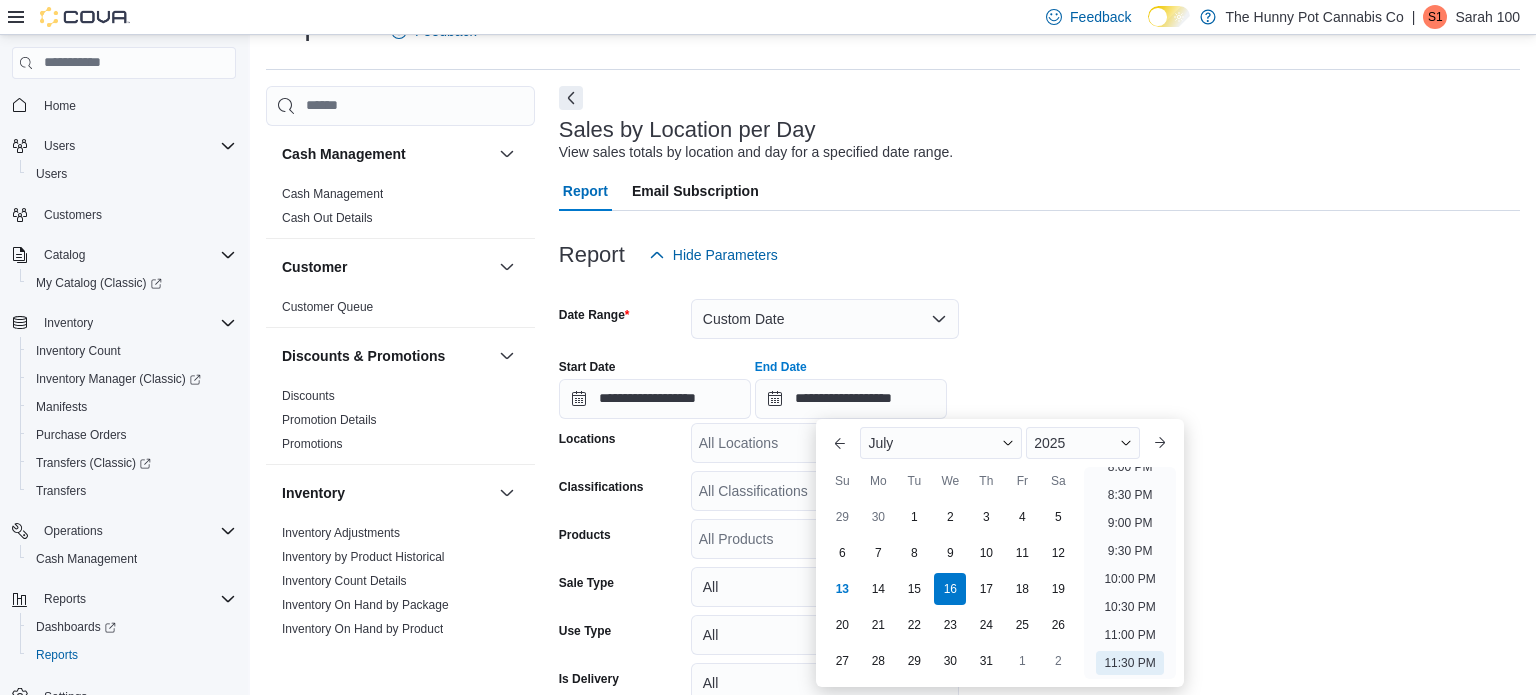 click on "**********" at bounding box center [1039, 381] 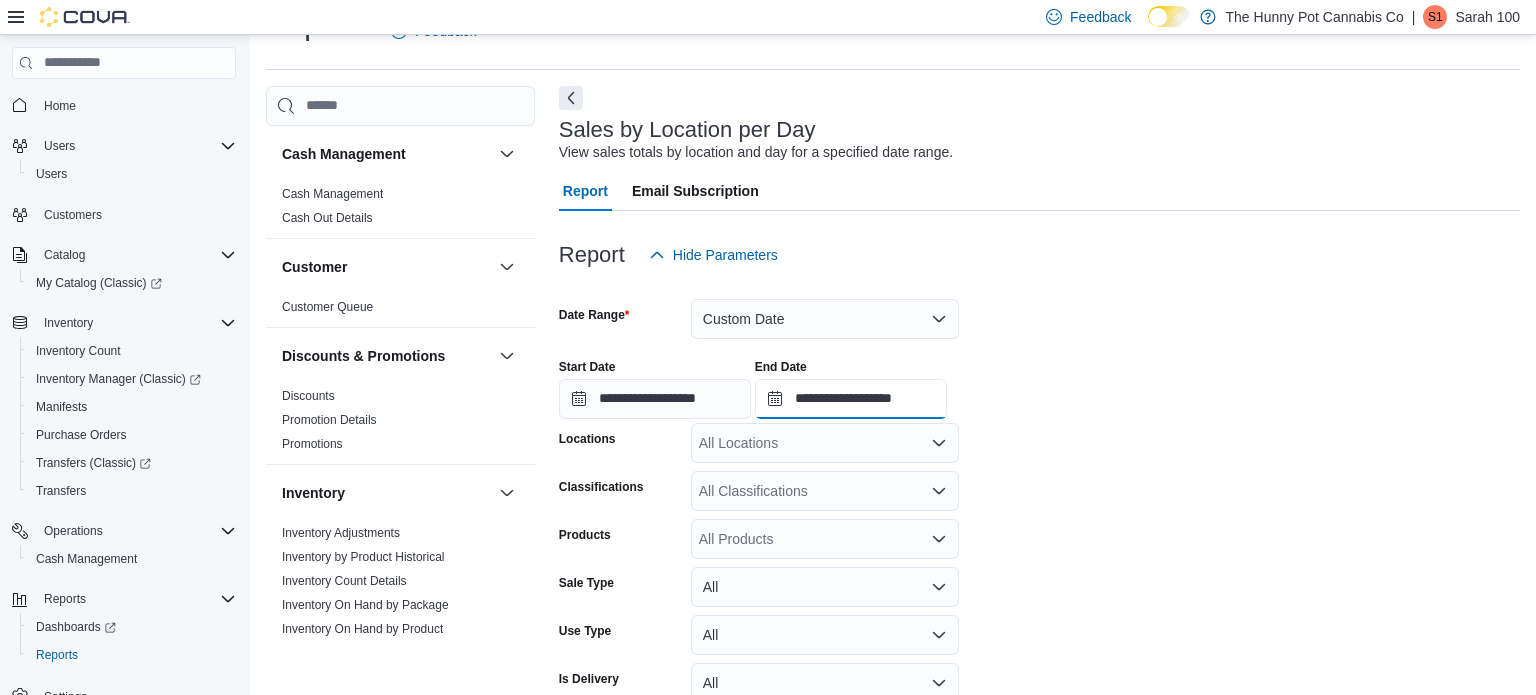 click on "**********" at bounding box center (851, 399) 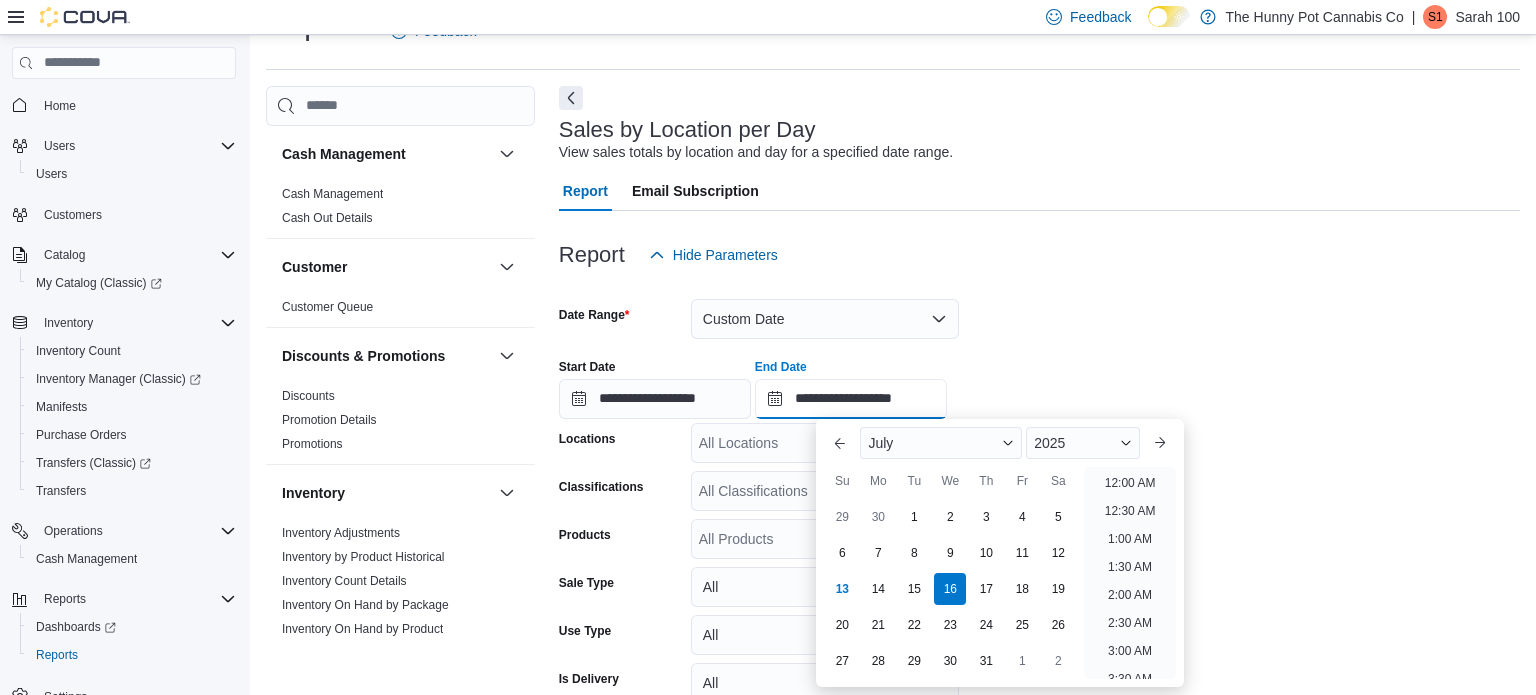 scroll, scrollTop: 1136, scrollLeft: 0, axis: vertical 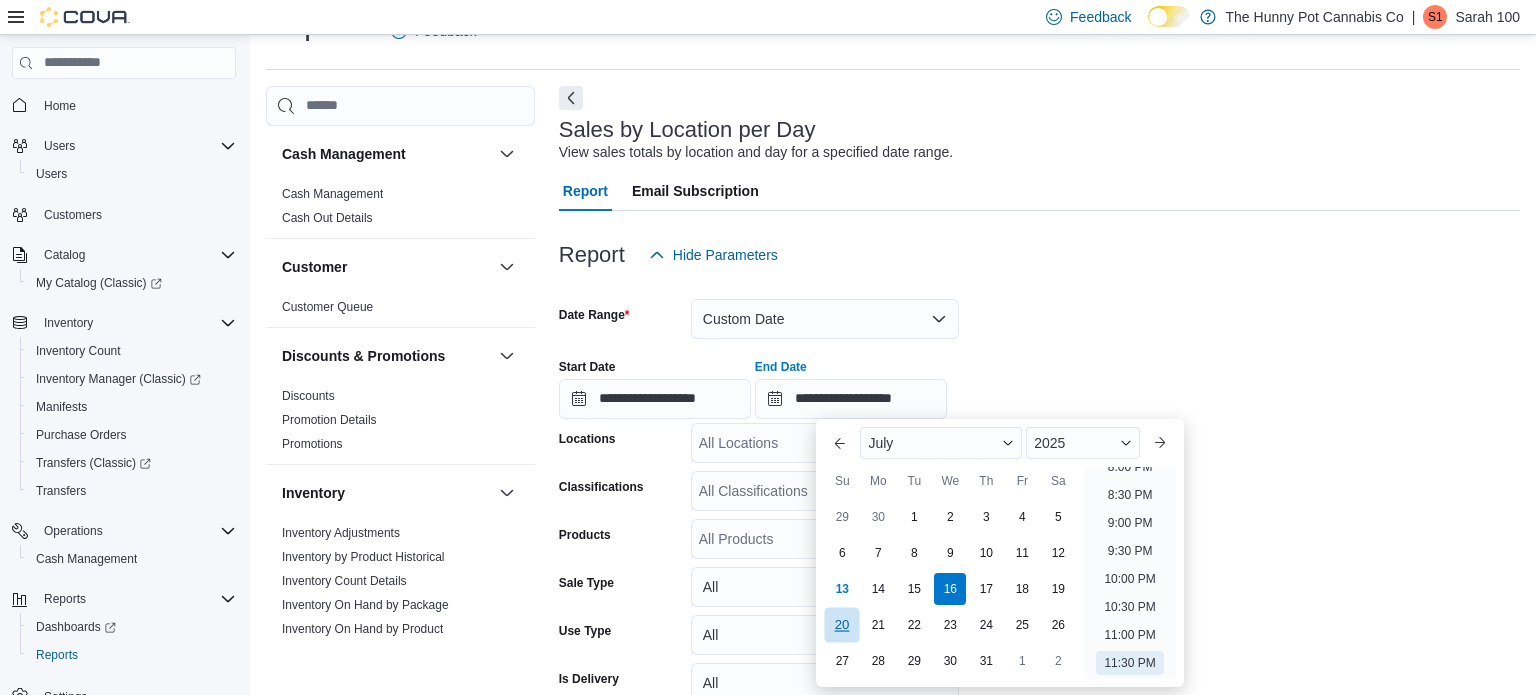 click on "20" at bounding box center [842, 624] 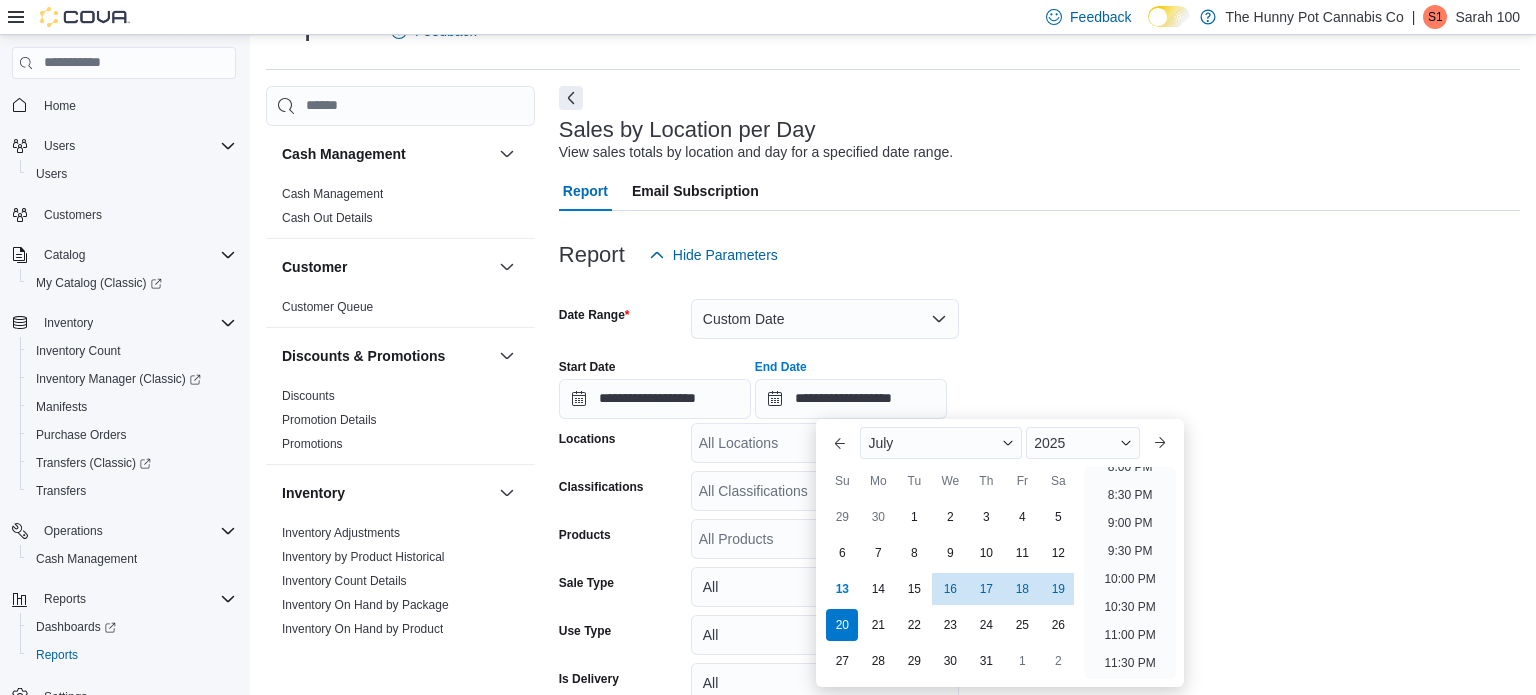 click on "**********" at bounding box center (1039, 381) 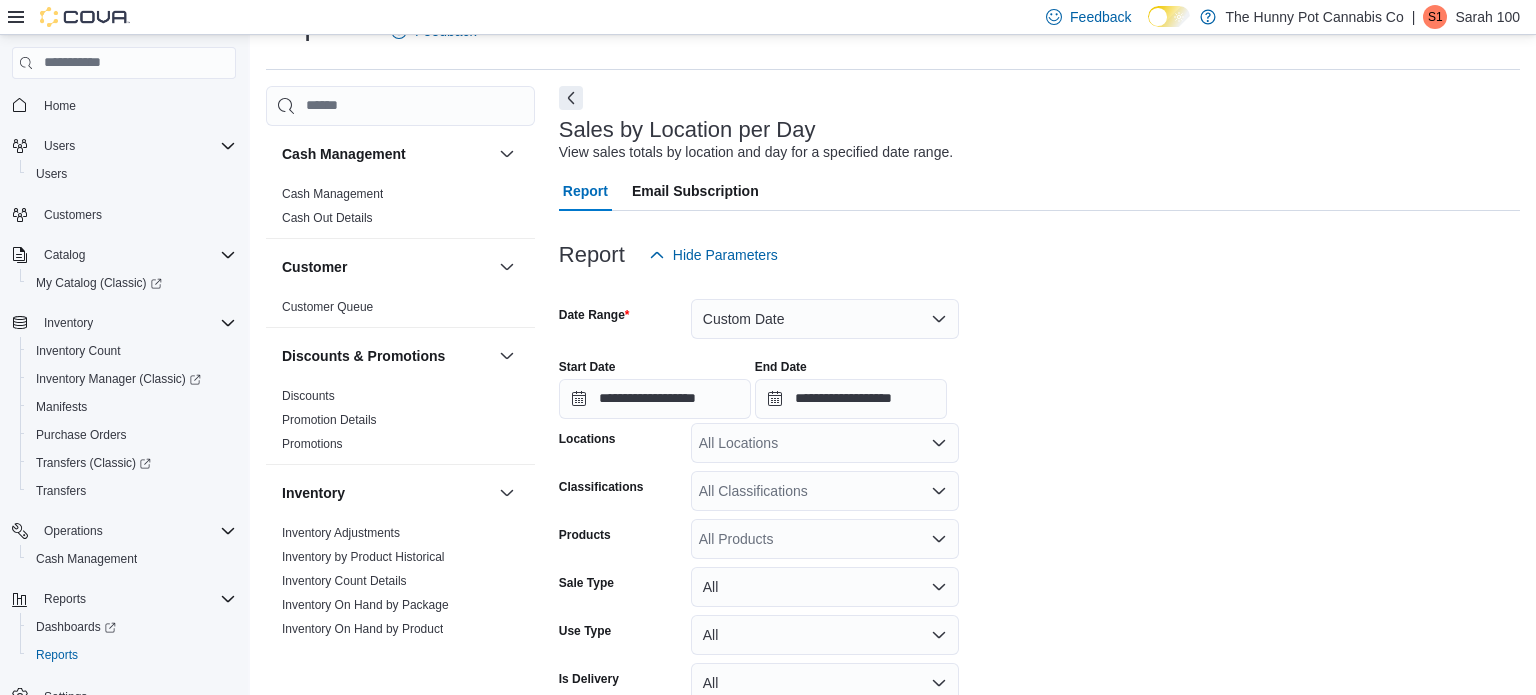 click on "All Locations" at bounding box center (825, 443) 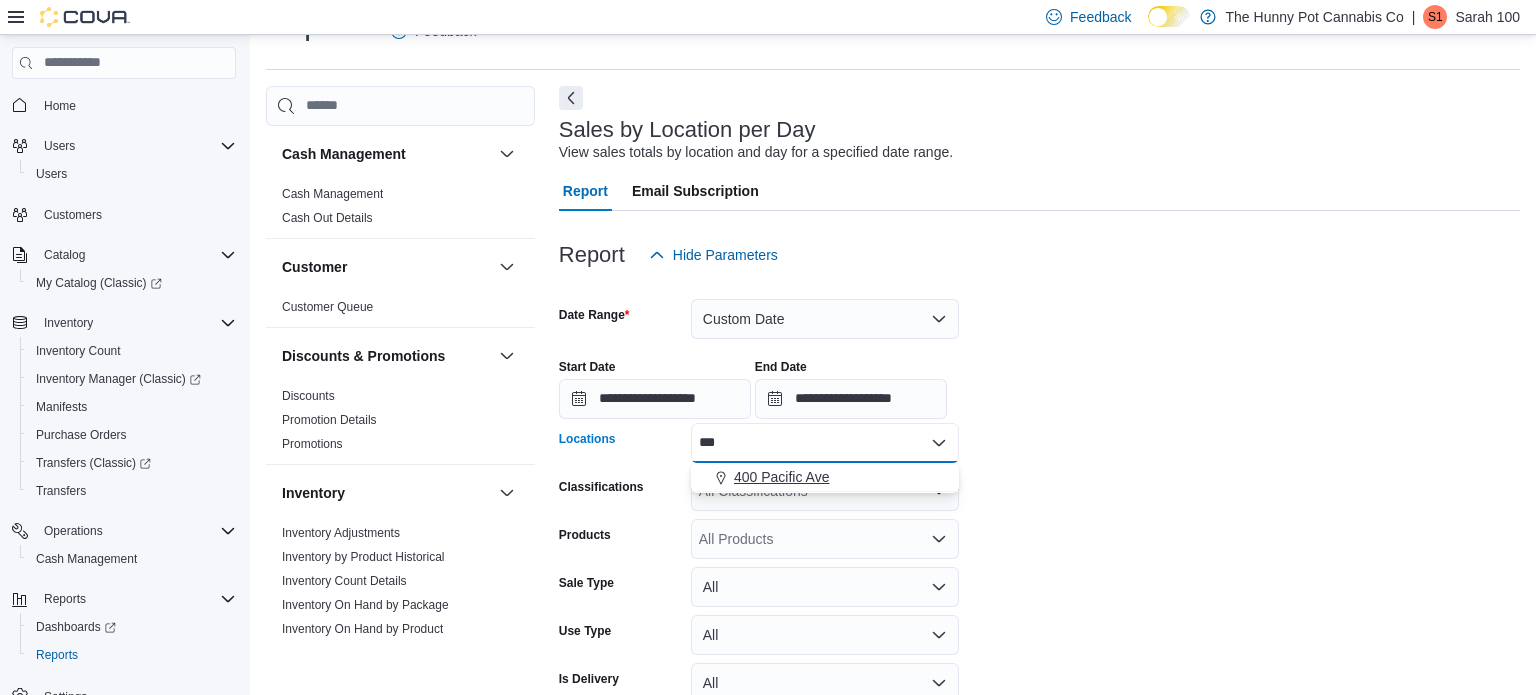 type on "***" 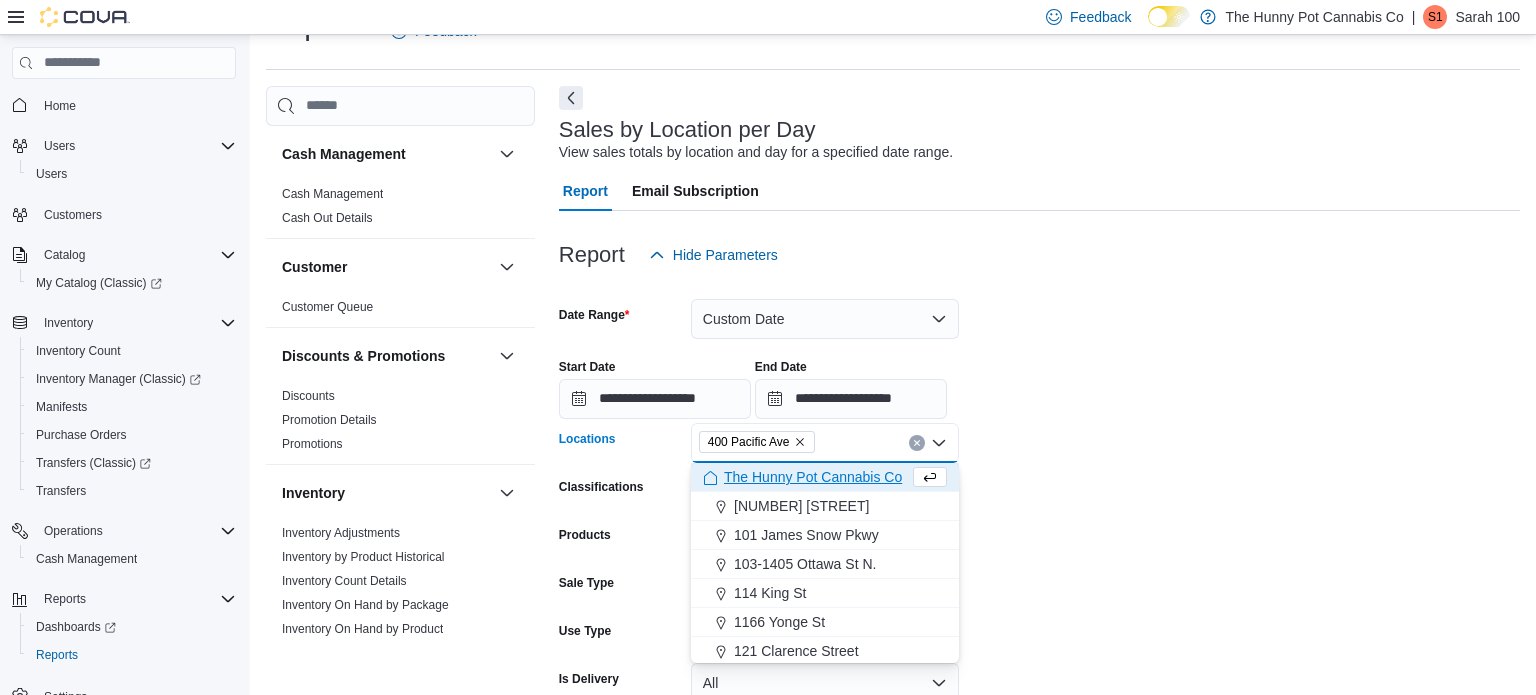 click on "**********" at bounding box center [1039, 517] 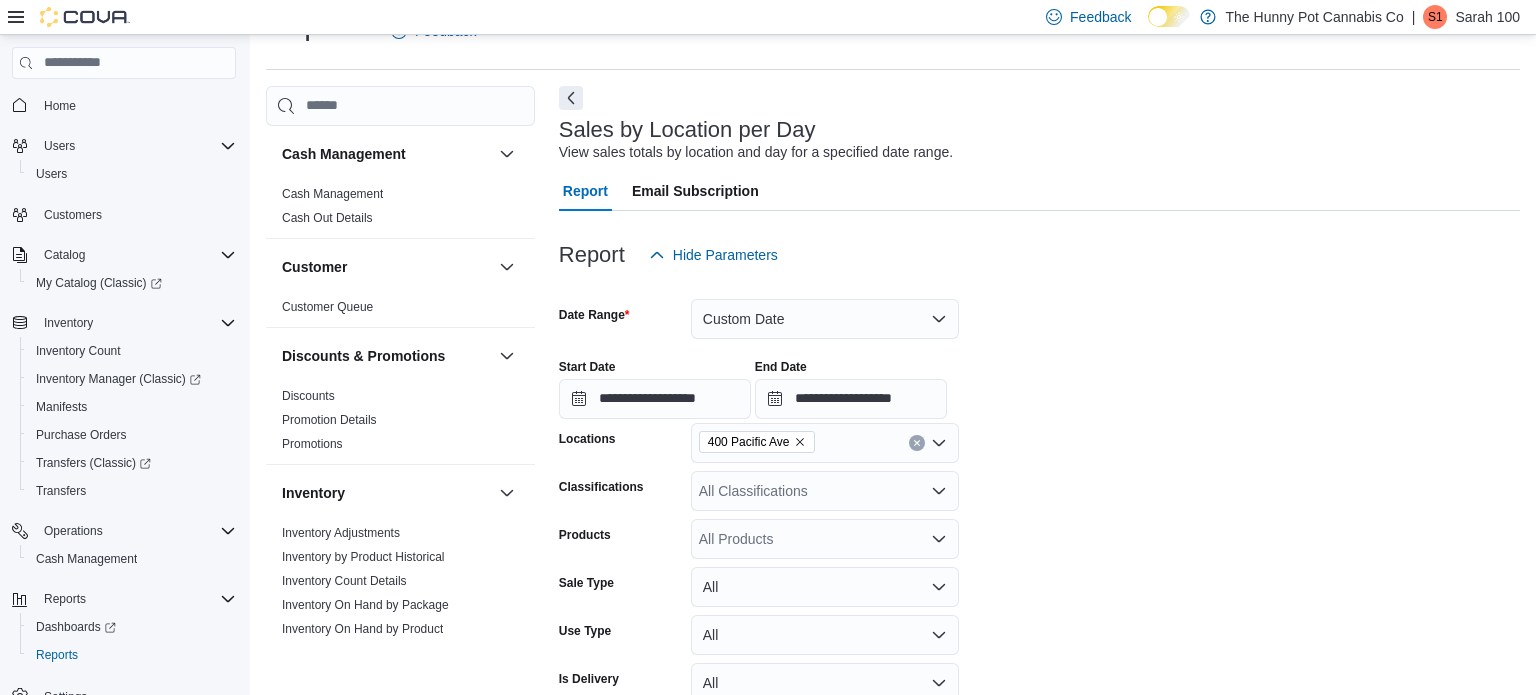 scroll, scrollTop: 149, scrollLeft: 0, axis: vertical 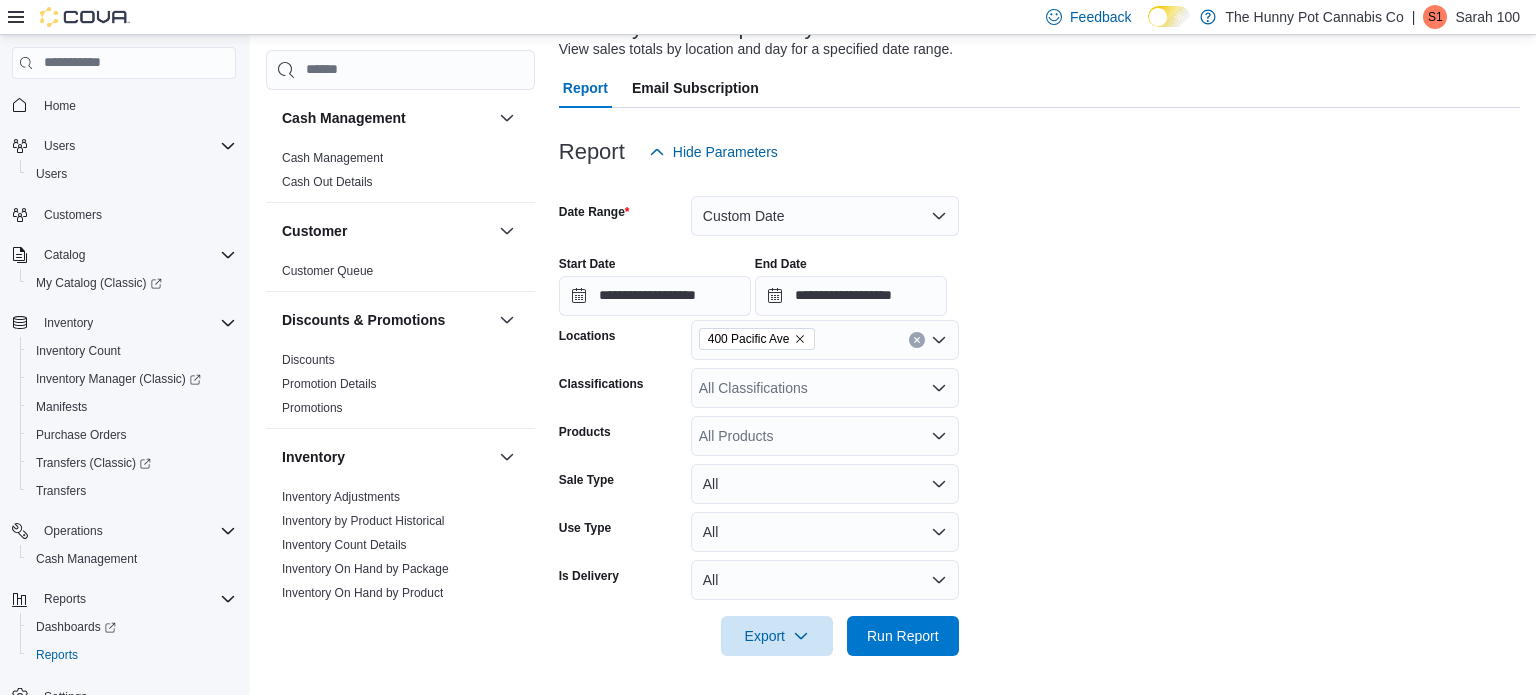 click on "All Products" at bounding box center (825, 436) 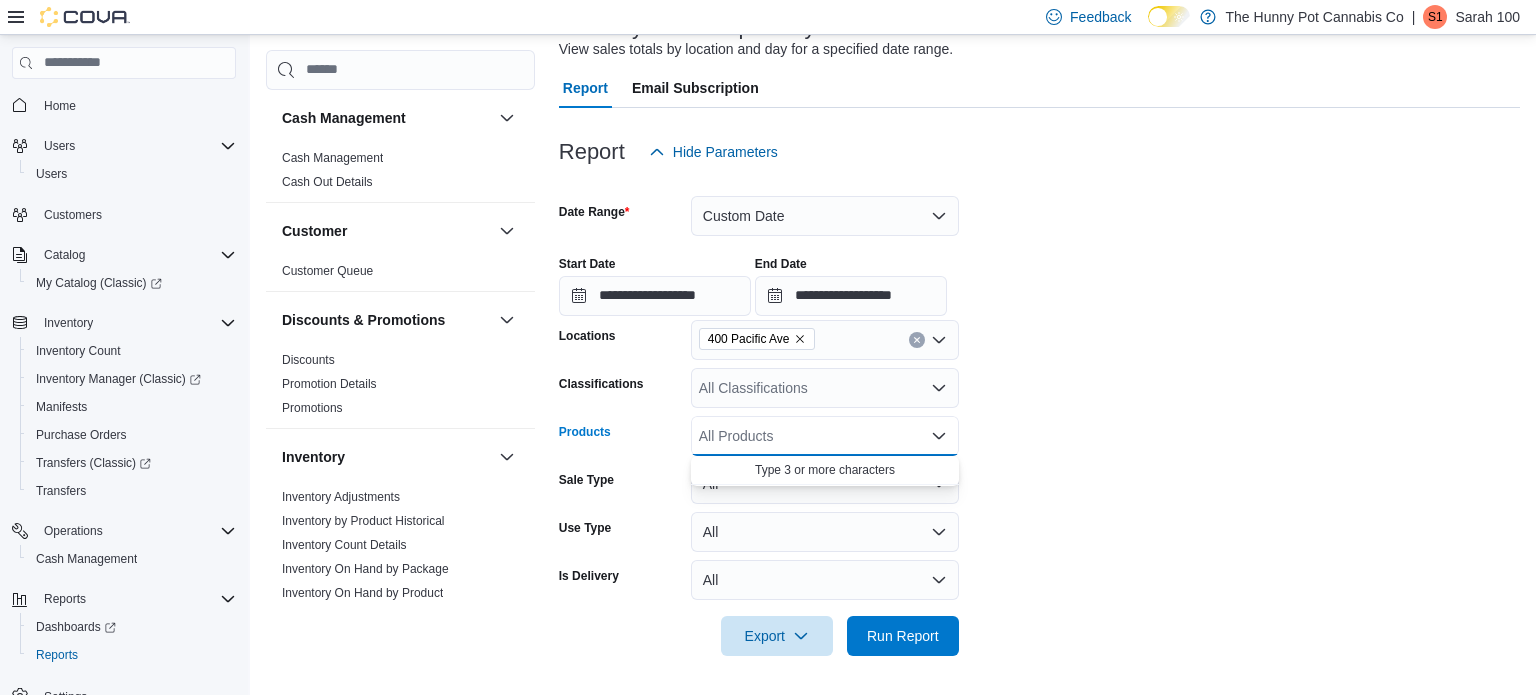 type on "*" 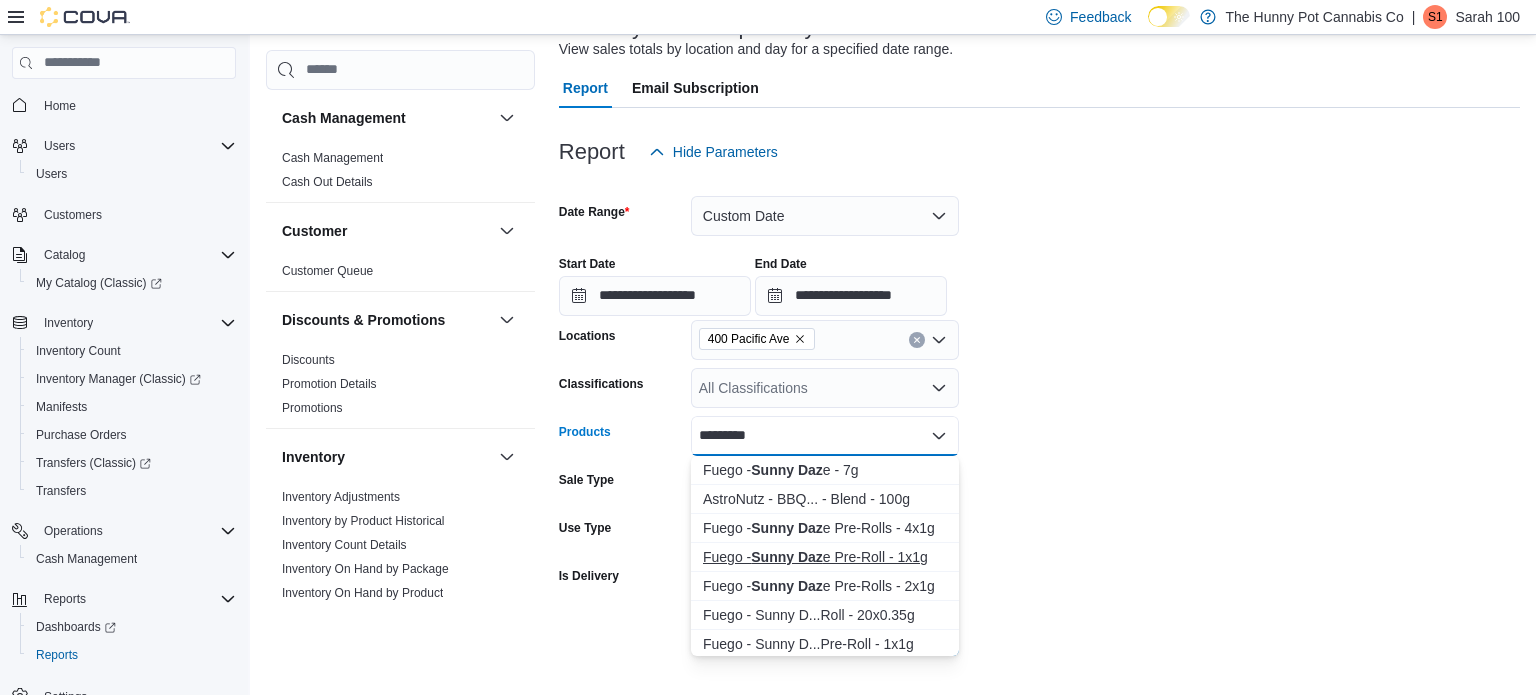 type on "*********" 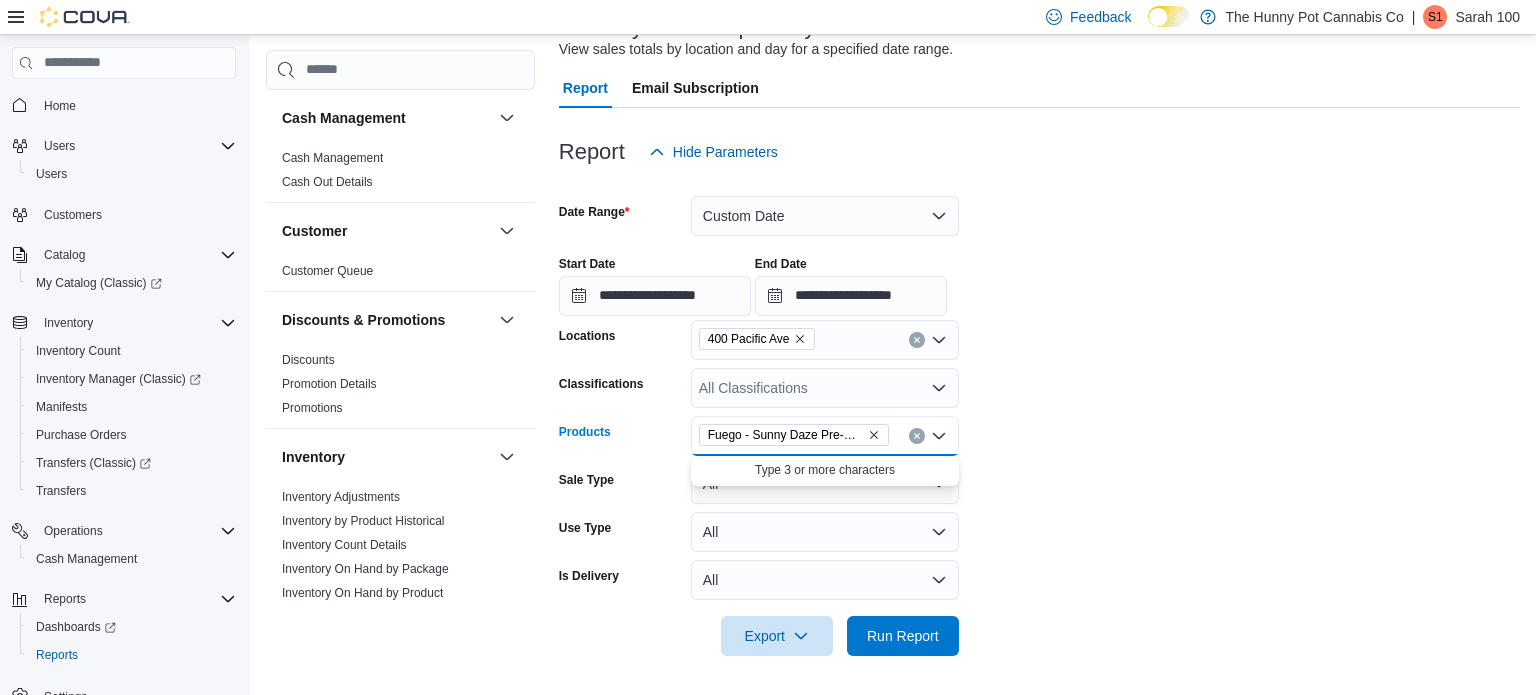 click on "**********" at bounding box center (1039, 414) 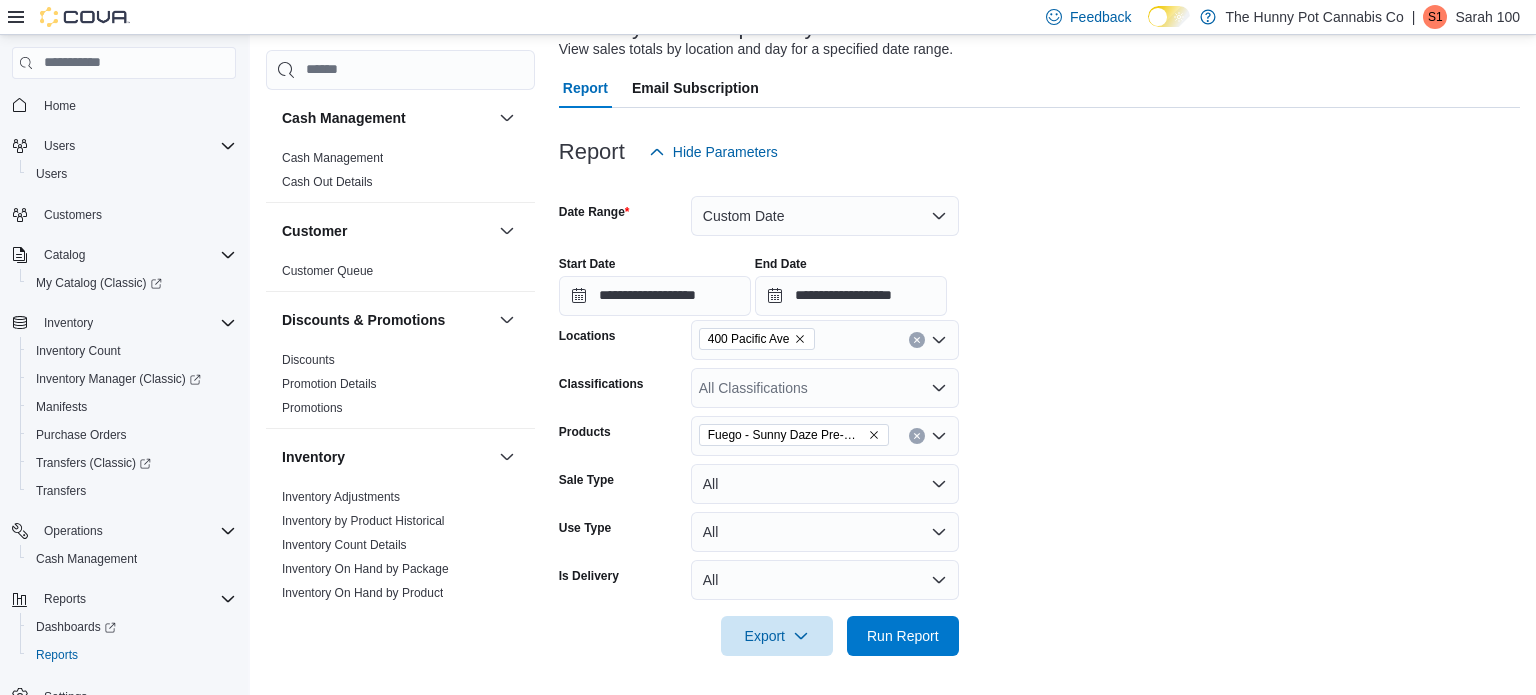 click at bounding box center [1039, 668] 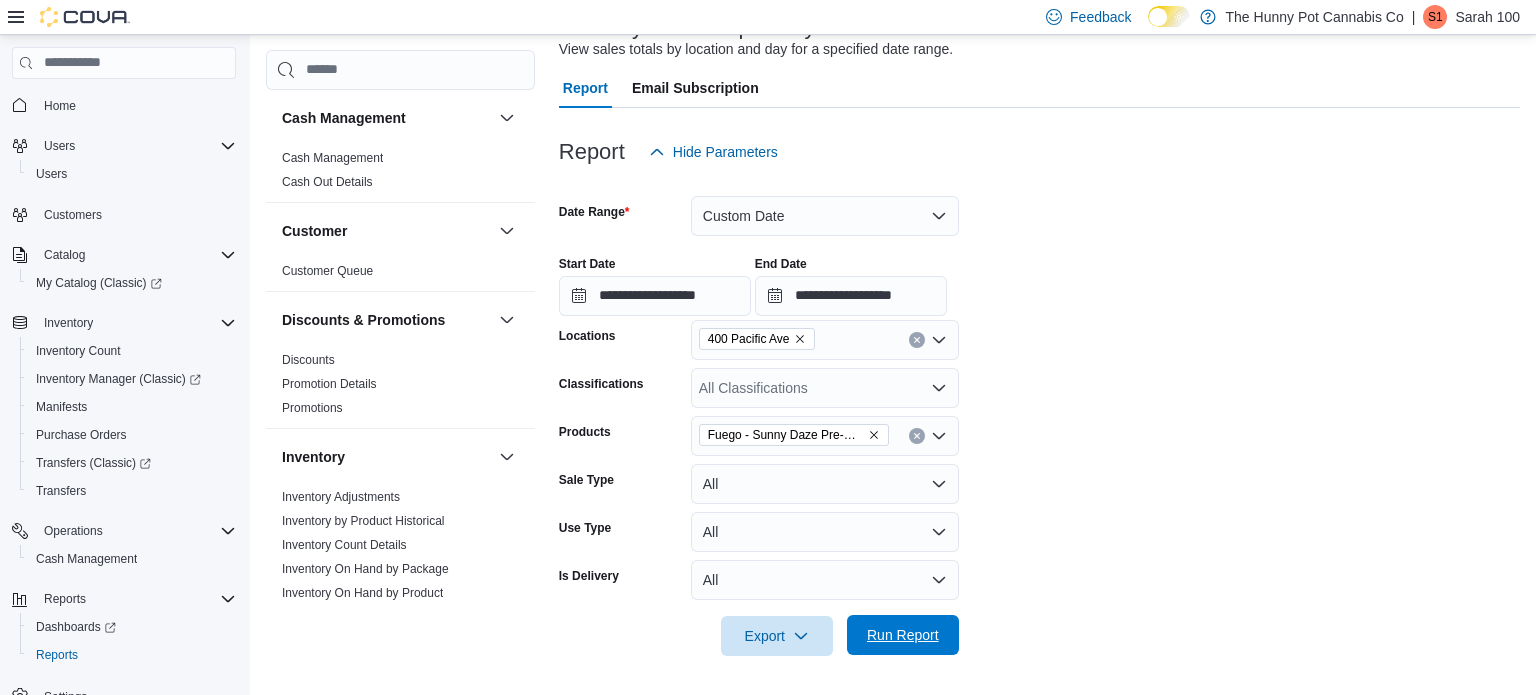 click on "Run Report" at bounding box center (903, 635) 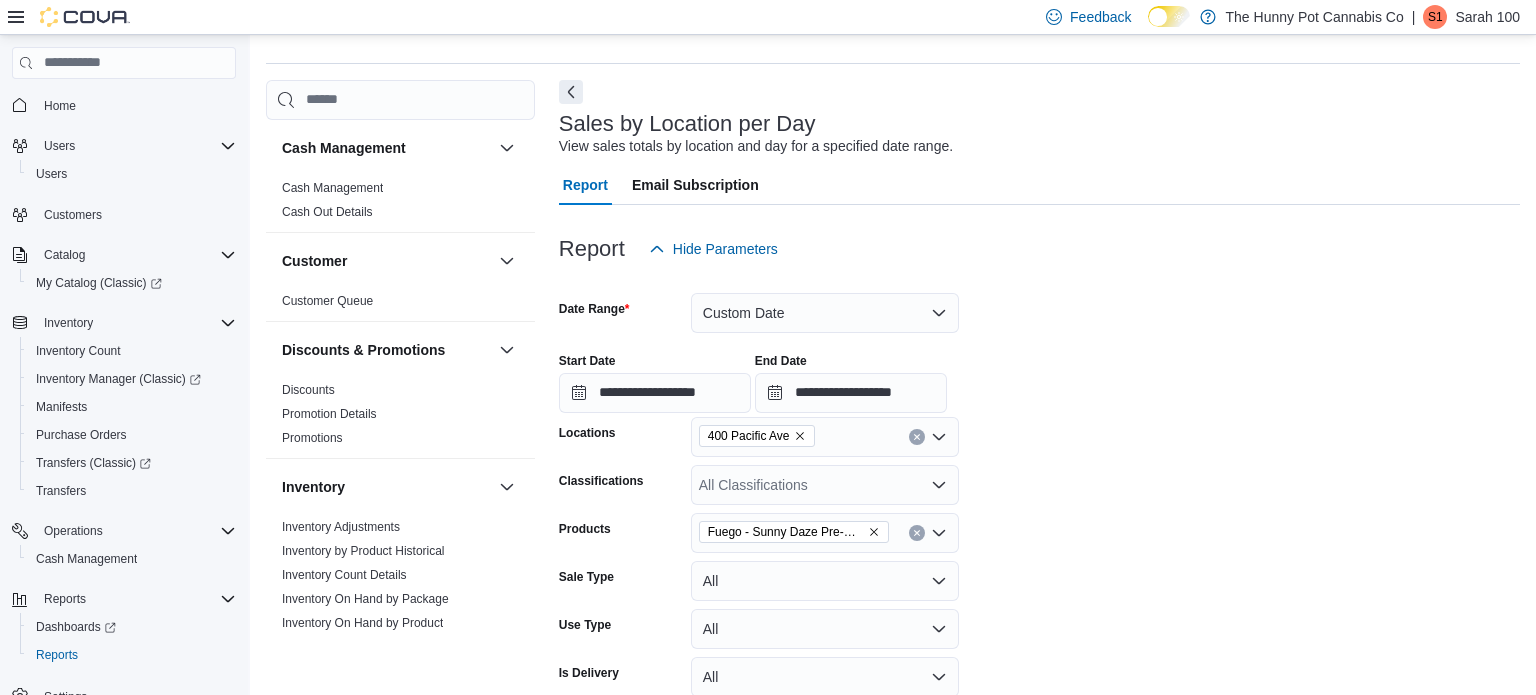 scroll, scrollTop: 54, scrollLeft: 0, axis: vertical 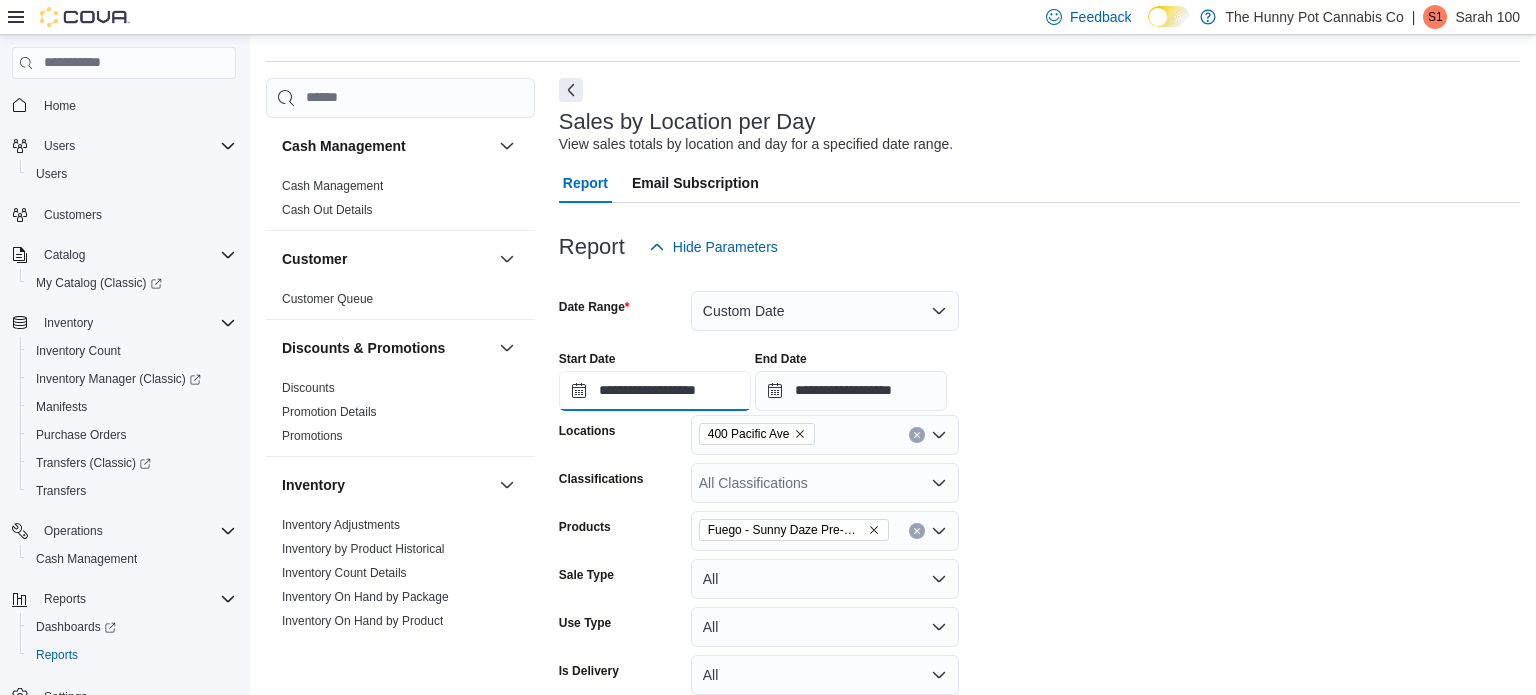 click on "**********" at bounding box center (655, 391) 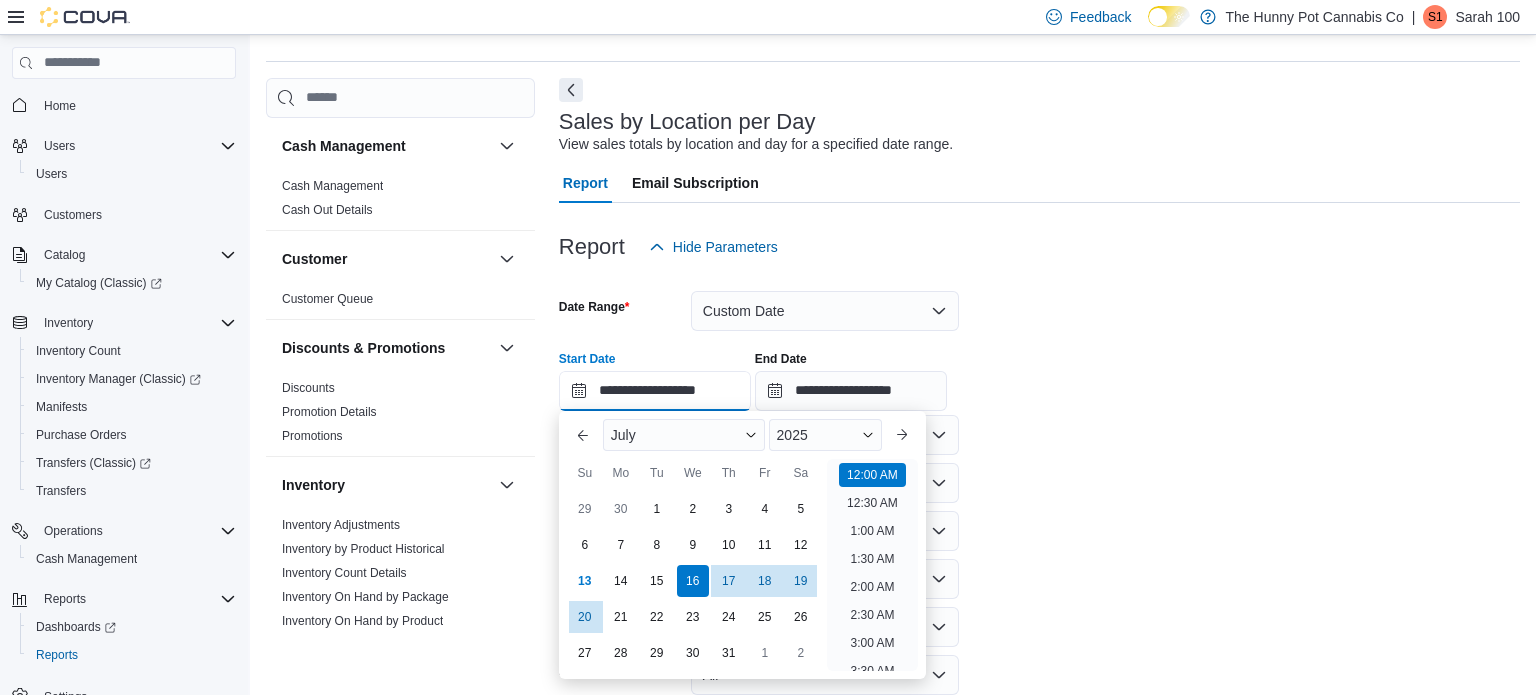 scroll, scrollTop: 62, scrollLeft: 0, axis: vertical 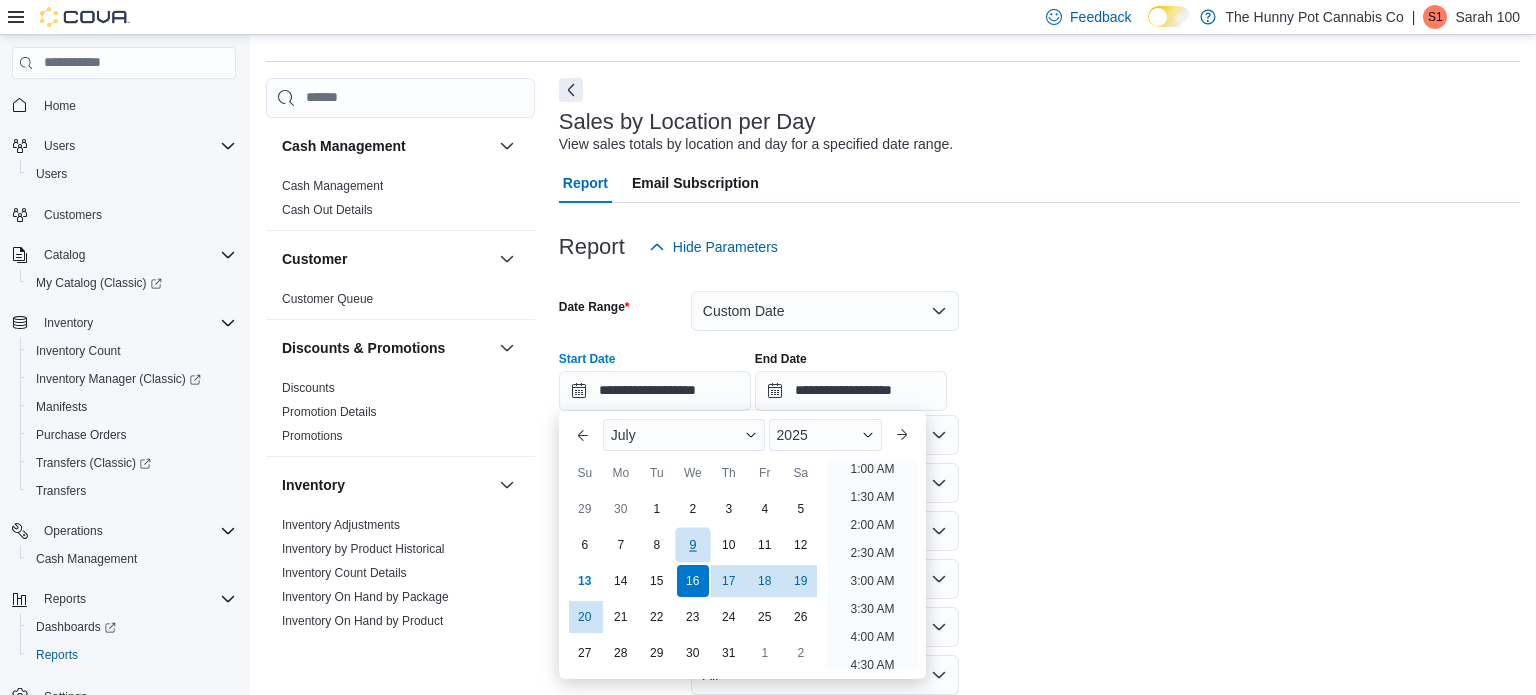 click on "9" at bounding box center [692, 544] 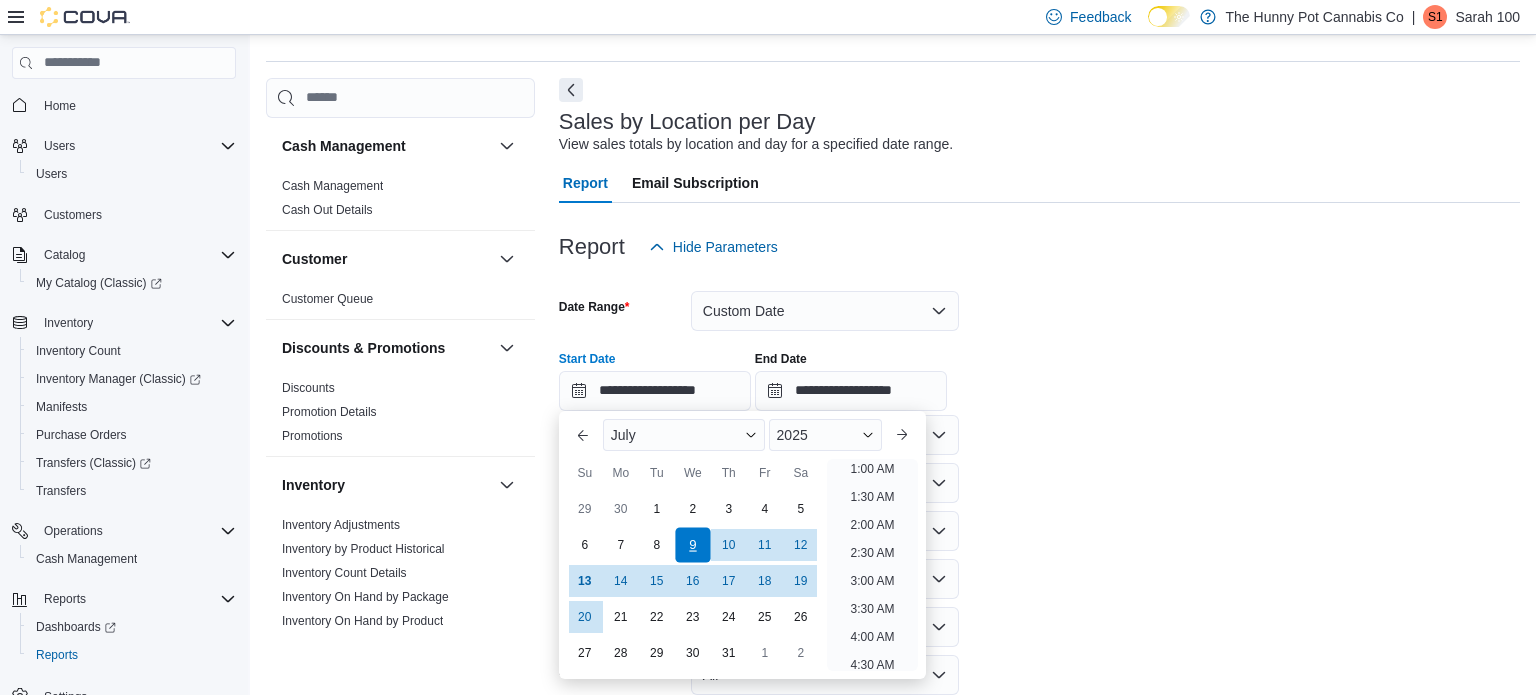 scroll, scrollTop: 4, scrollLeft: 0, axis: vertical 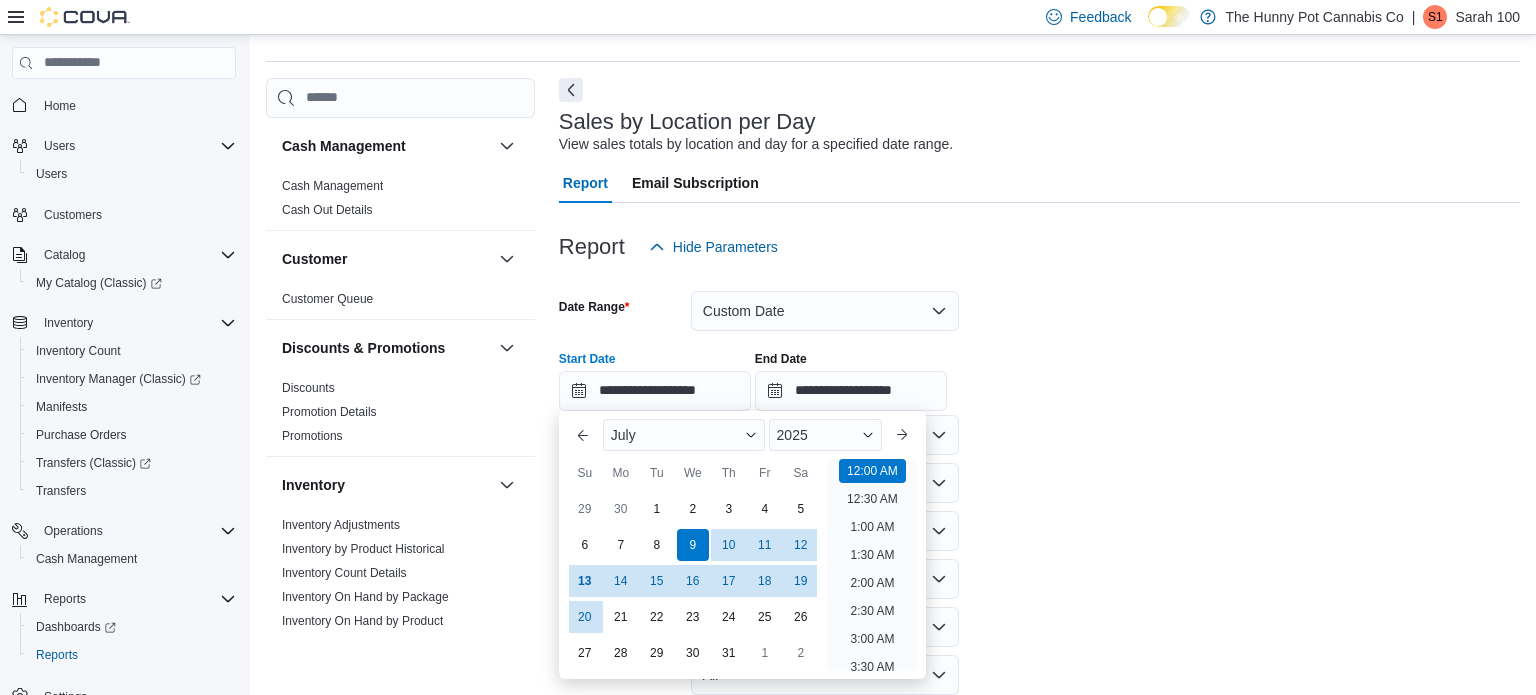 click on "**********" at bounding box center [1039, 509] 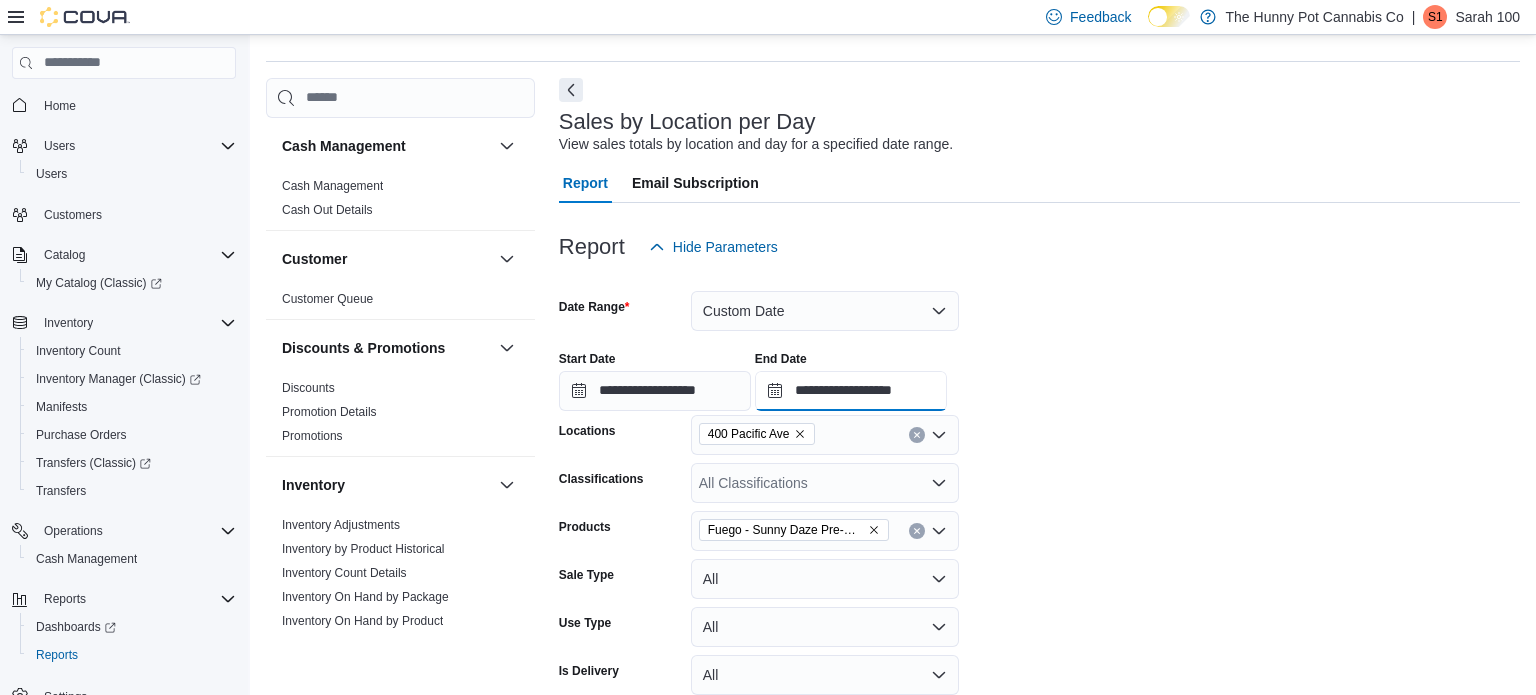 click on "**********" at bounding box center (851, 391) 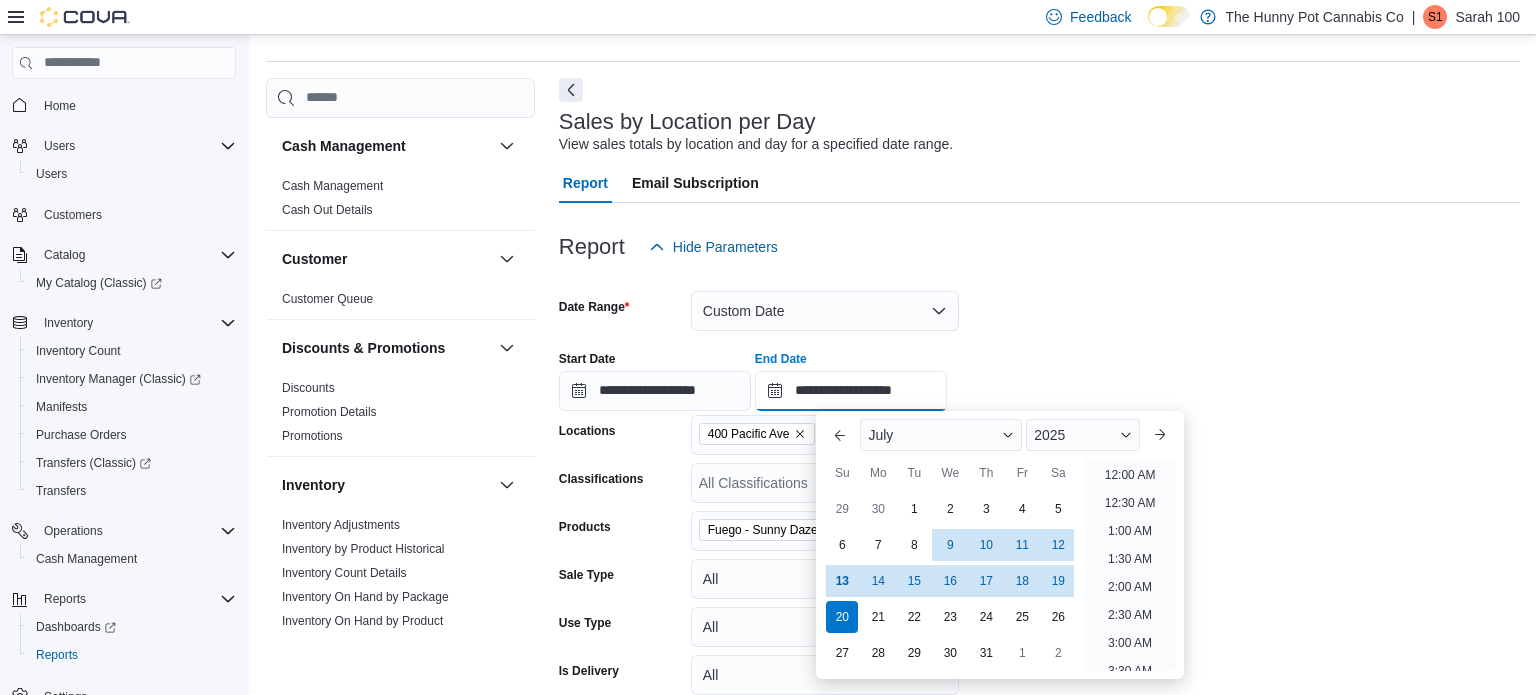 scroll, scrollTop: 1136, scrollLeft: 0, axis: vertical 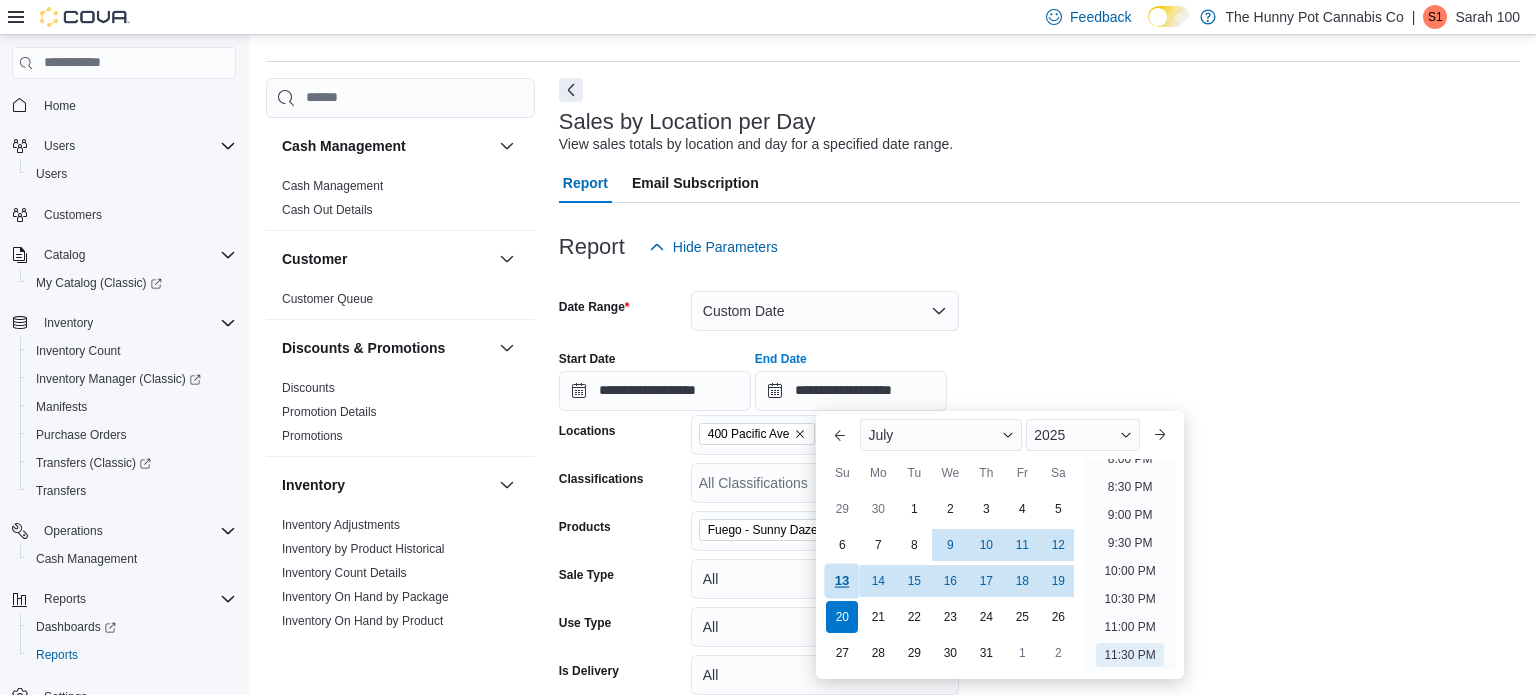 click on "13" at bounding box center (842, 580) 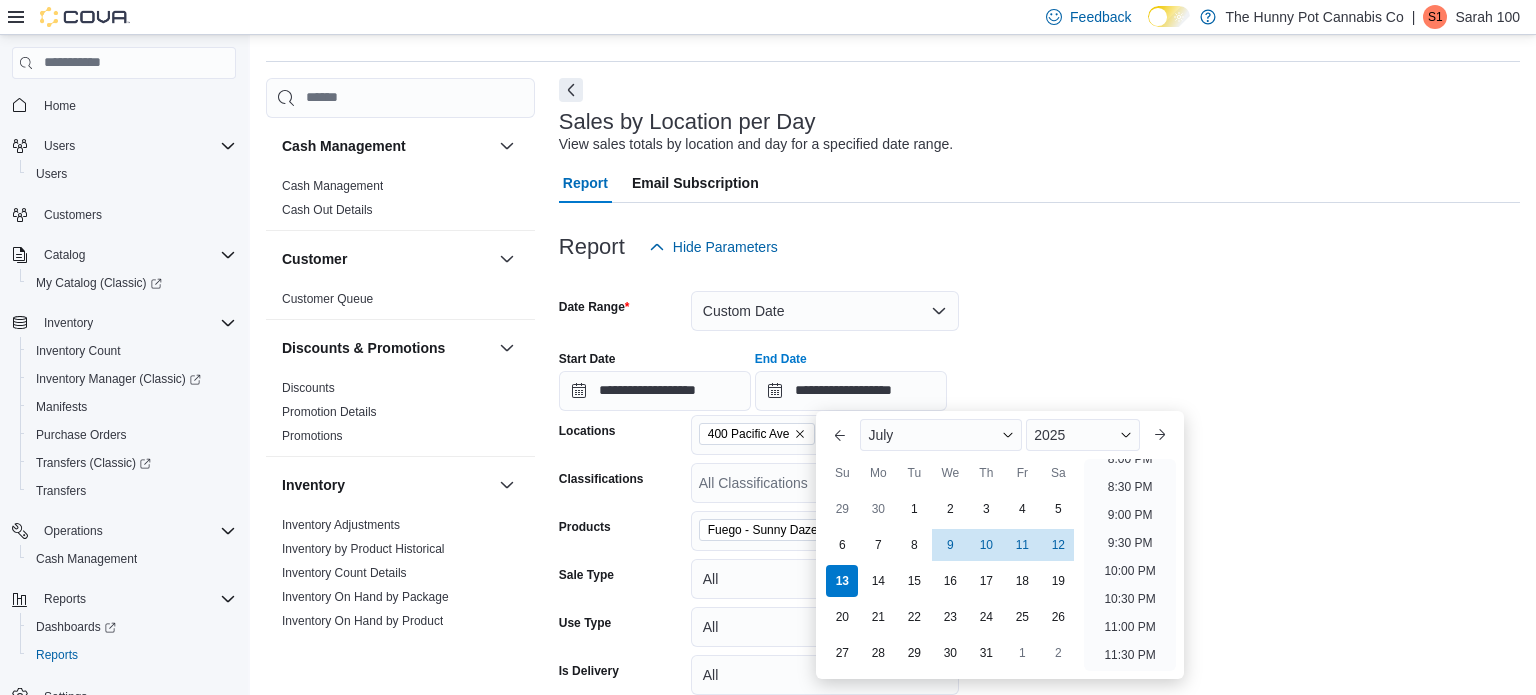 click on "**********" at bounding box center [1039, 373] 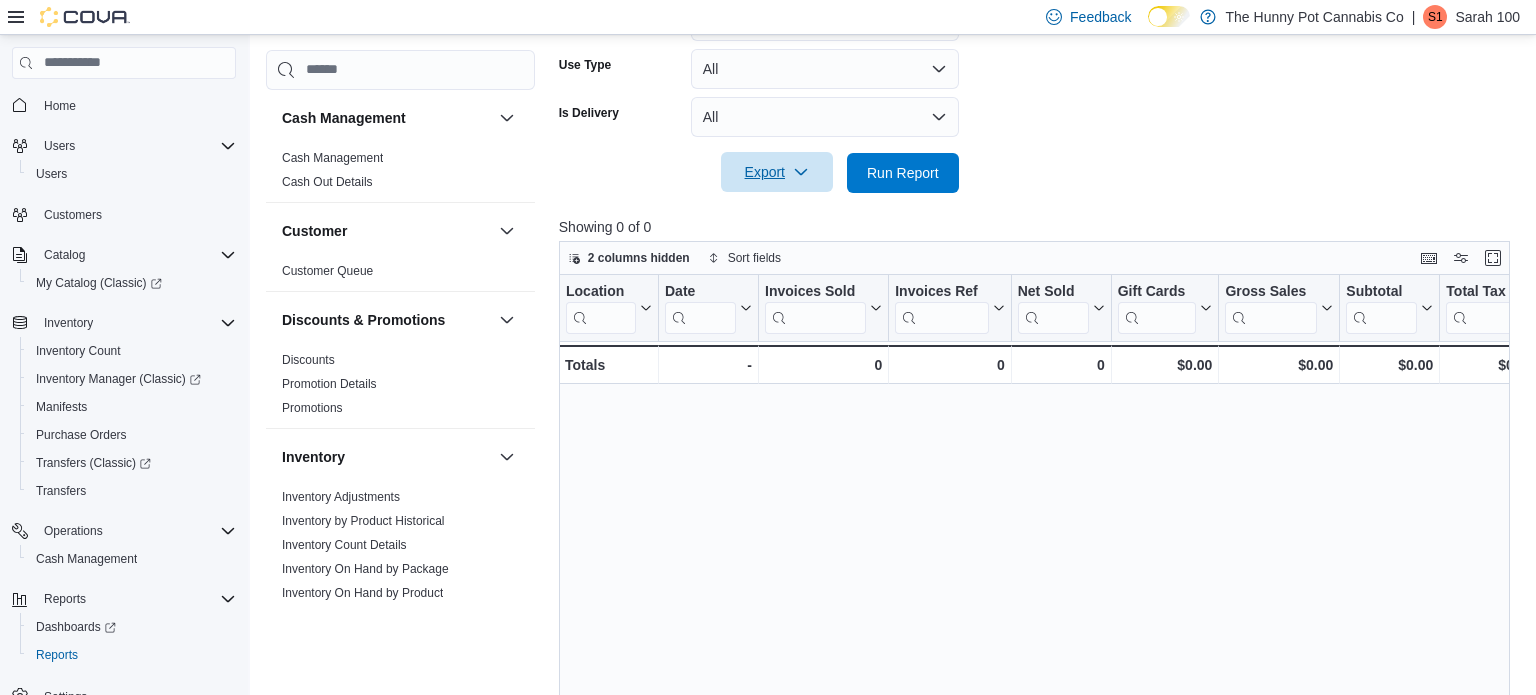 scroll, scrollTop: 638, scrollLeft: 0, axis: vertical 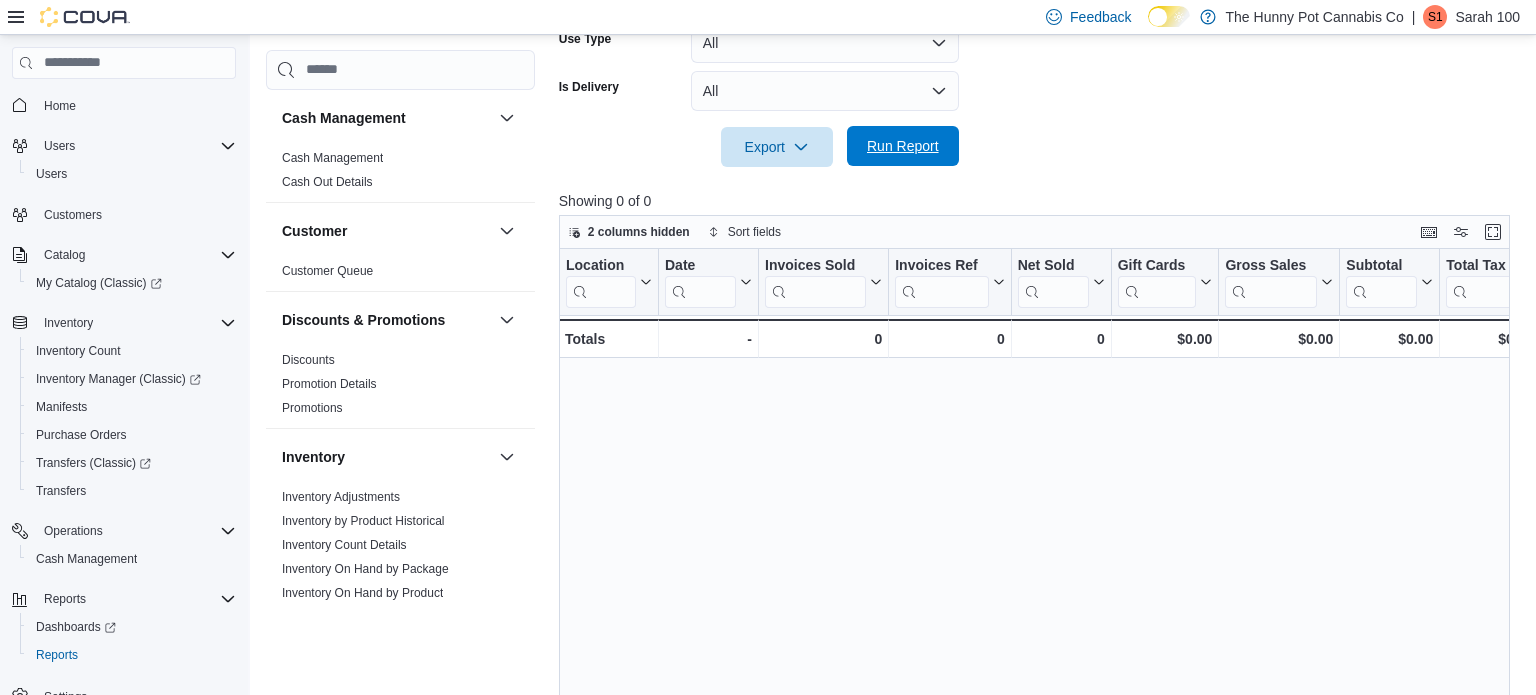 click on "Run Report" at bounding box center [903, 146] 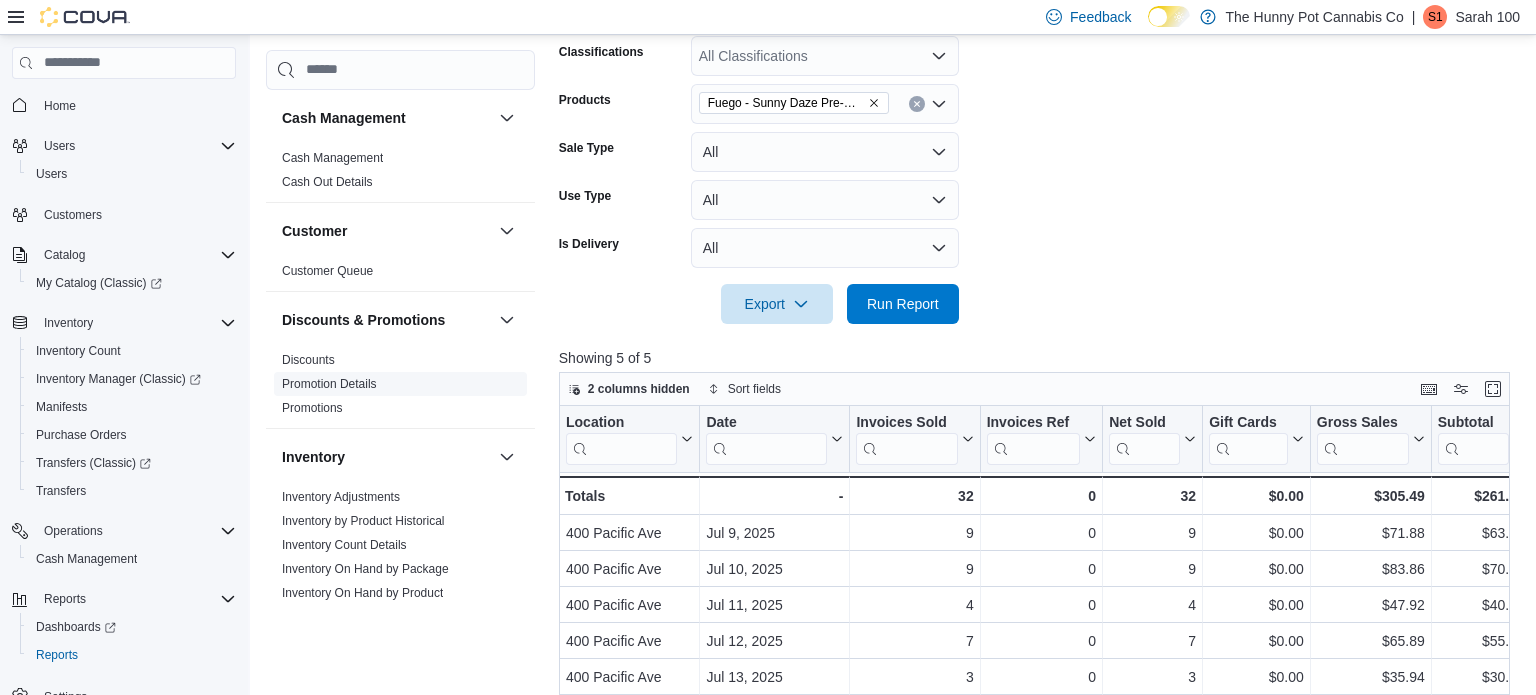 scroll, scrollTop: 496, scrollLeft: 0, axis: vertical 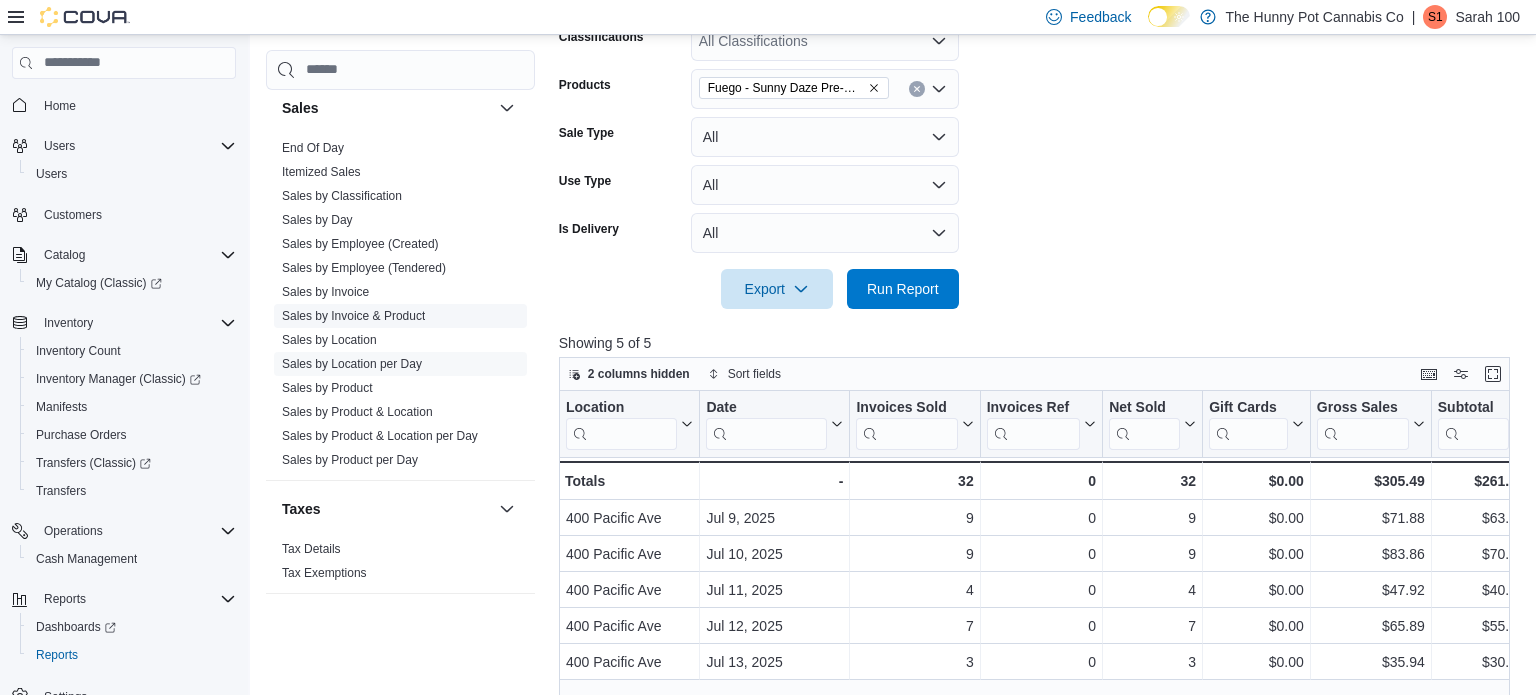 click on "Sales by Invoice & Product" at bounding box center (353, 316) 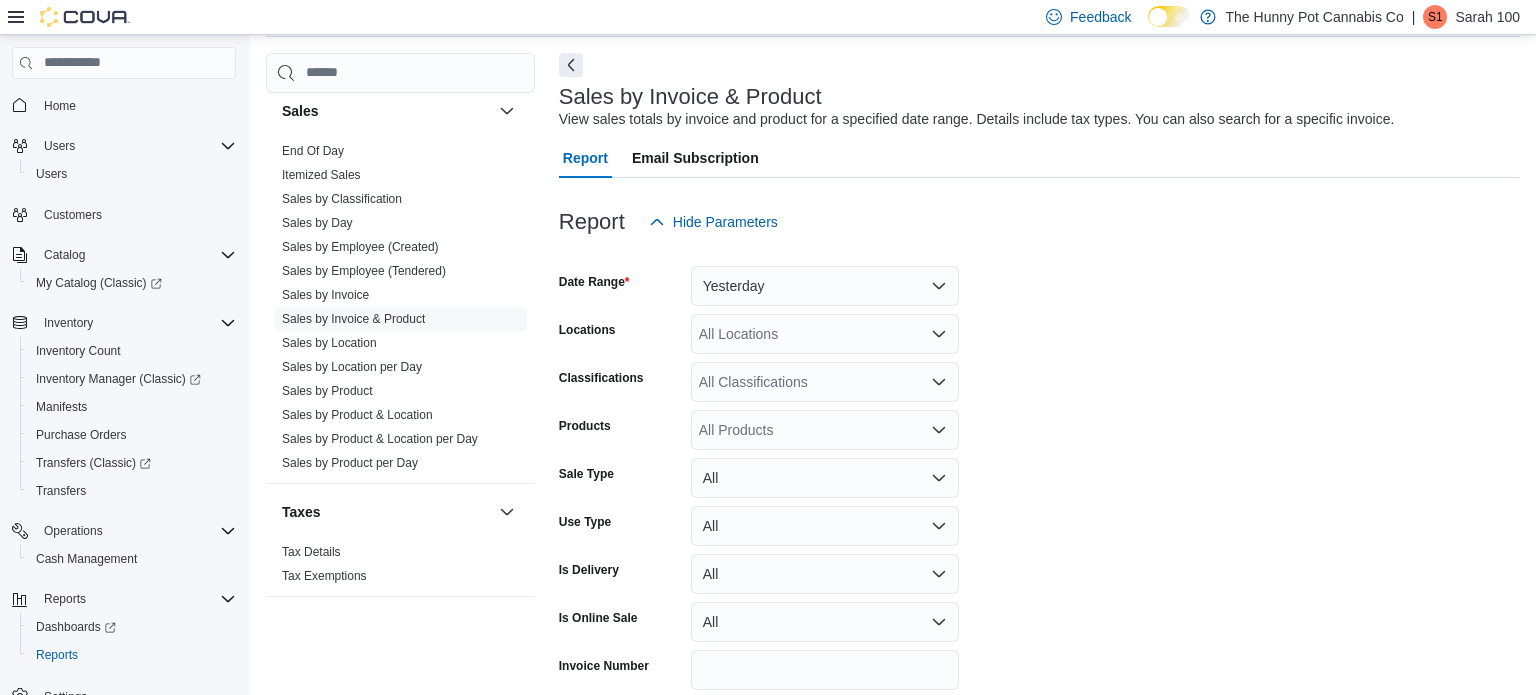 scroll, scrollTop: 46, scrollLeft: 0, axis: vertical 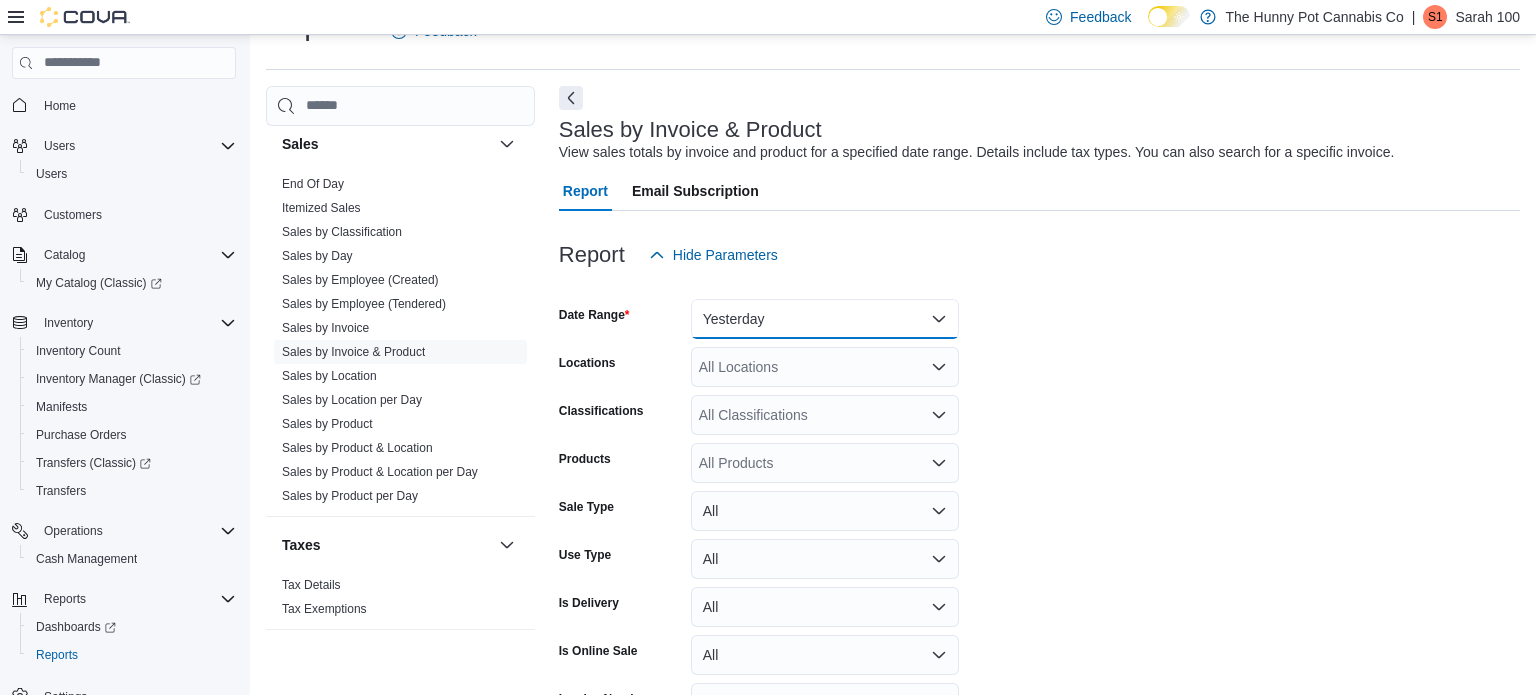 click on "Yesterday" at bounding box center [825, 319] 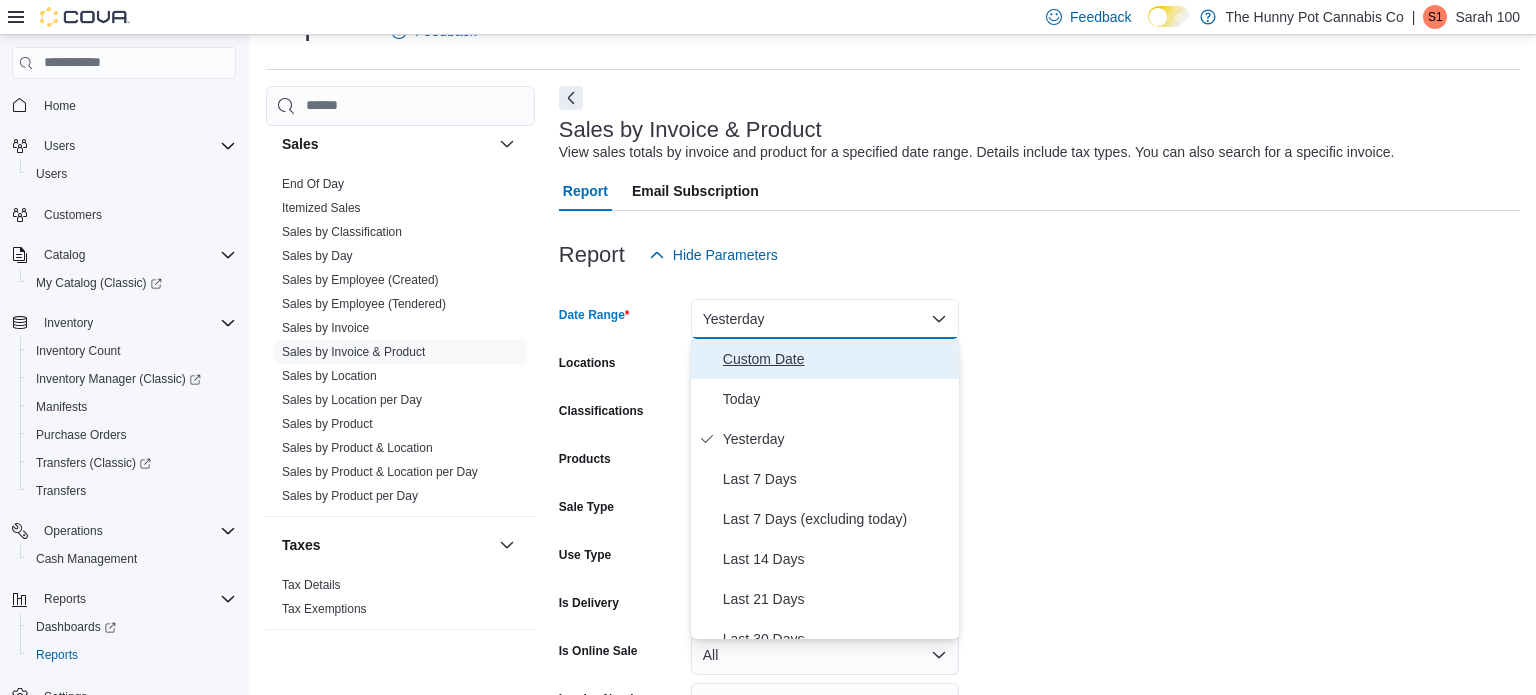 click on "Custom Date" at bounding box center [837, 359] 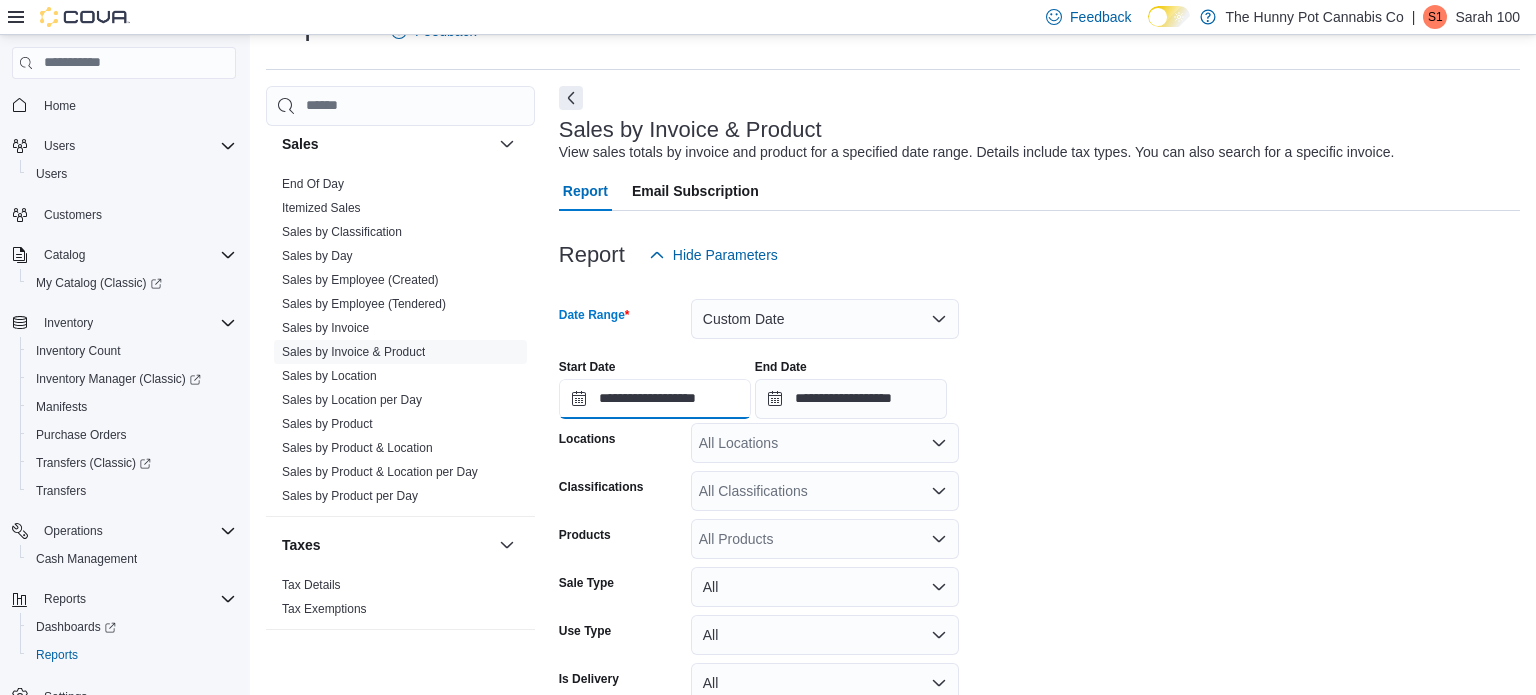 click on "**********" at bounding box center (655, 399) 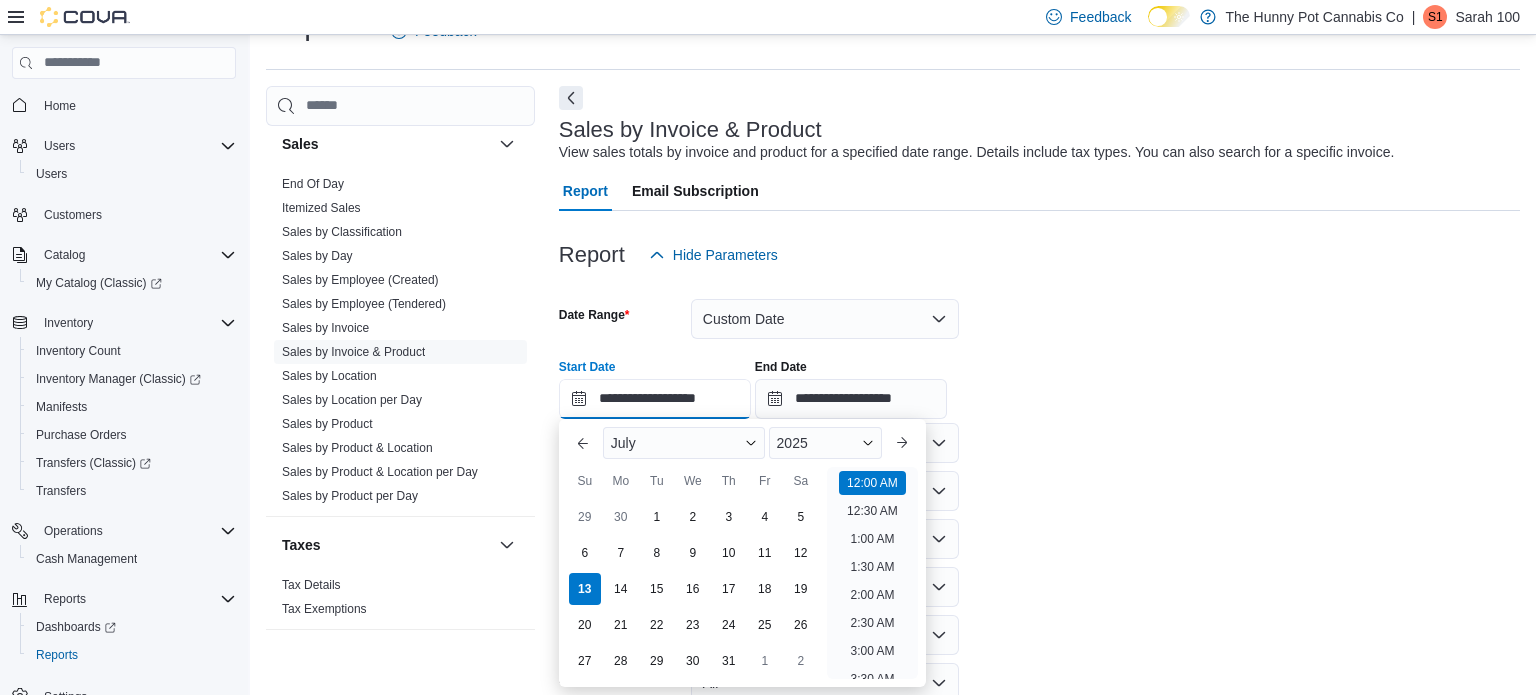 scroll, scrollTop: 62, scrollLeft: 0, axis: vertical 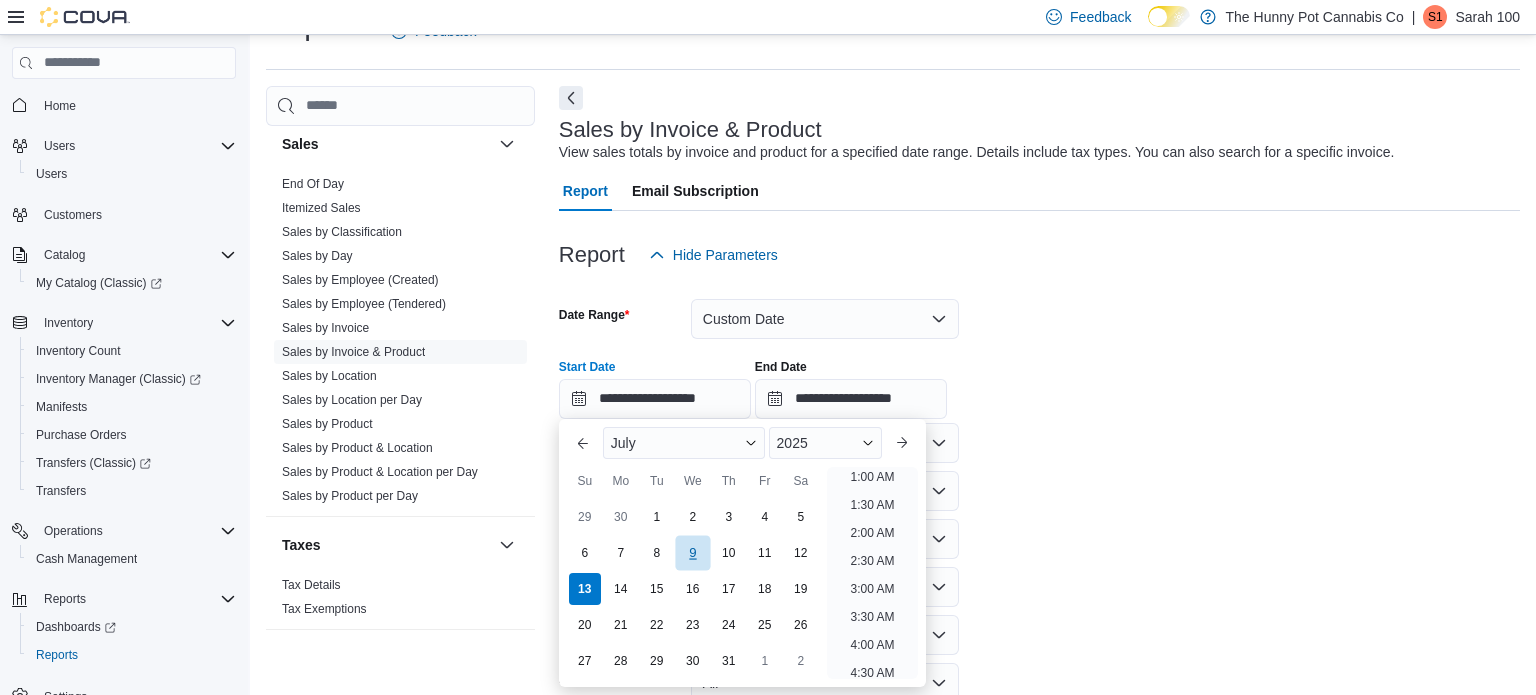 click on "9" at bounding box center [692, 552] 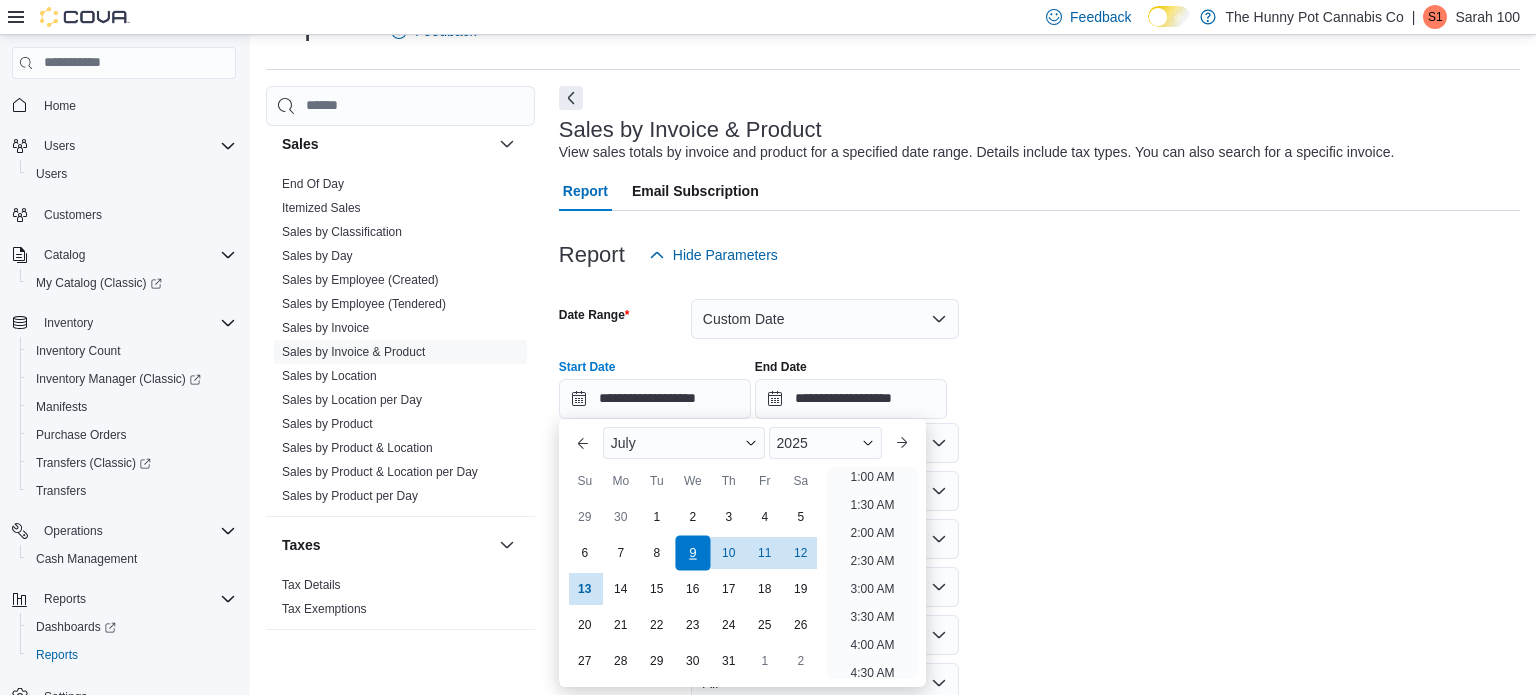 scroll, scrollTop: 4, scrollLeft: 0, axis: vertical 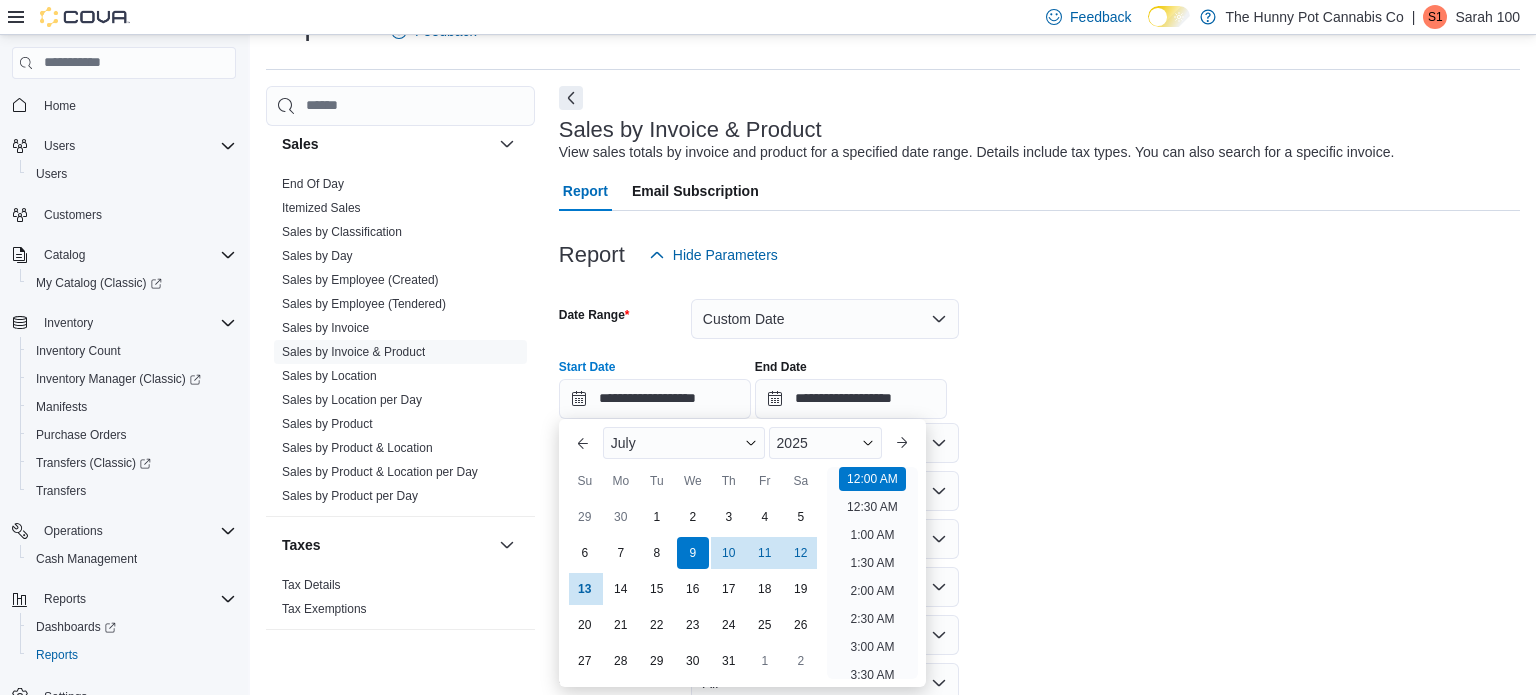 click on "**********" at bounding box center (1039, 565) 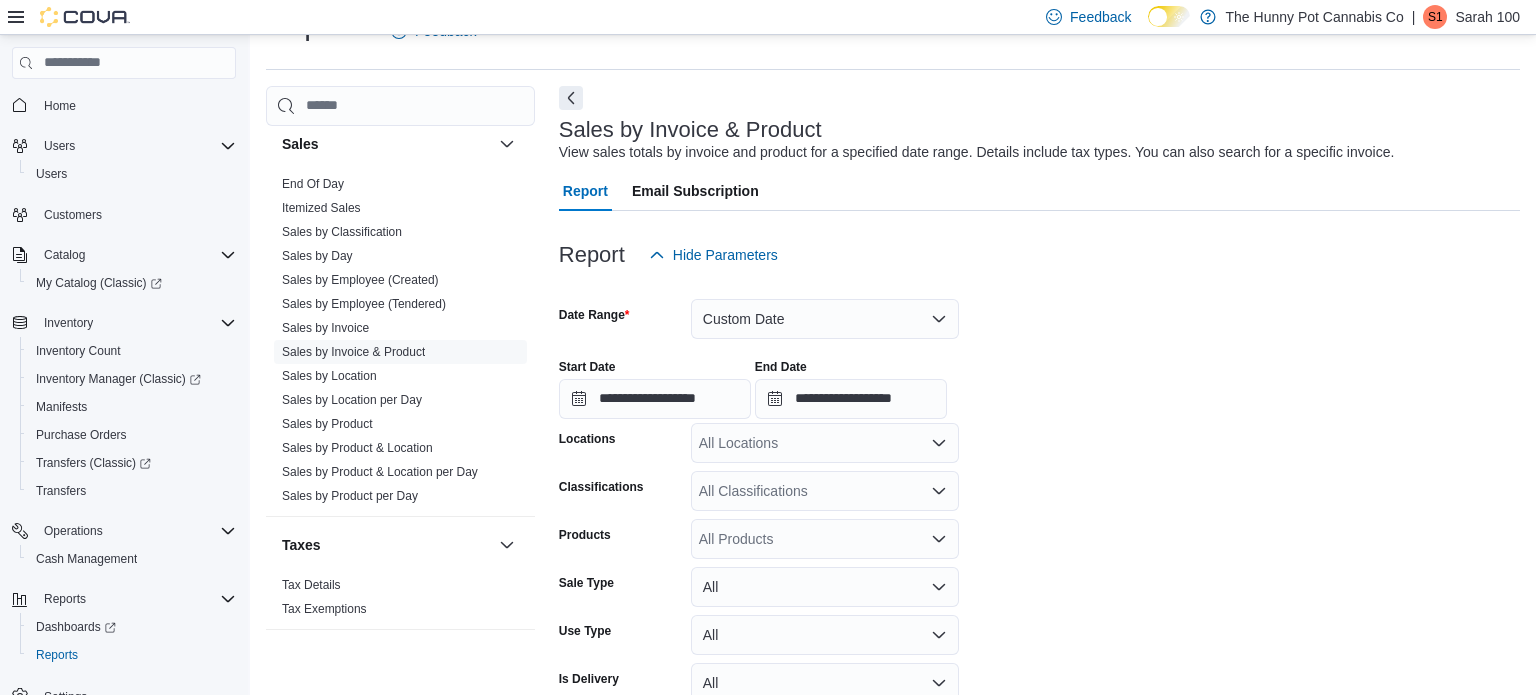 click on "All Locations" at bounding box center (825, 443) 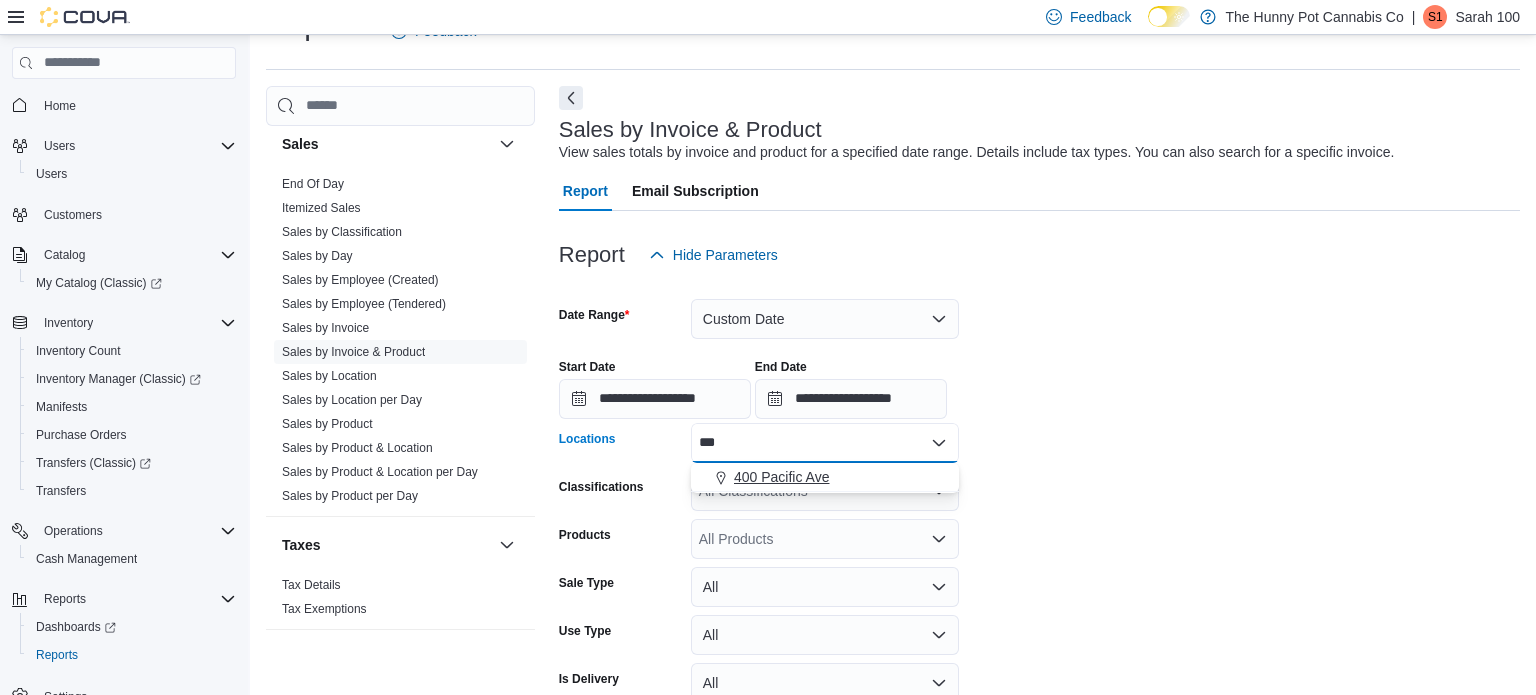 type on "***" 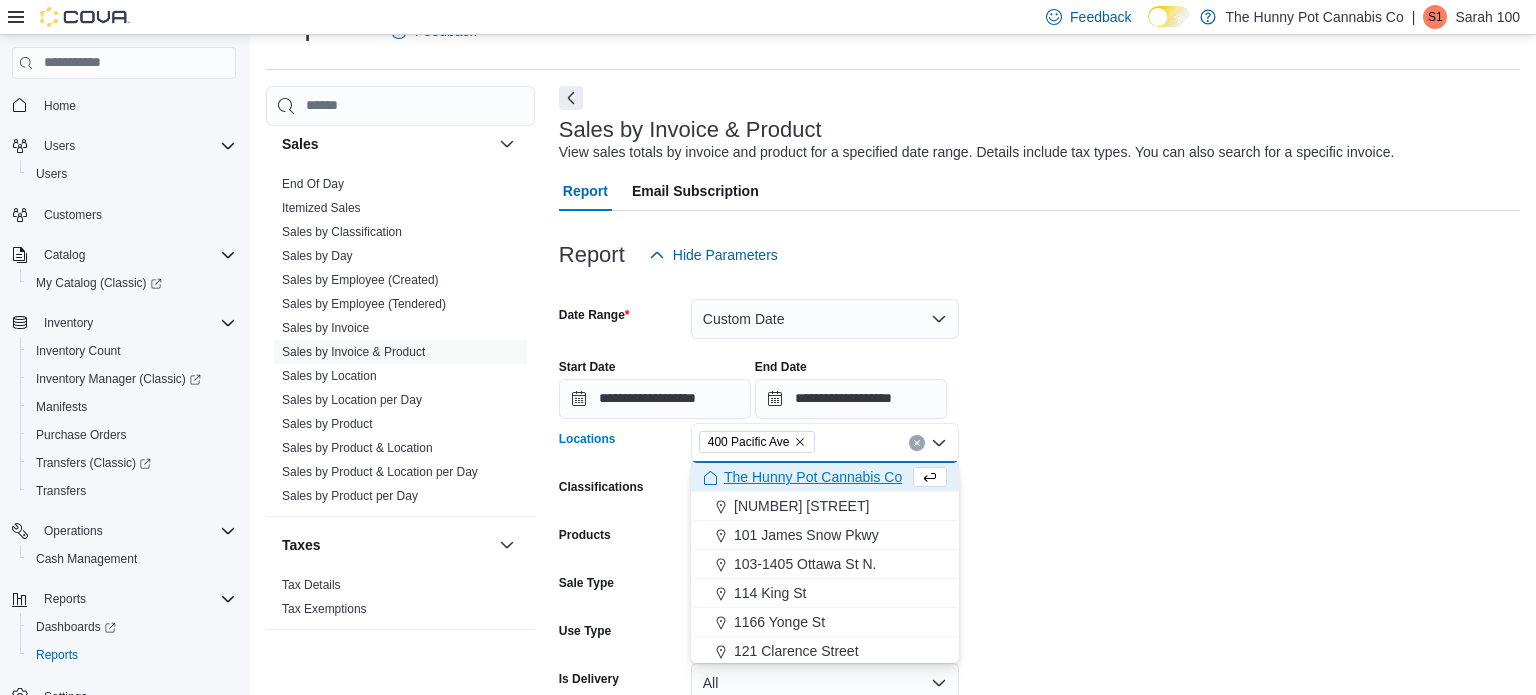click on "**********" at bounding box center (1039, 565) 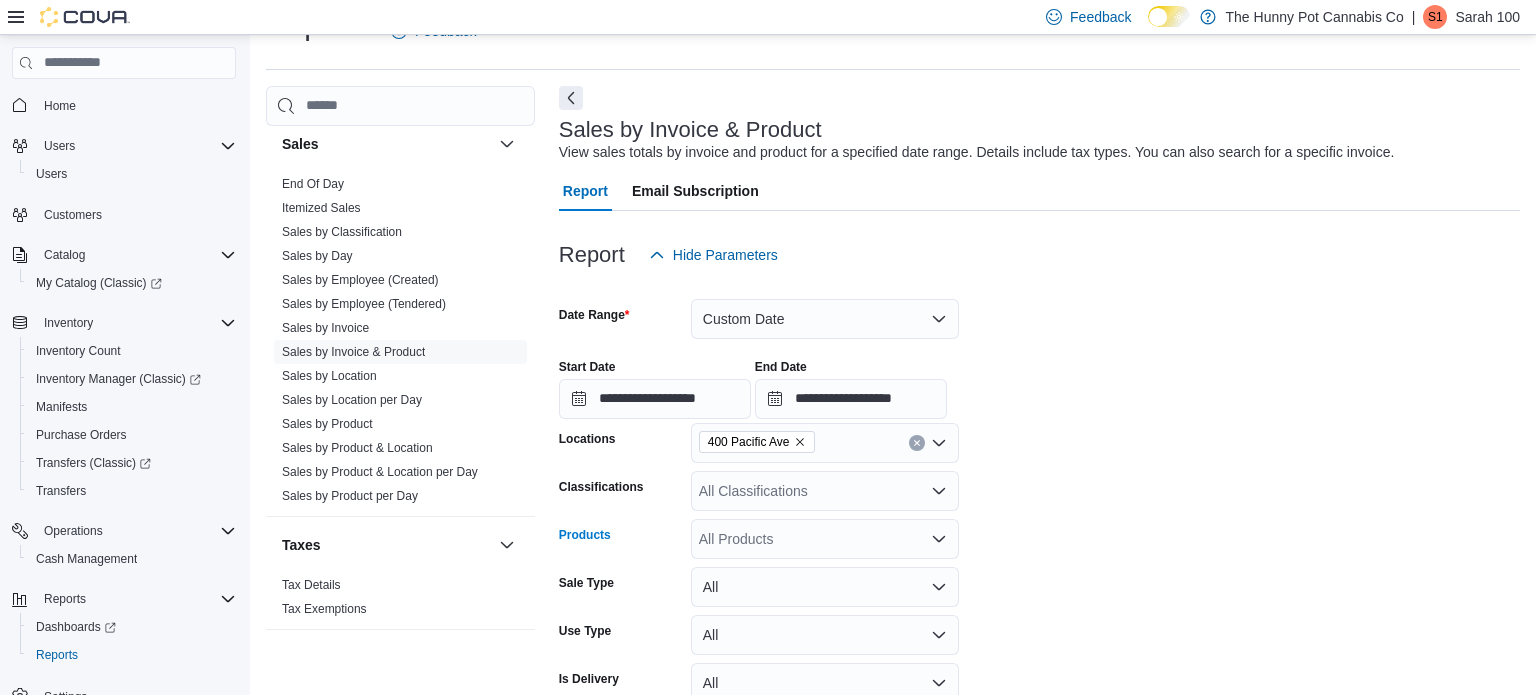 click on "All Products" at bounding box center (825, 539) 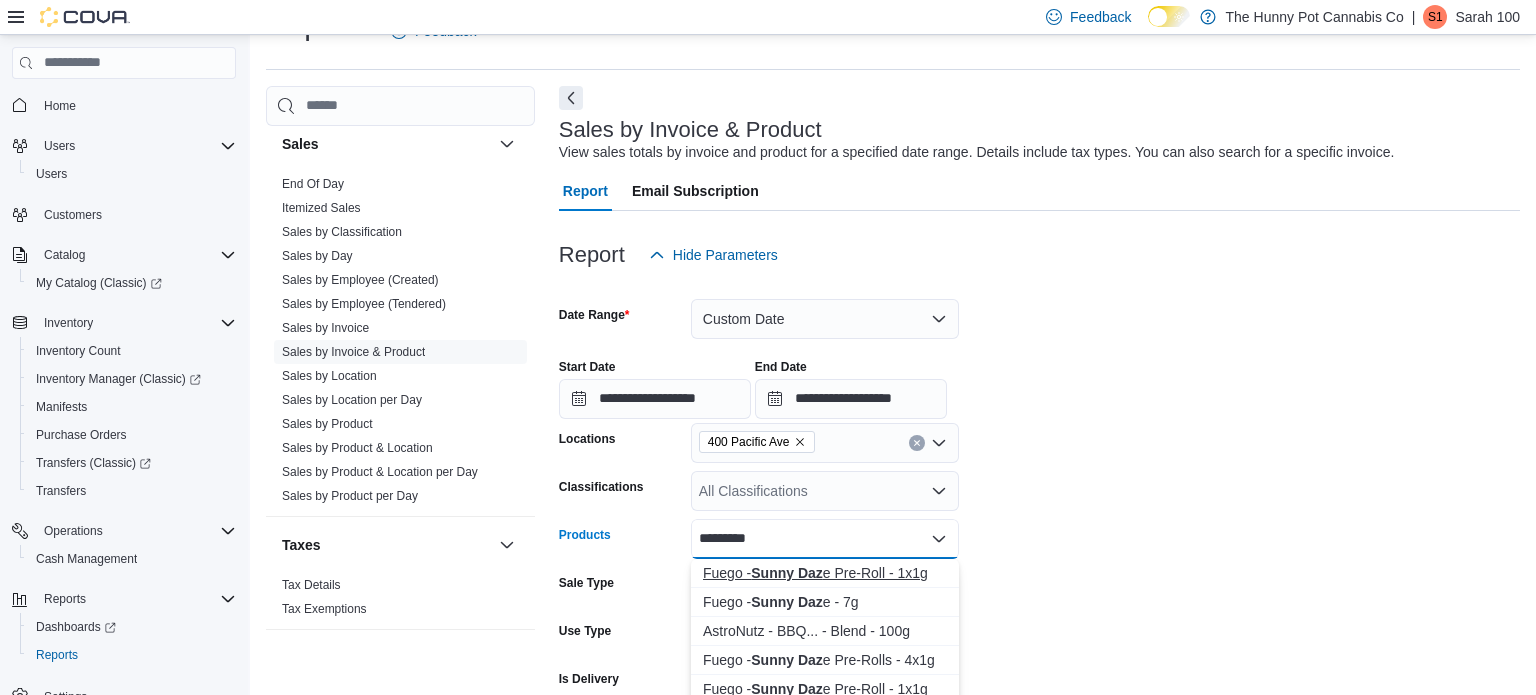 type on "*********" 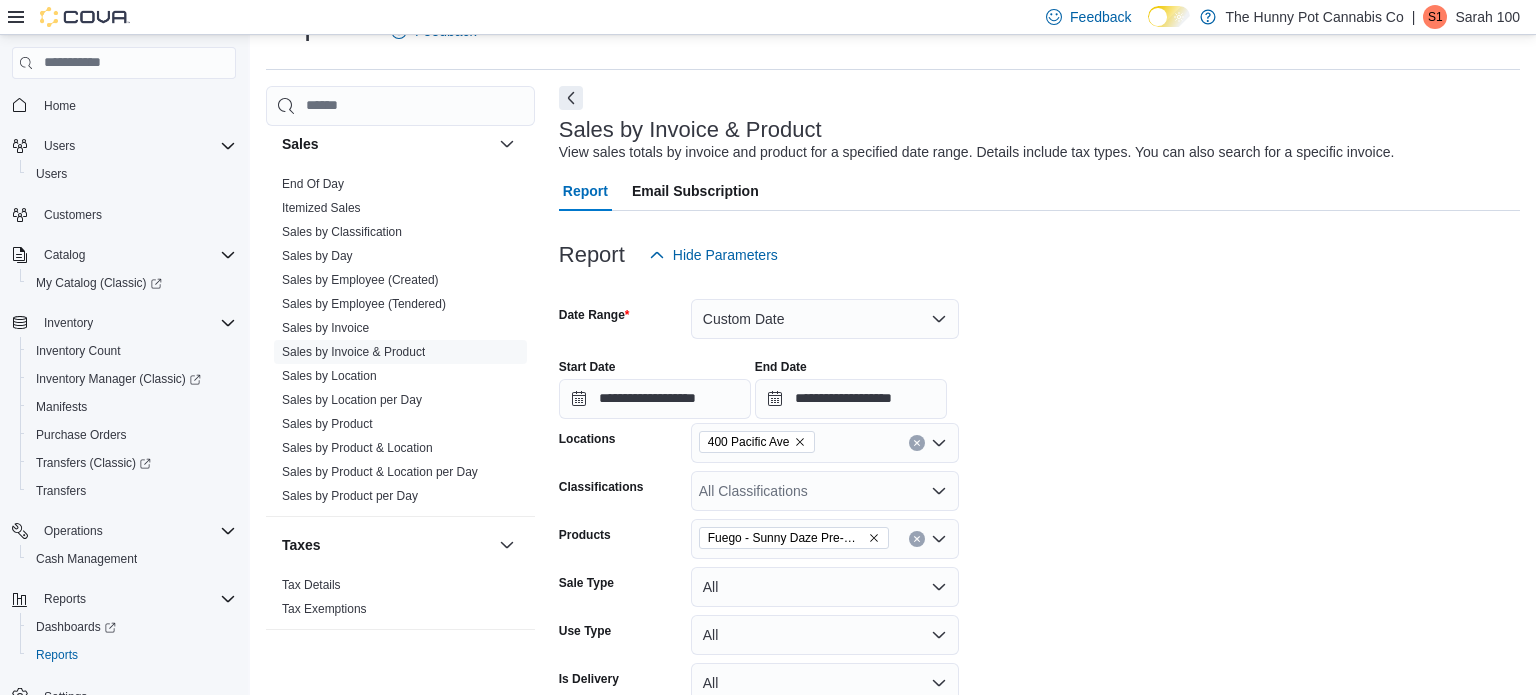 click on "**********" at bounding box center (1039, 565) 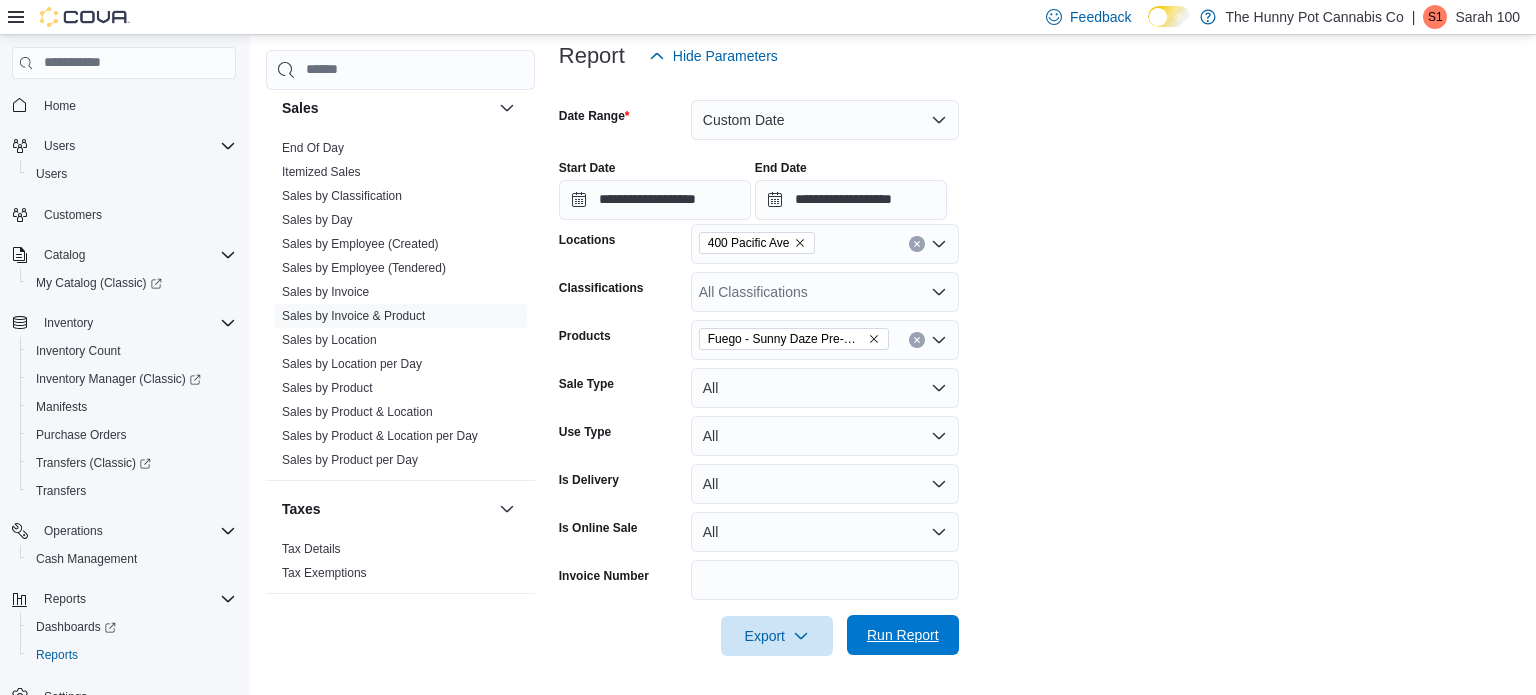 click on "Run Report" at bounding box center (903, 635) 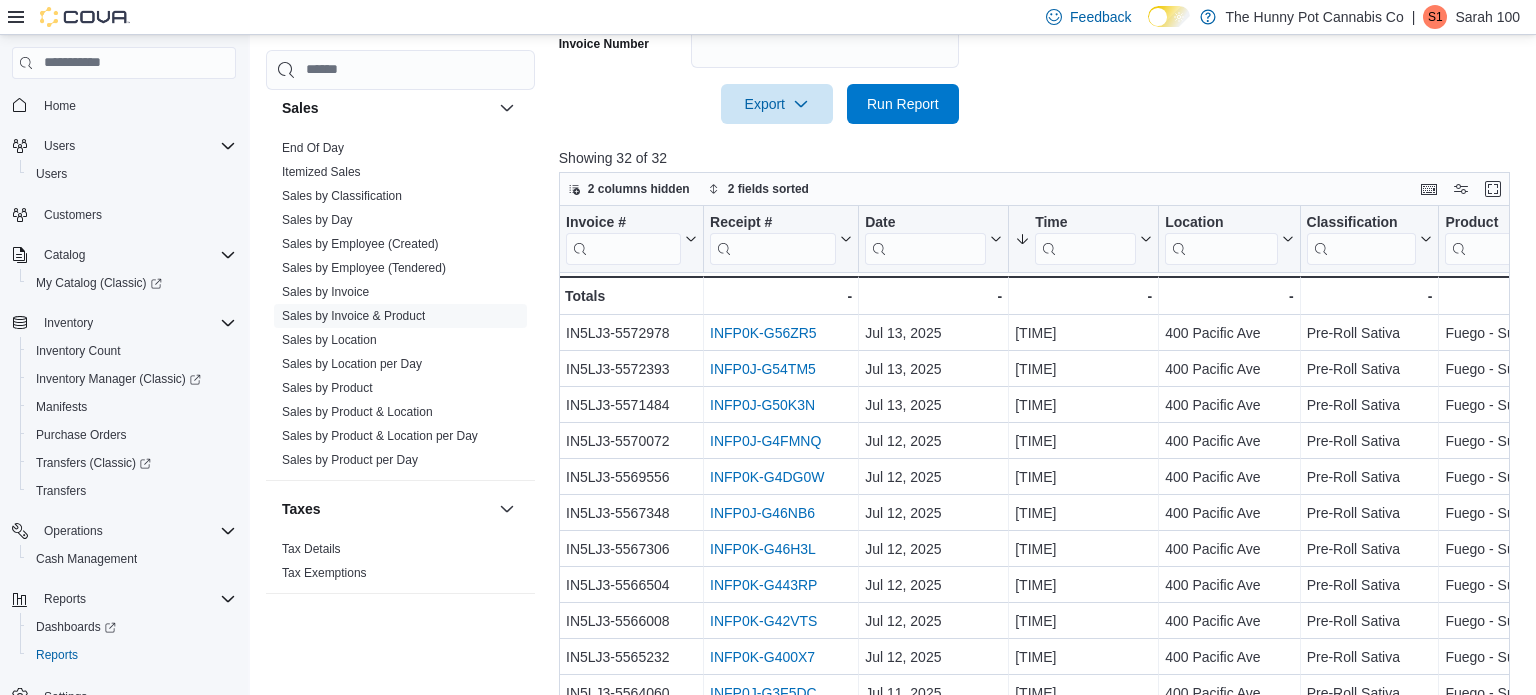 scroll, scrollTop: 825, scrollLeft: 0, axis: vertical 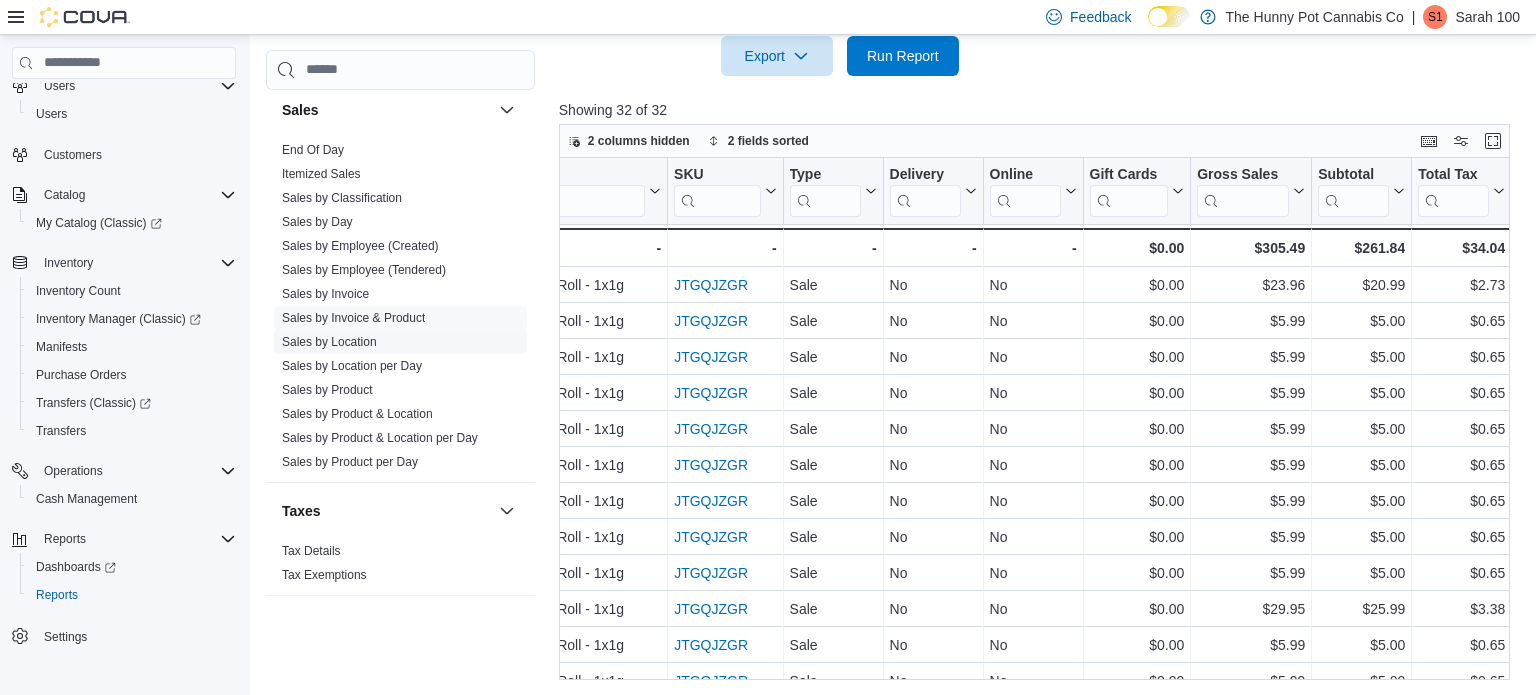 click on "Sales by Location" at bounding box center [329, 342] 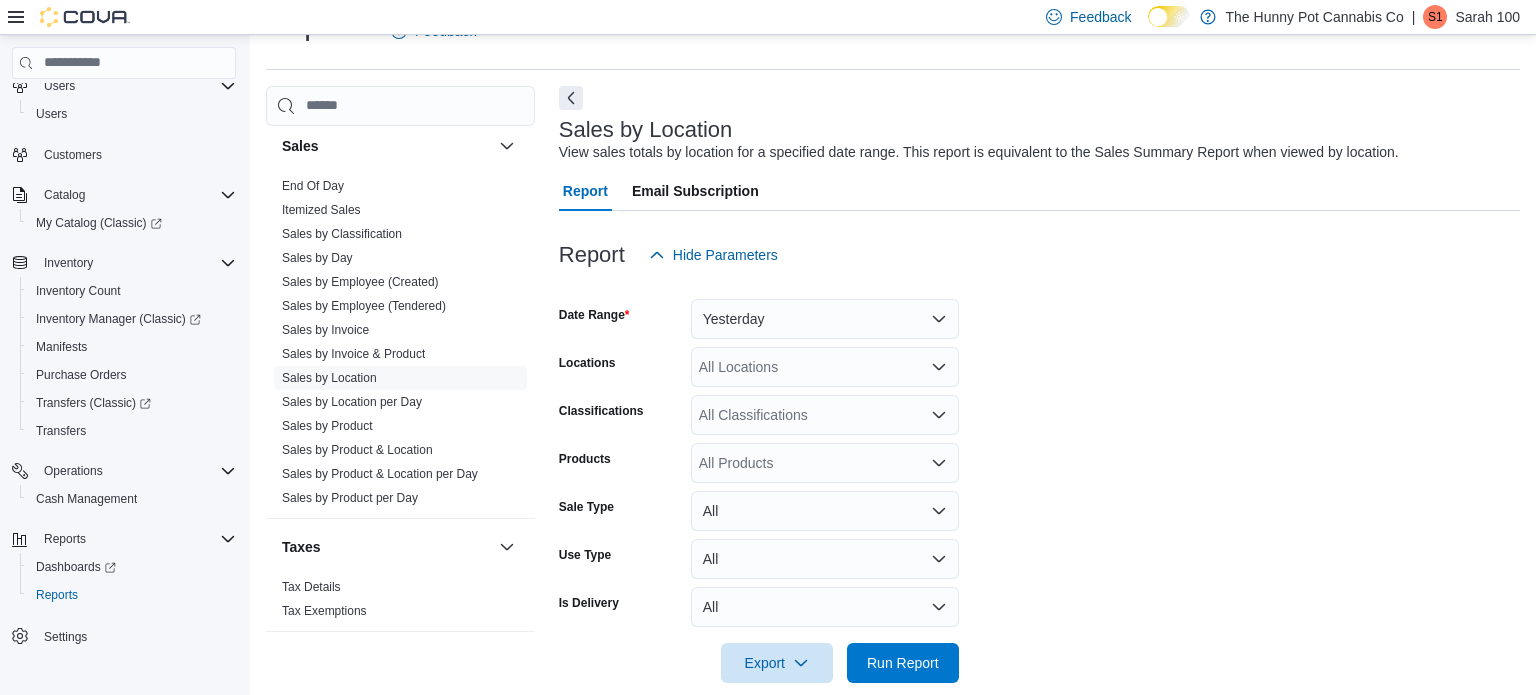 scroll, scrollTop: 73, scrollLeft: 0, axis: vertical 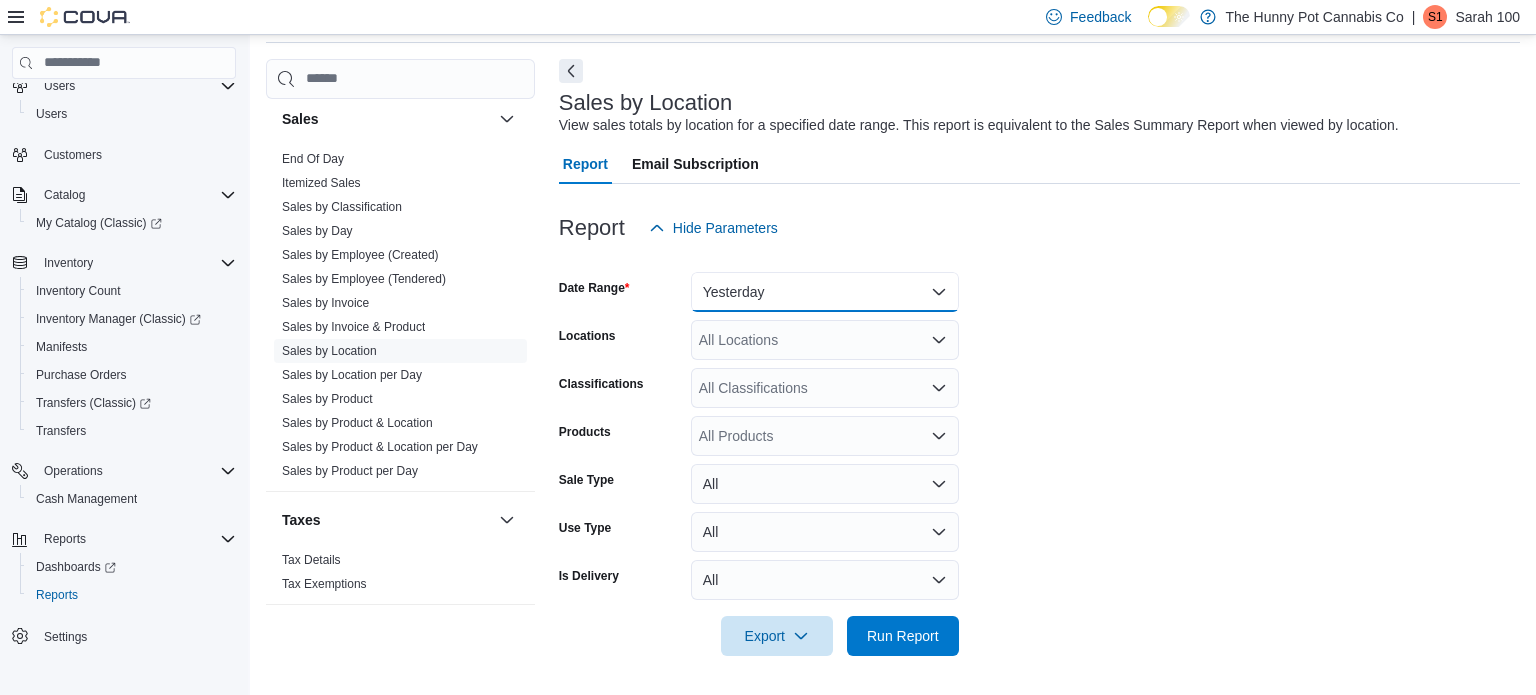 click on "Yesterday" at bounding box center (825, 292) 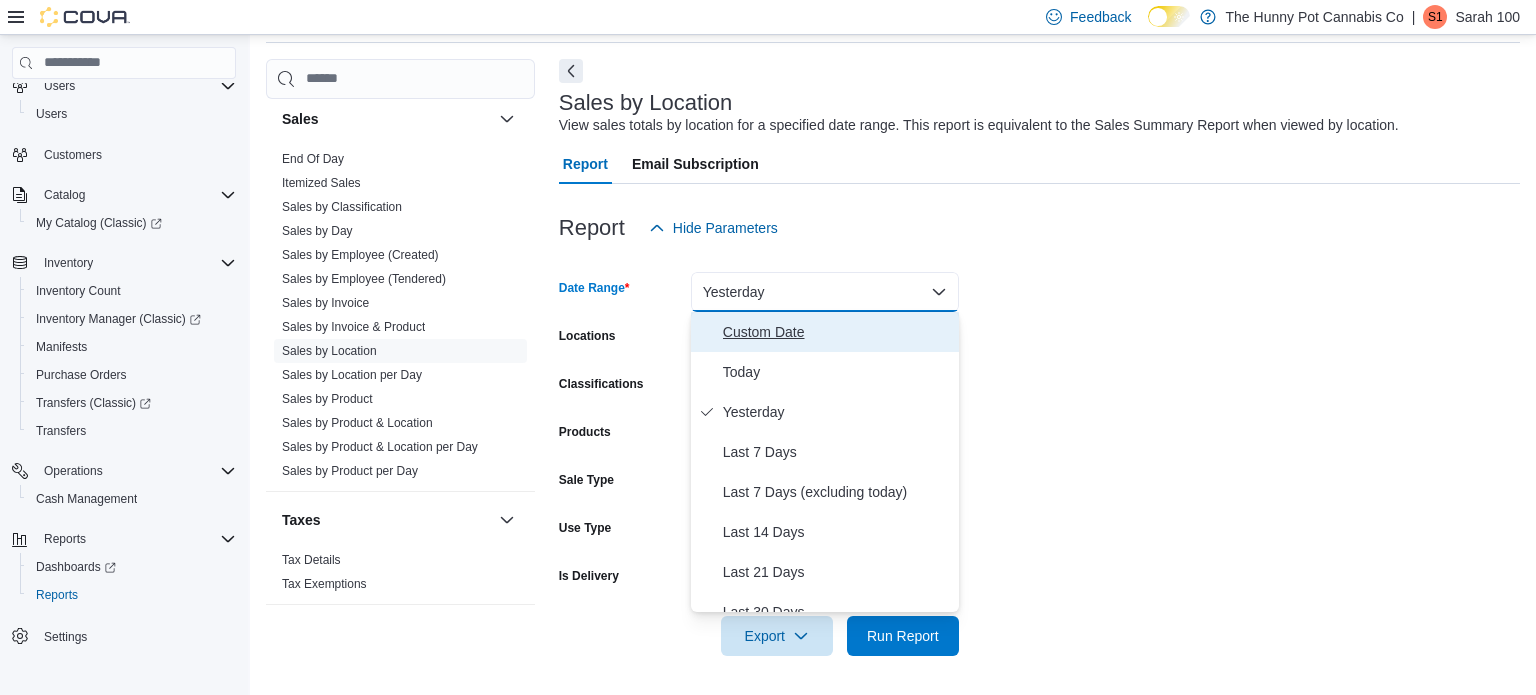 click on "Custom Date" at bounding box center (837, 332) 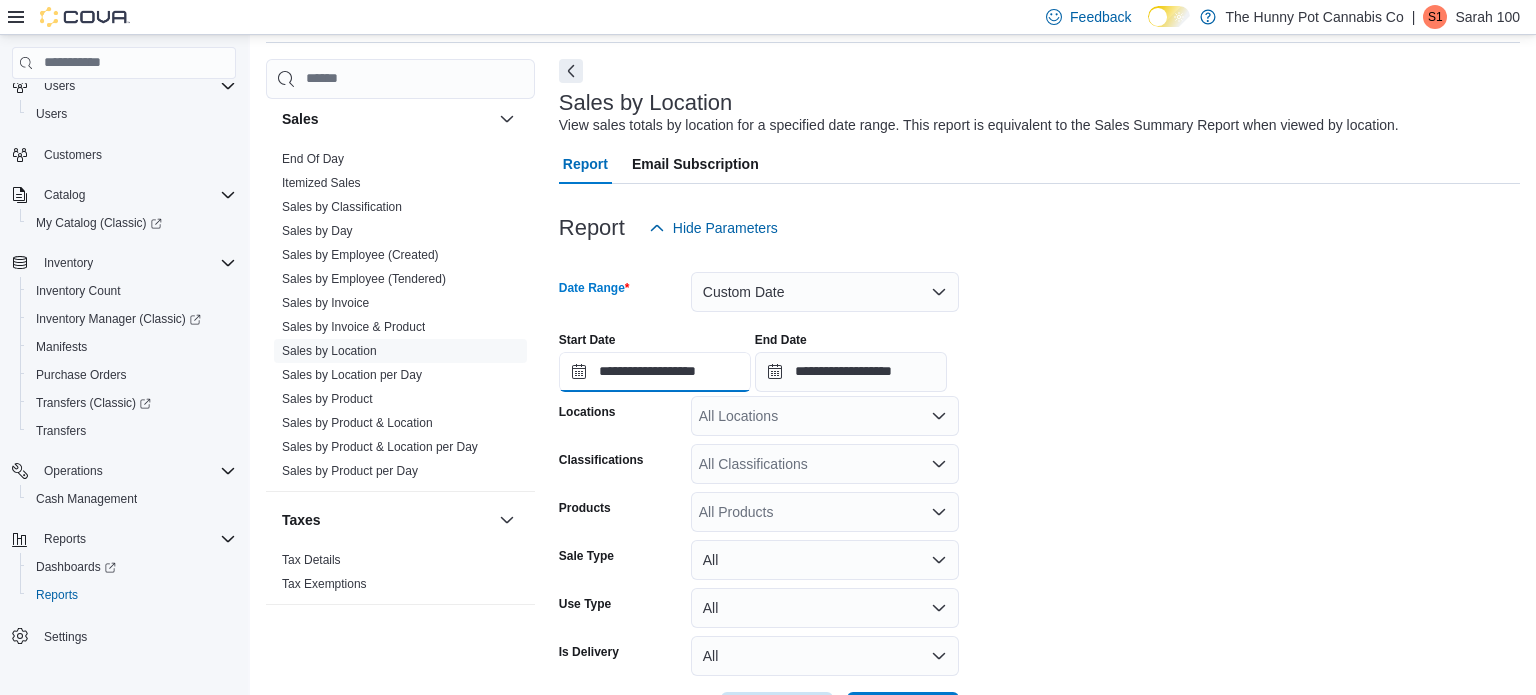 click on "**********" at bounding box center (655, 372) 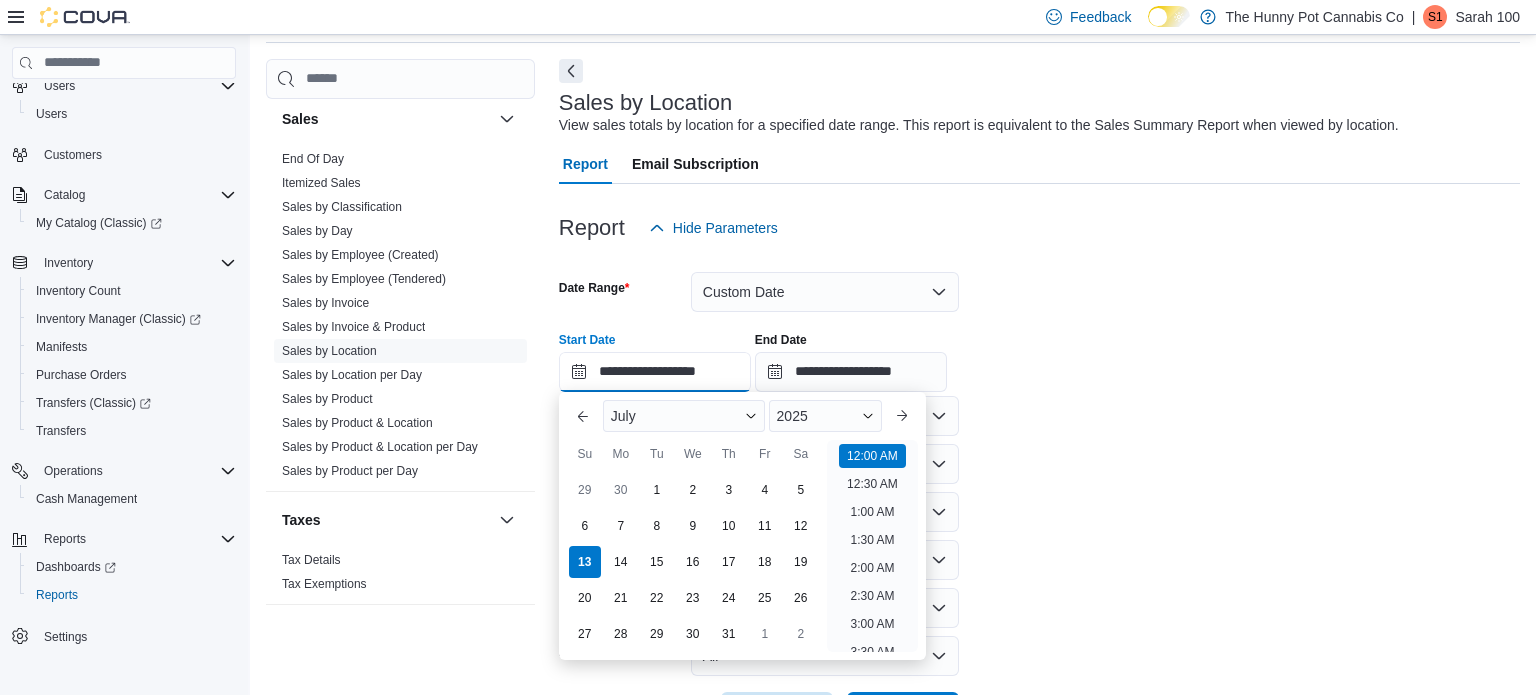 scroll, scrollTop: 62, scrollLeft: 0, axis: vertical 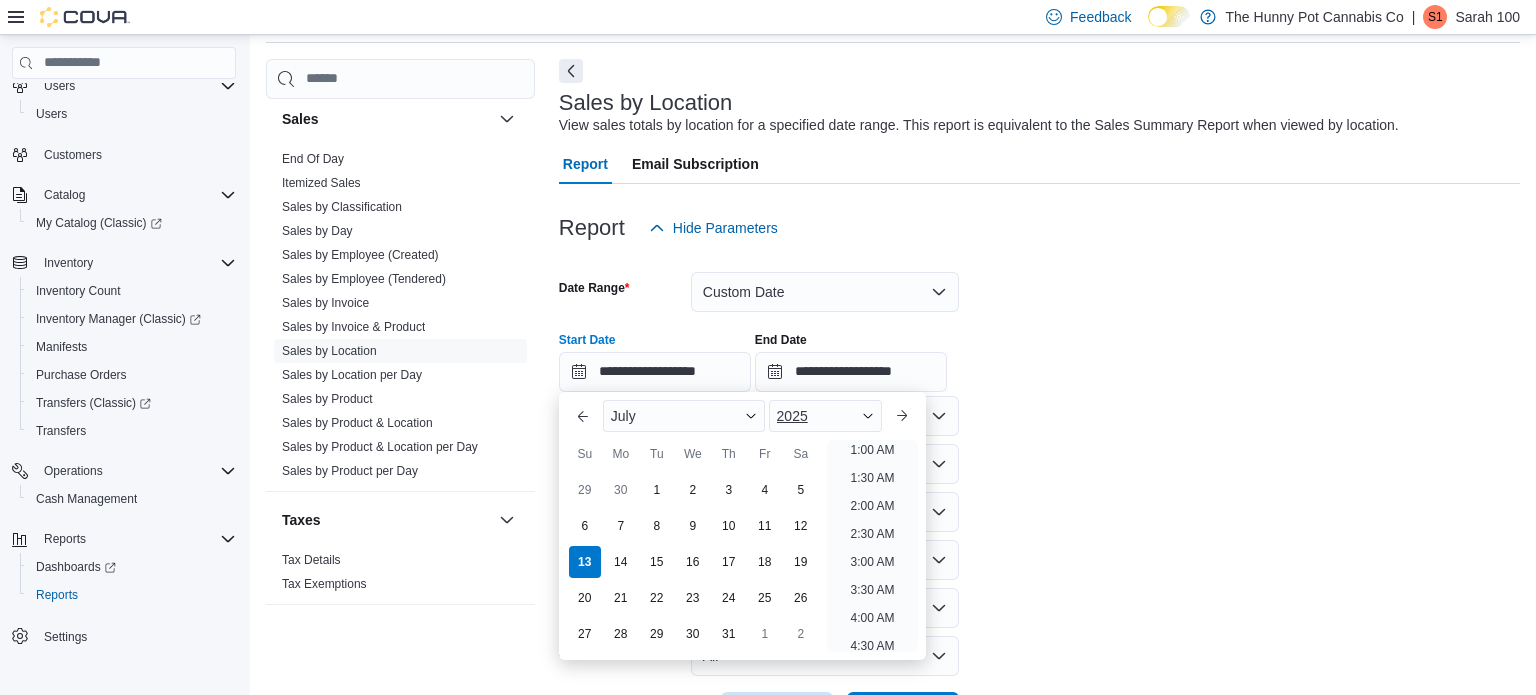 click on "2025" at bounding box center [826, 416] 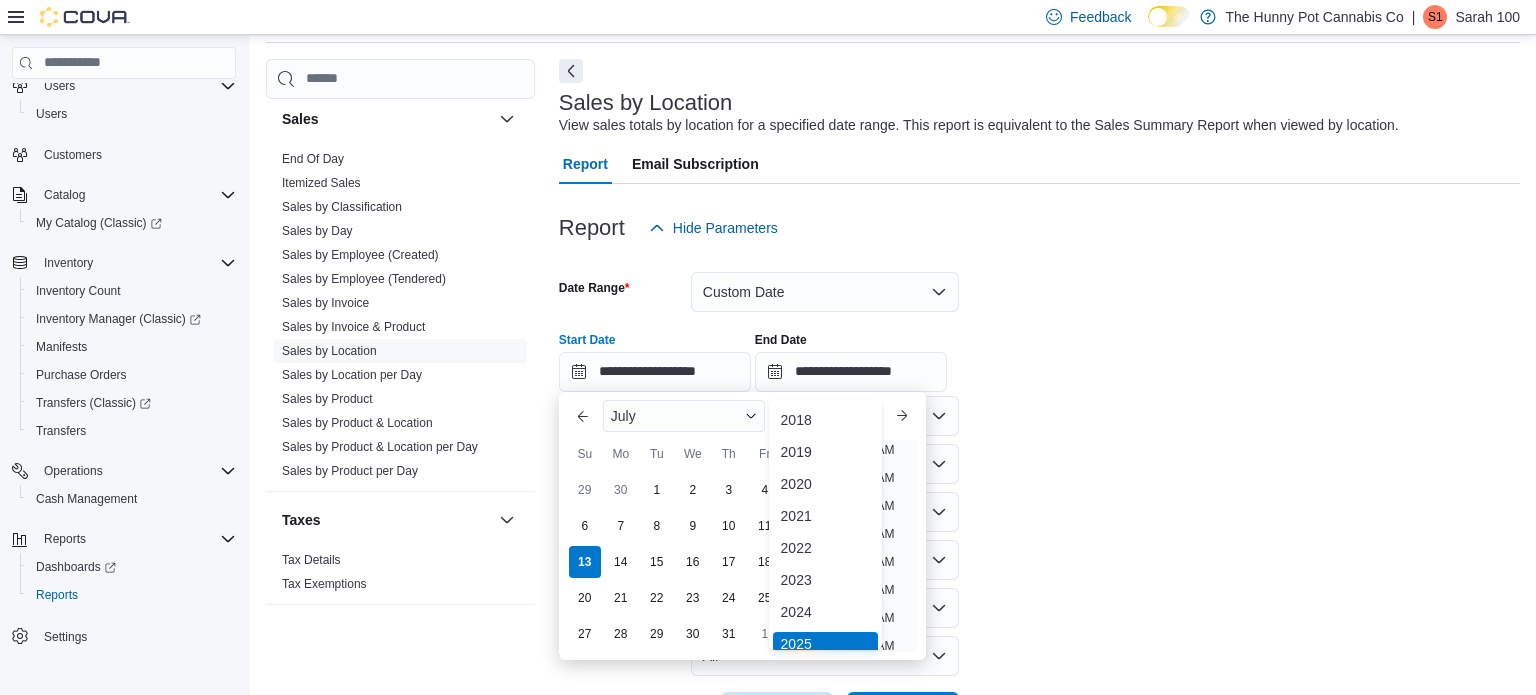 scroll, scrollTop: 6, scrollLeft: 0, axis: vertical 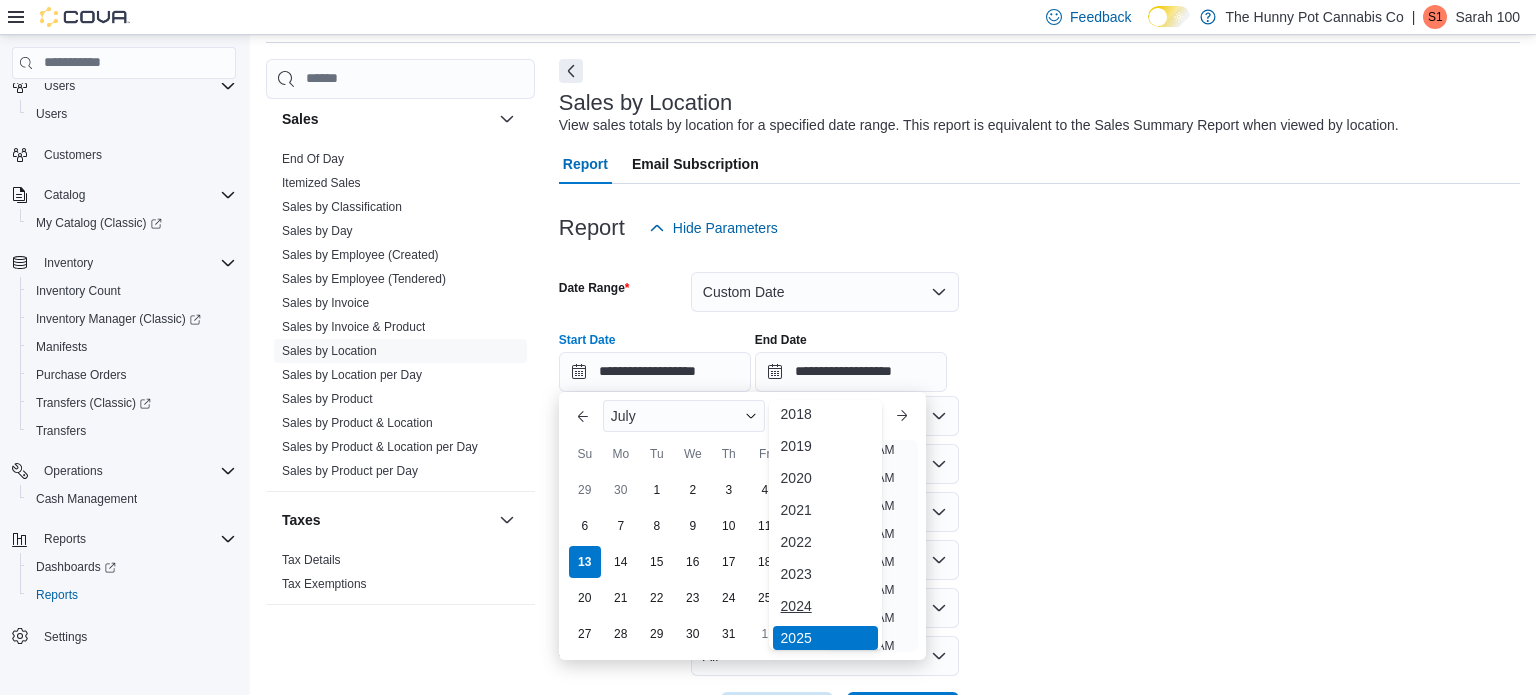 click on "2024" at bounding box center [826, 606] 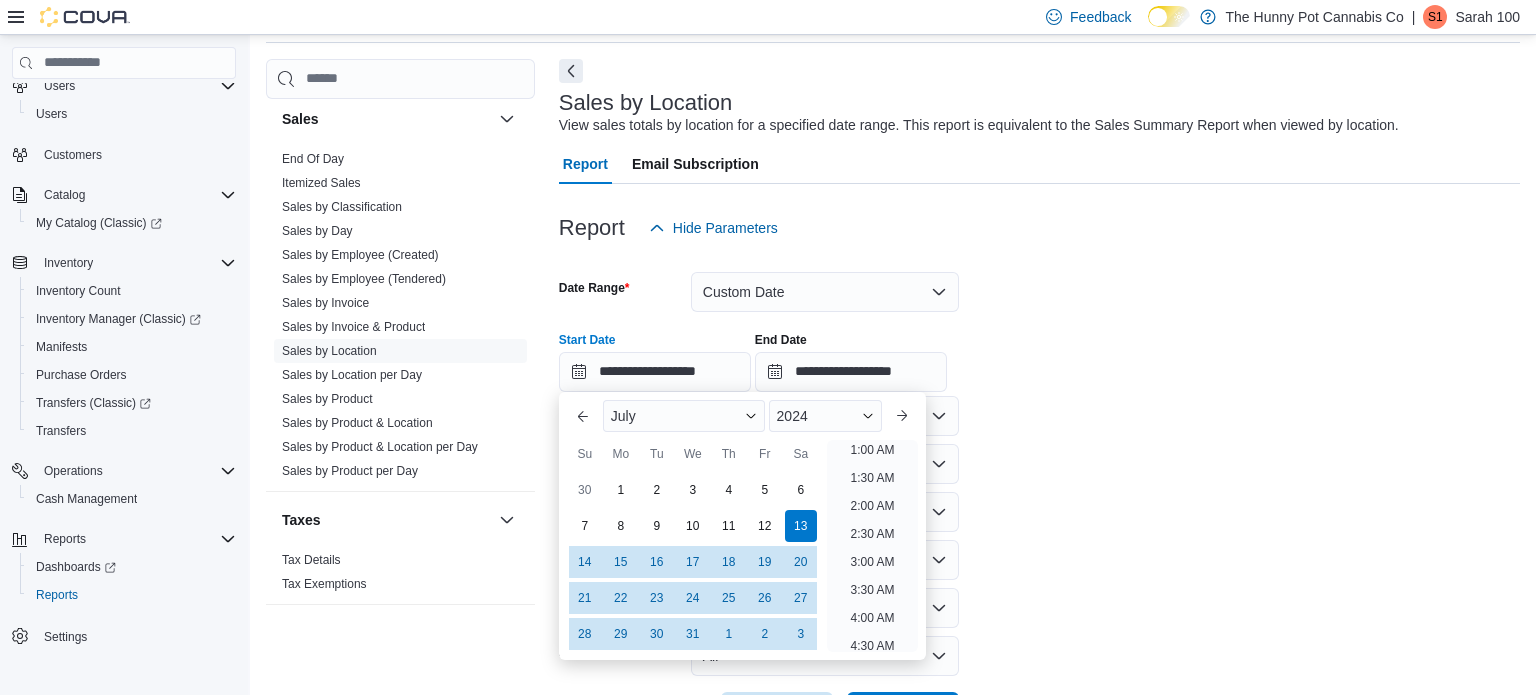 scroll, scrollTop: 4, scrollLeft: 0, axis: vertical 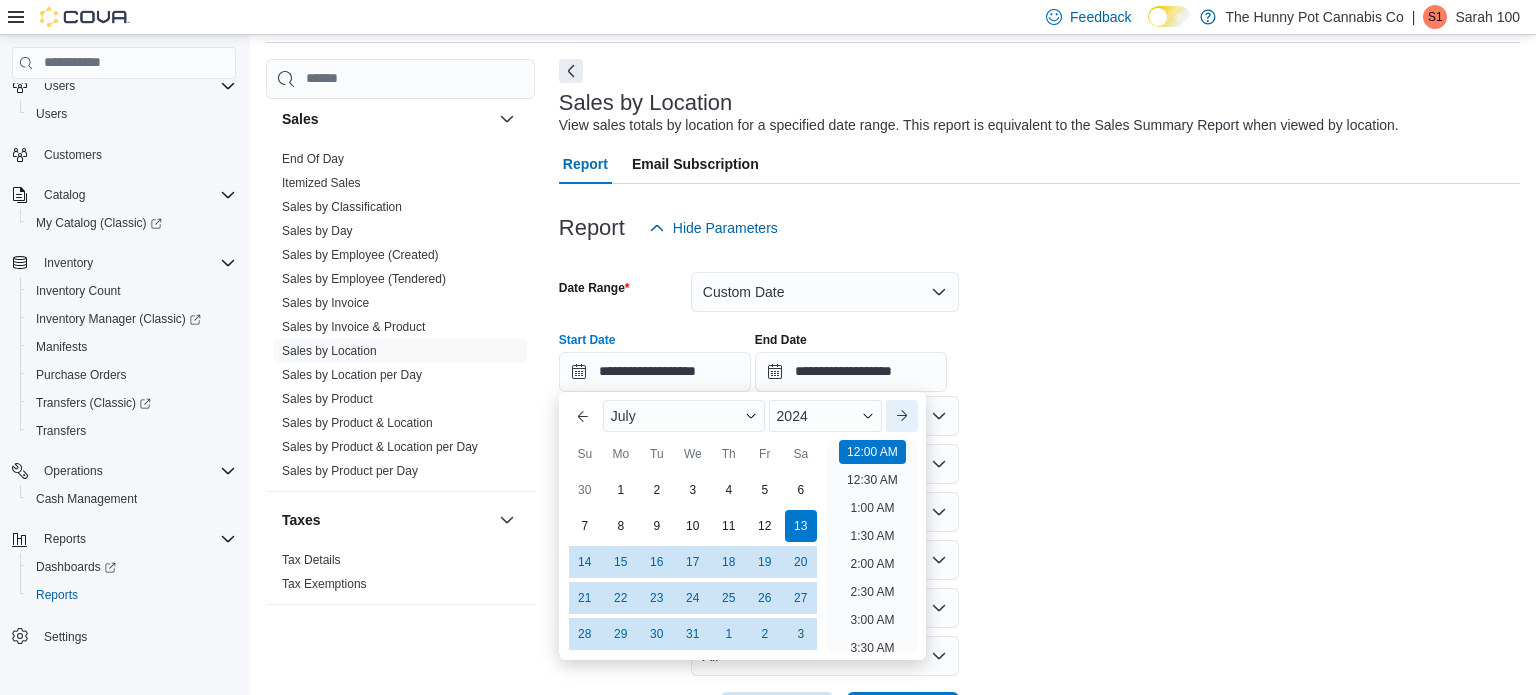 click on "Next month" at bounding box center [902, 416] 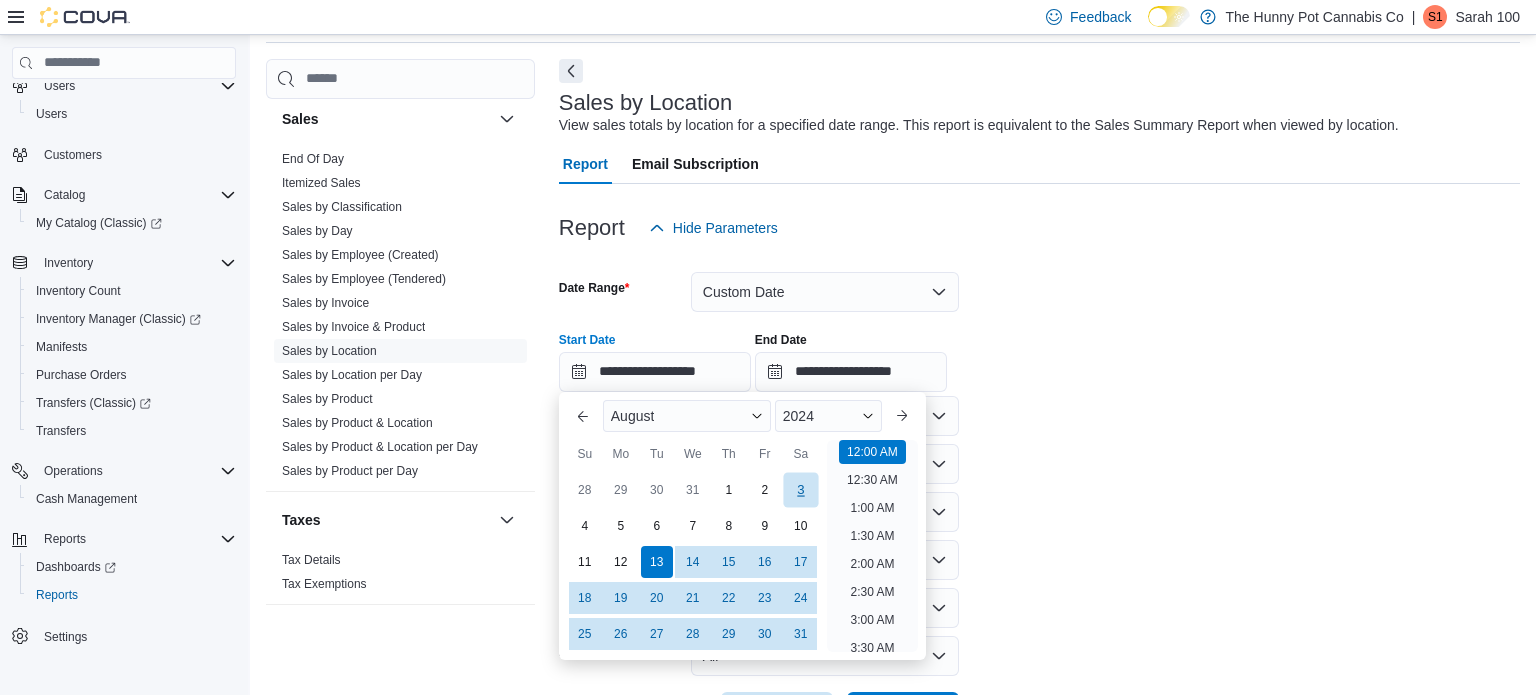 click on "3" at bounding box center [800, 489] 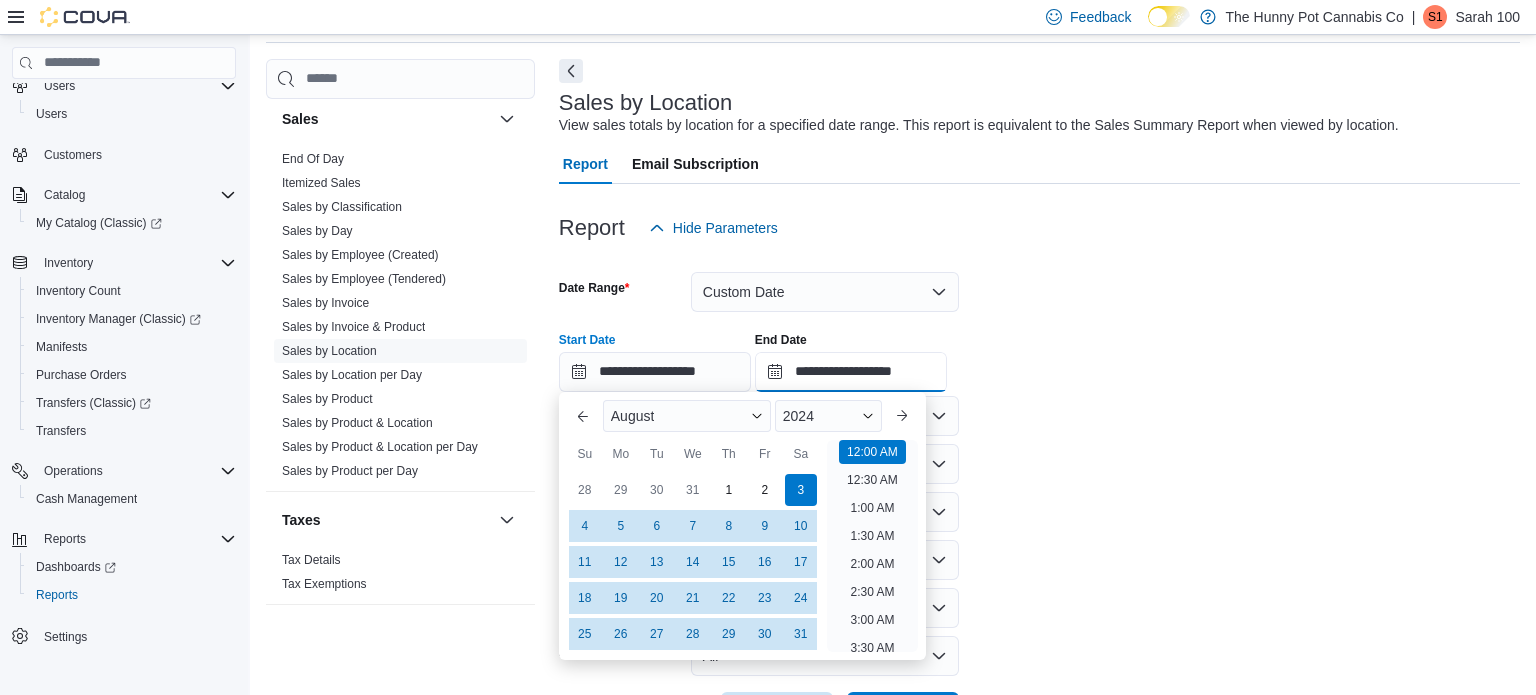 click on "**********" at bounding box center [851, 372] 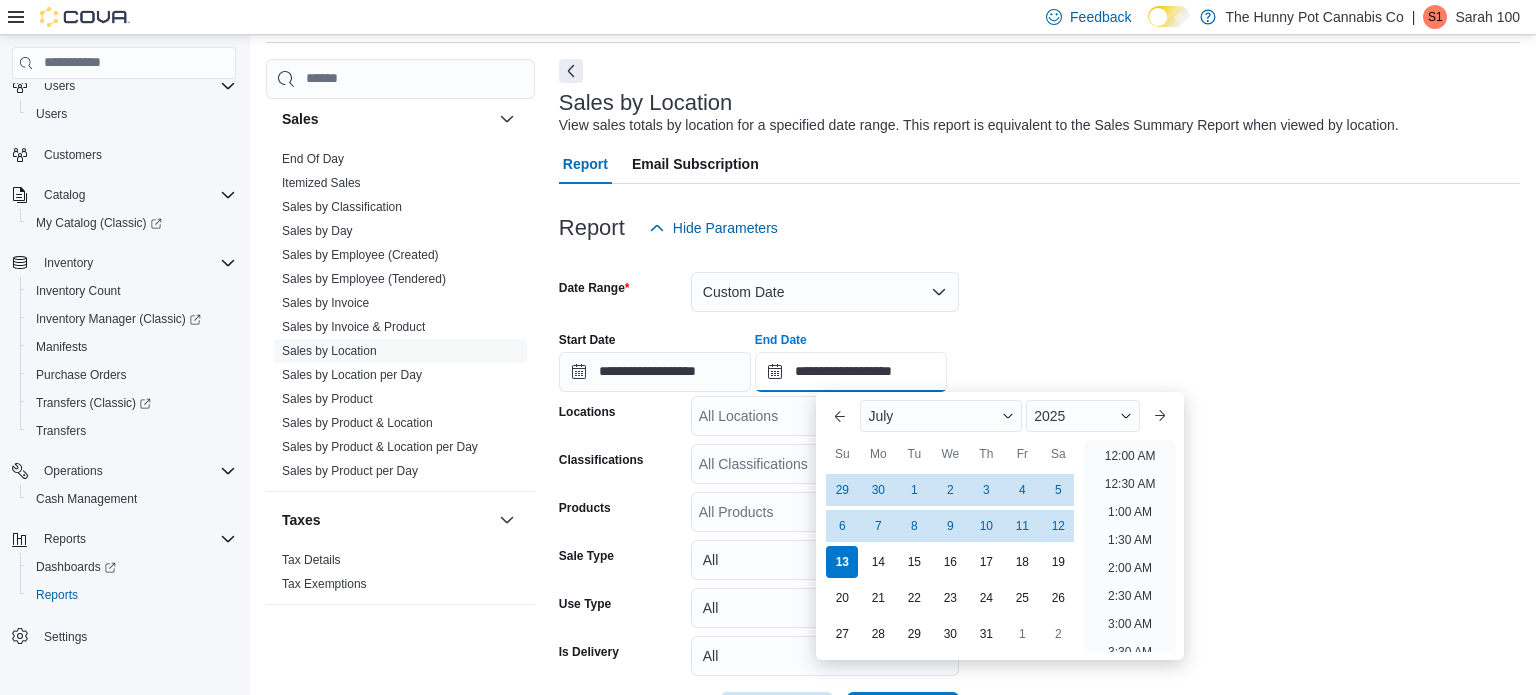scroll, scrollTop: 1136, scrollLeft: 0, axis: vertical 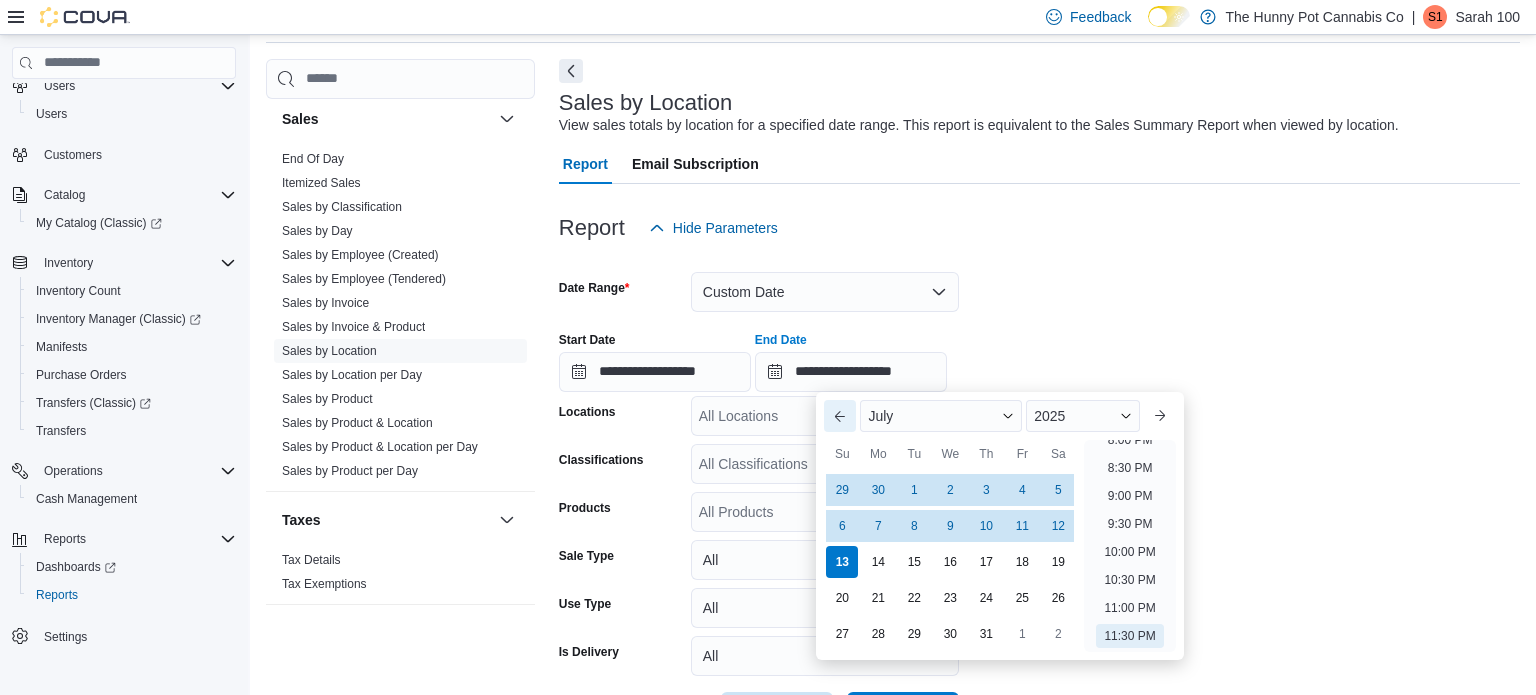 click on "Previous Month" at bounding box center (840, 416) 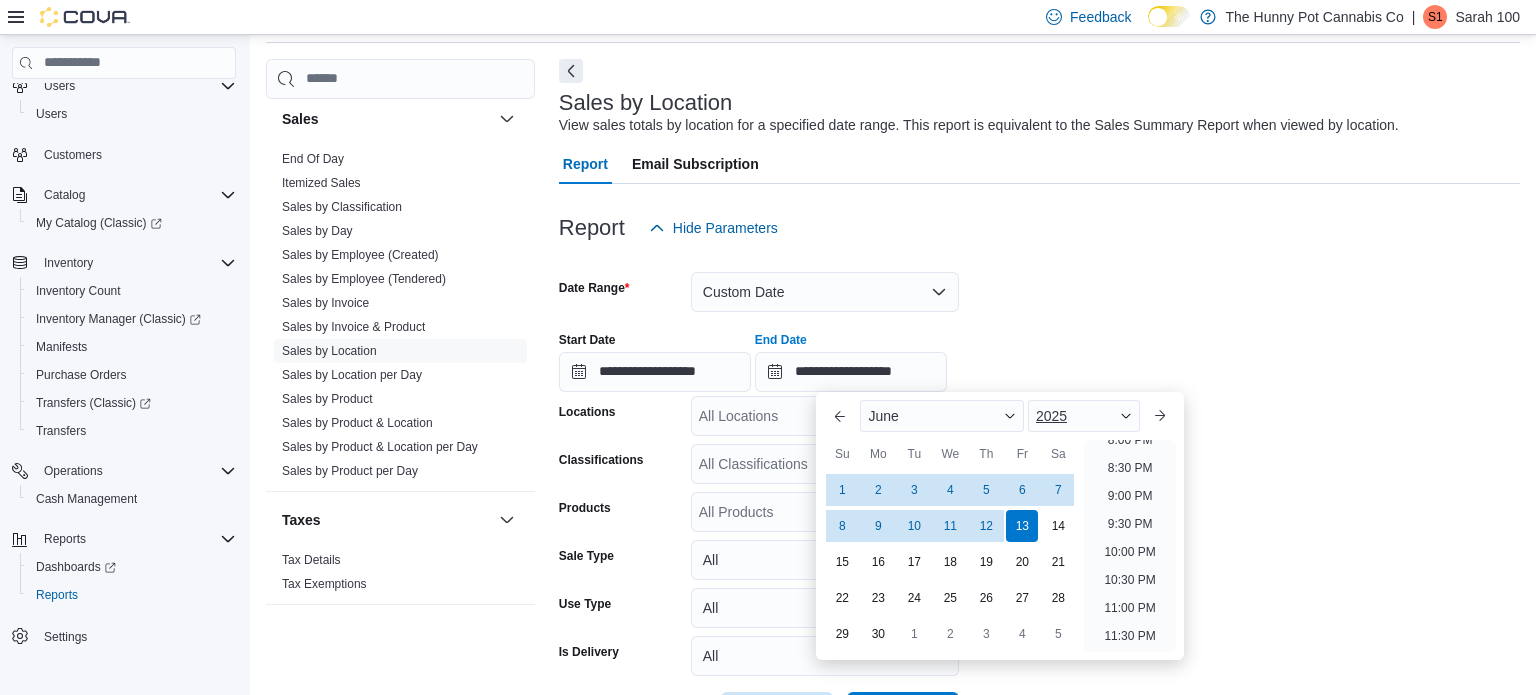 click on "2025" at bounding box center (1084, 416) 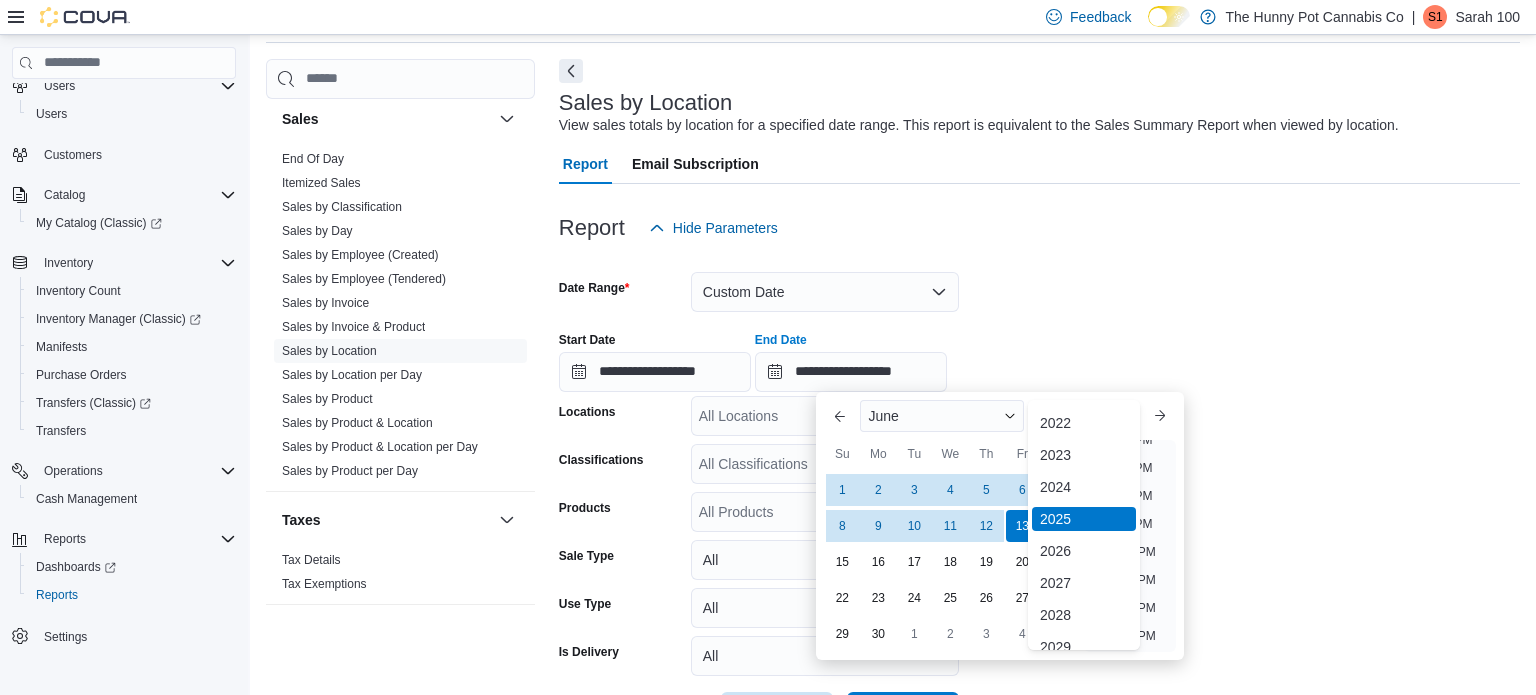 scroll, scrollTop: 128, scrollLeft: 0, axis: vertical 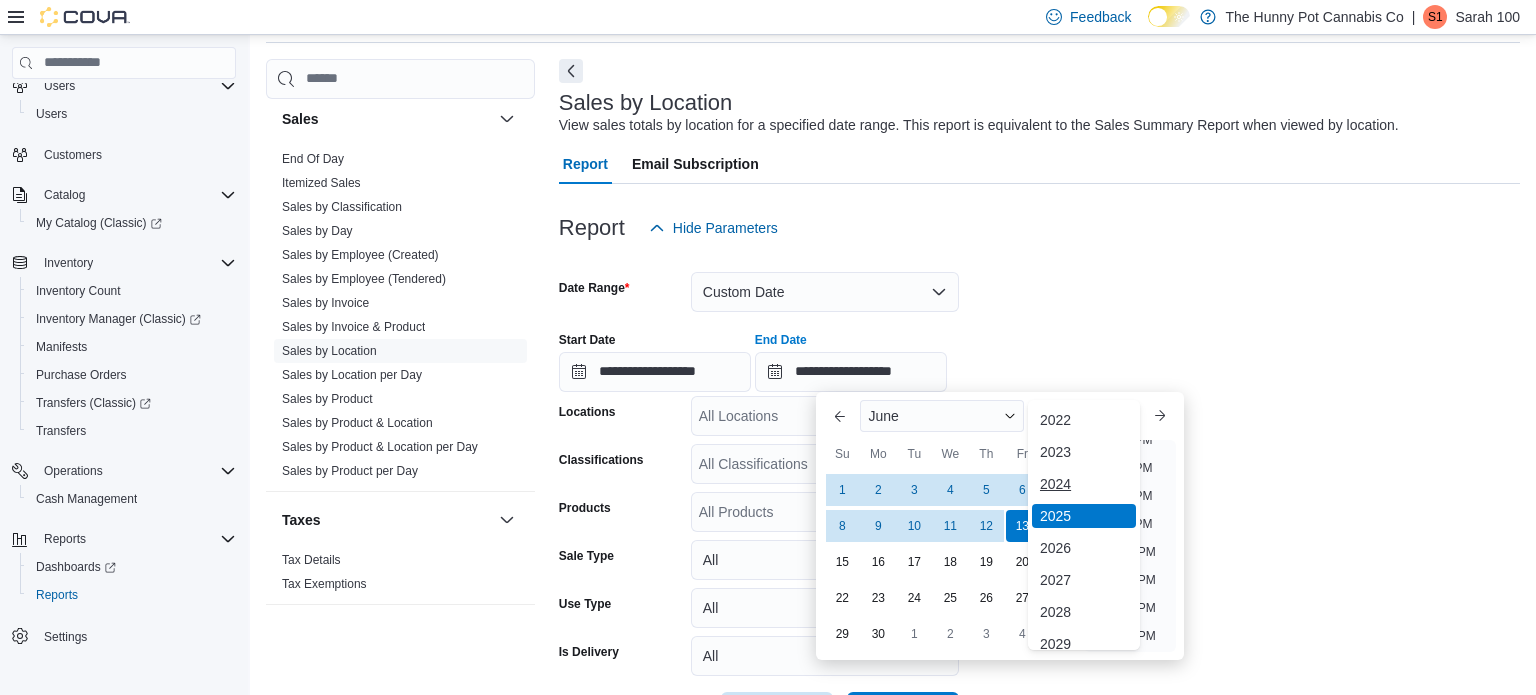 click on "2024" at bounding box center [1084, 484] 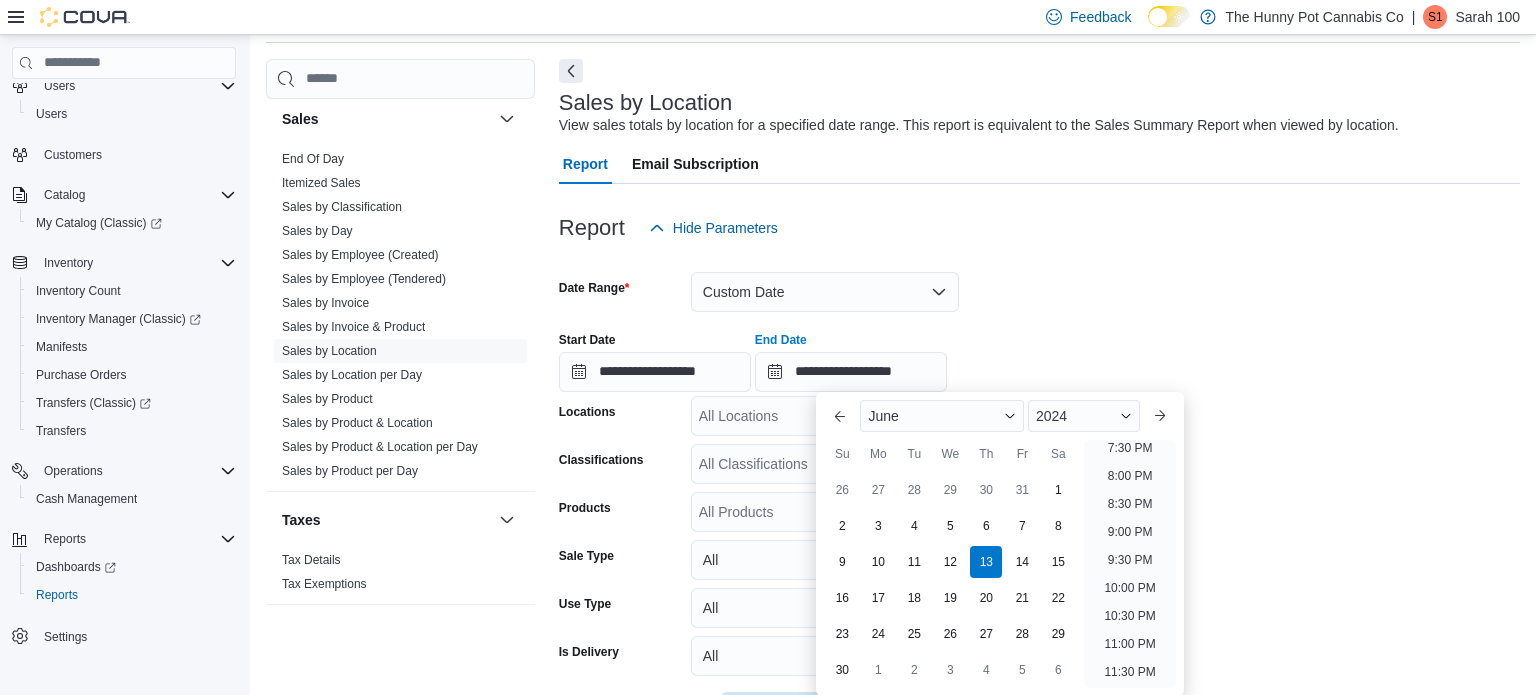 scroll, scrollTop: 1100, scrollLeft: 0, axis: vertical 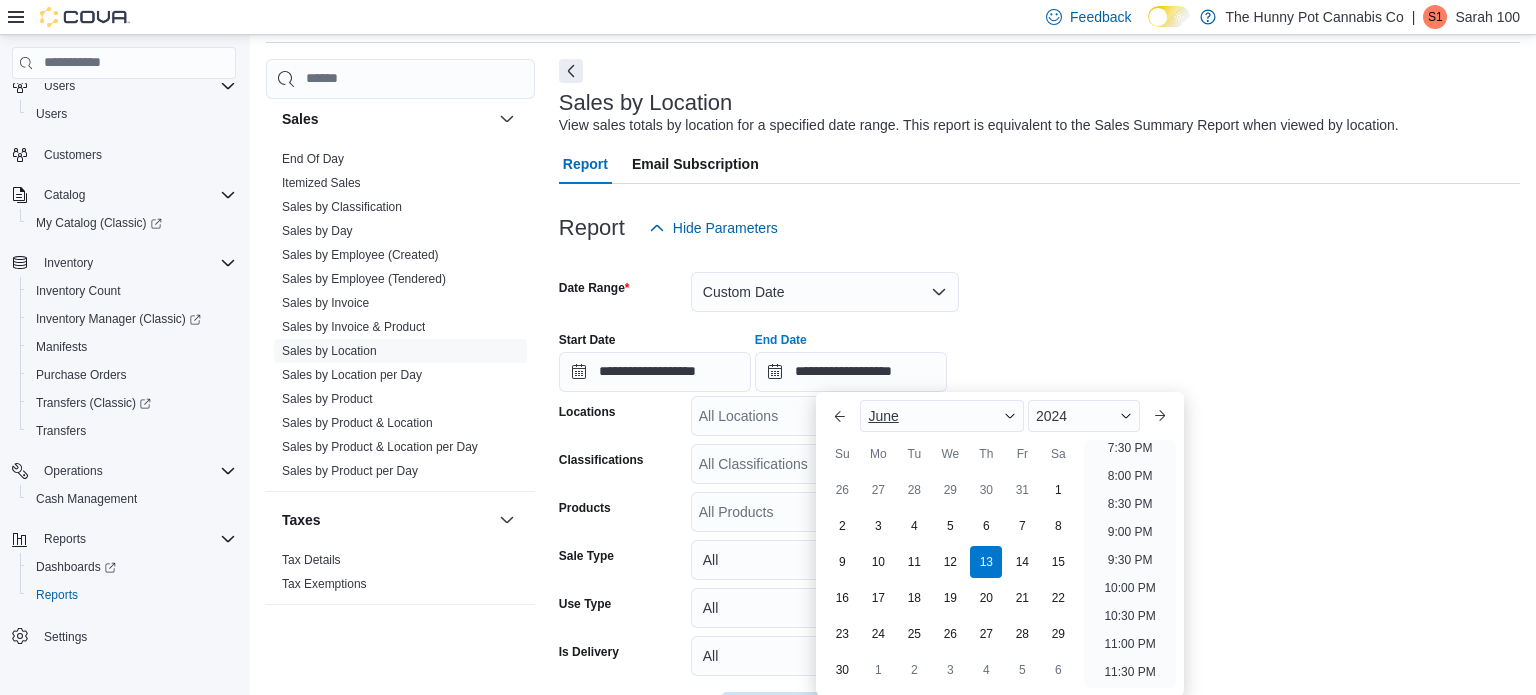 click on "June" at bounding box center (942, 416) 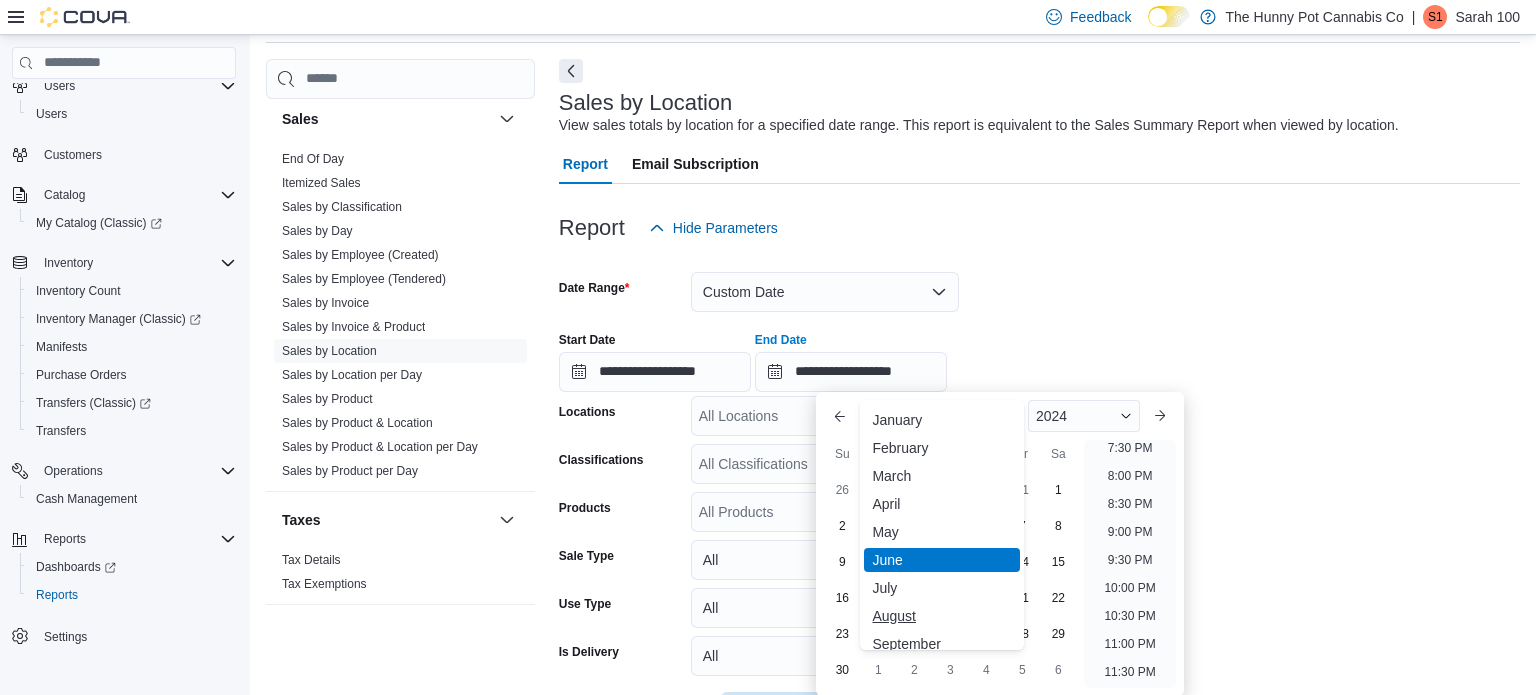 click on "August" at bounding box center (942, 616) 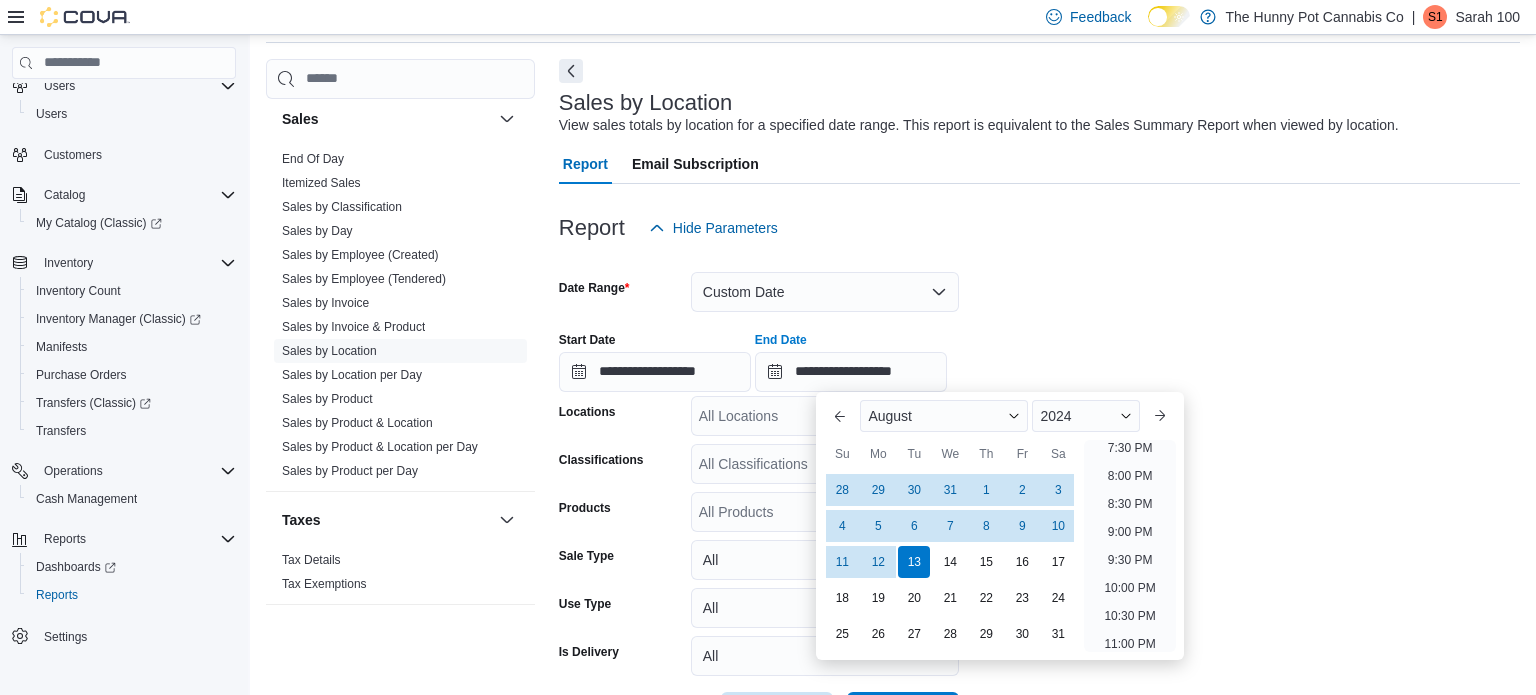 scroll, scrollTop: 1136, scrollLeft: 0, axis: vertical 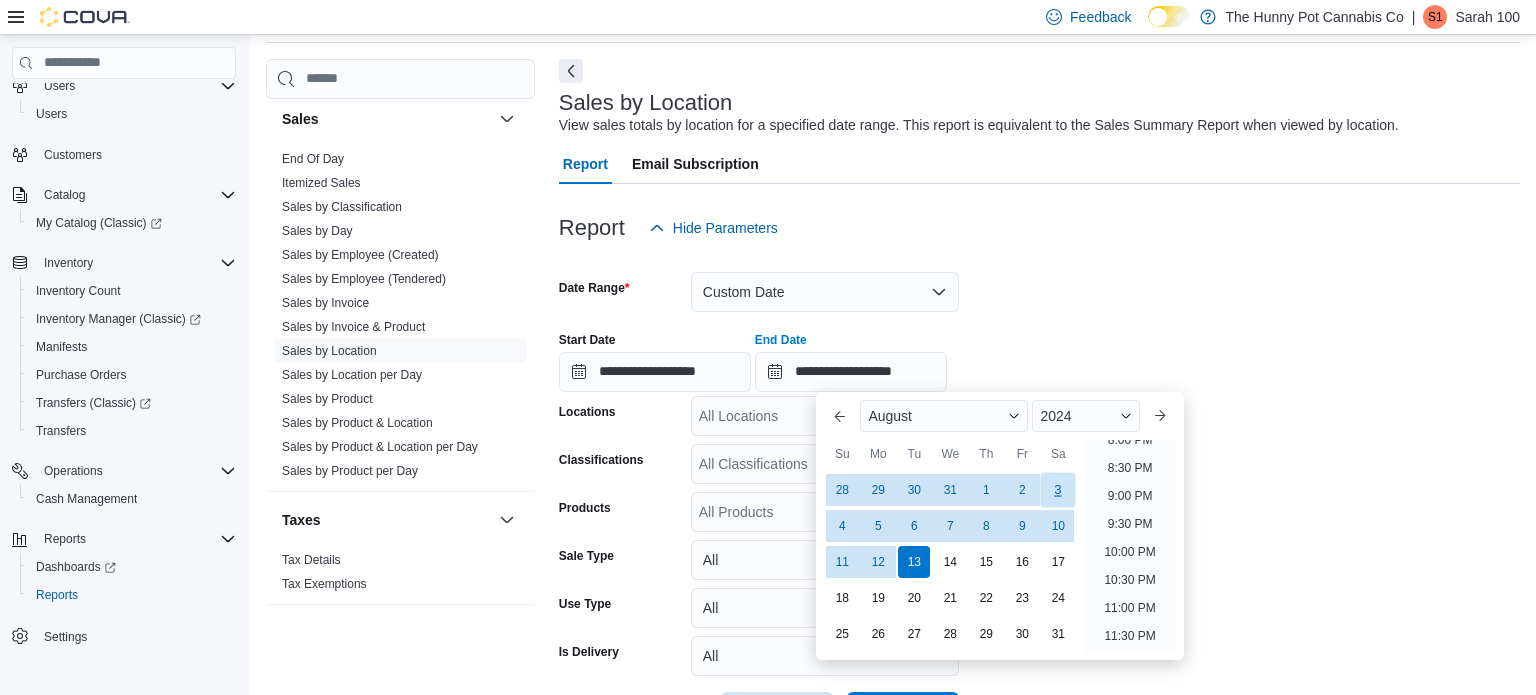 click on "3" at bounding box center [1058, 489] 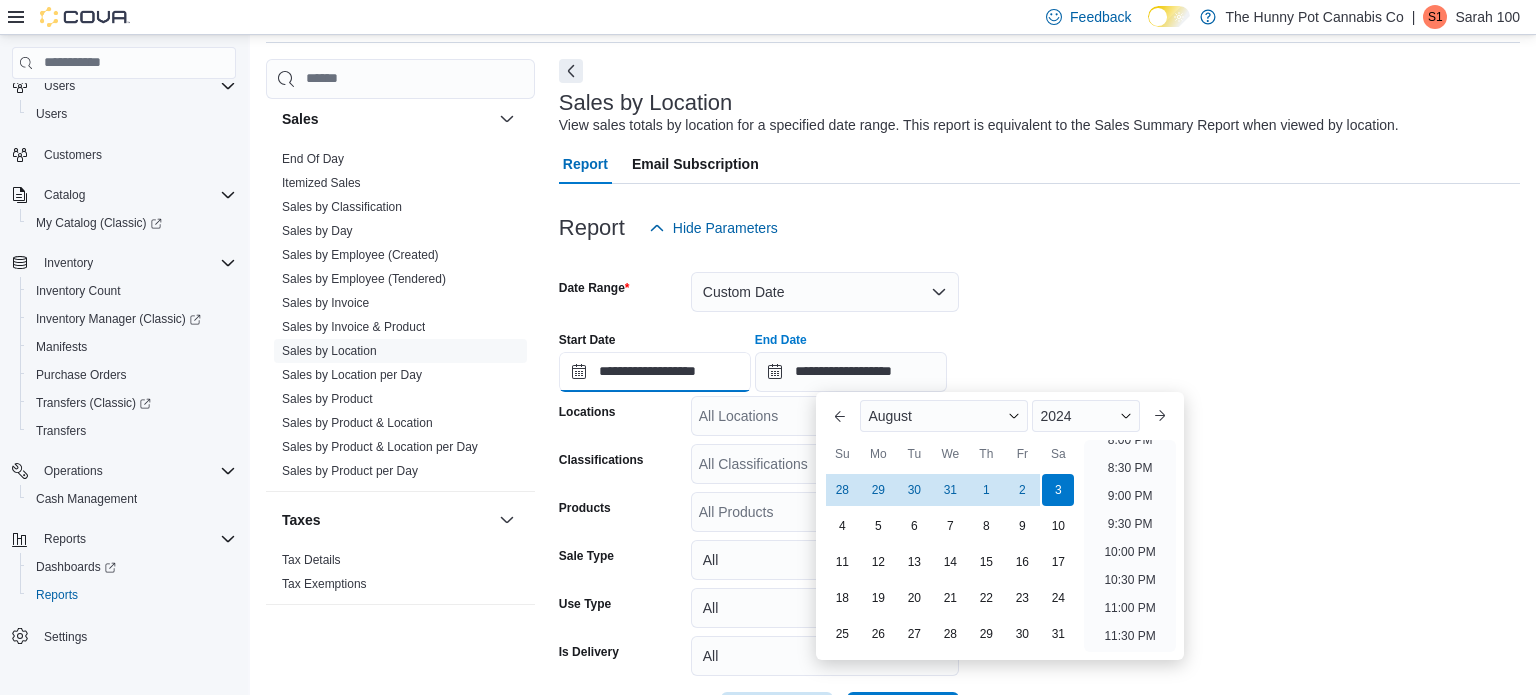 click on "**********" at bounding box center (655, 372) 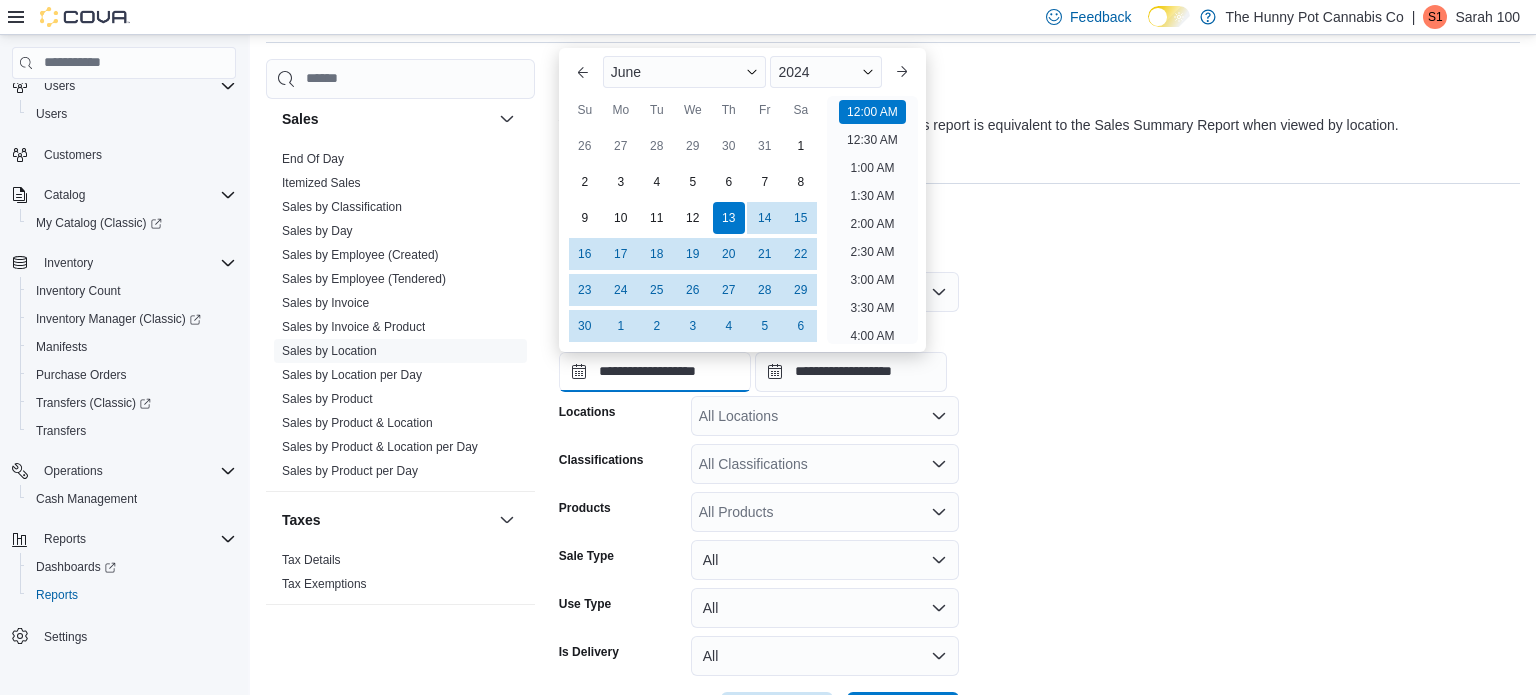 scroll, scrollTop: 62, scrollLeft: 0, axis: vertical 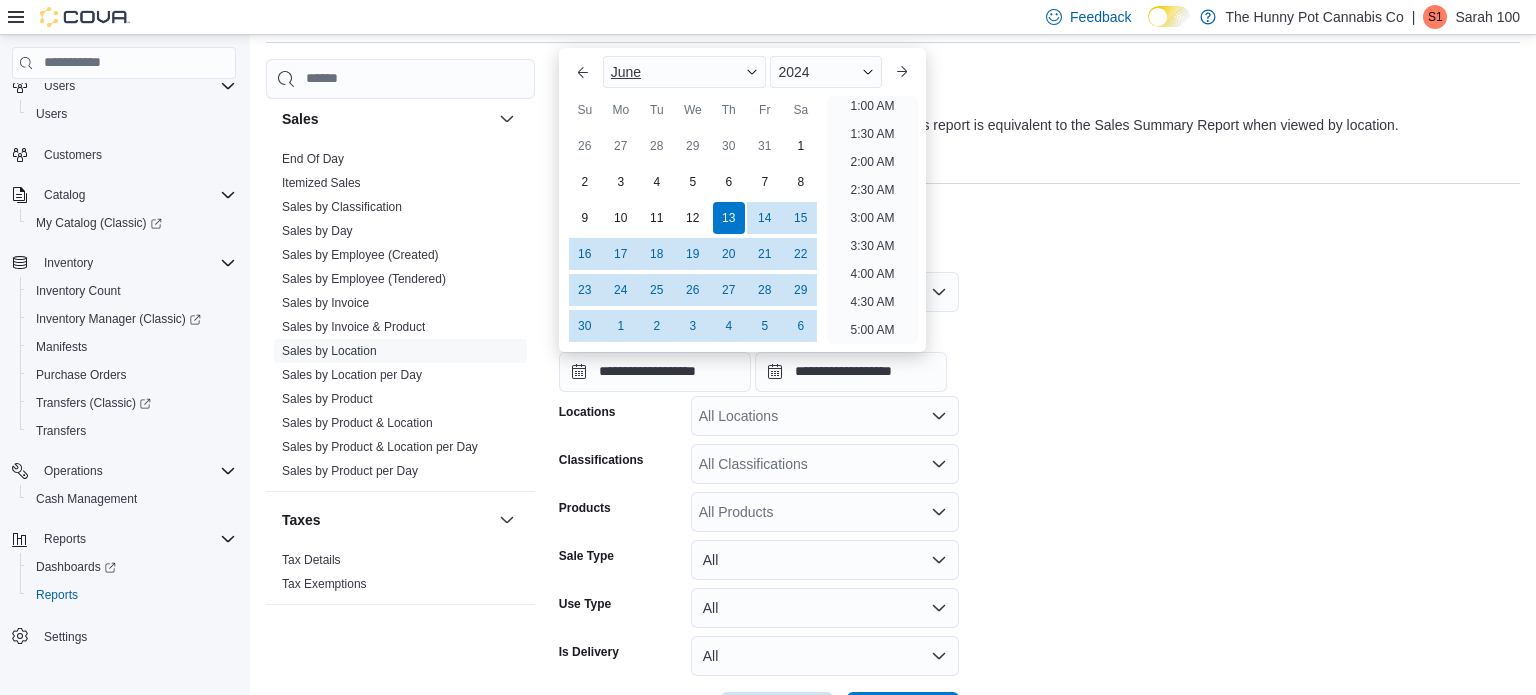 click on "June" at bounding box center (685, 72) 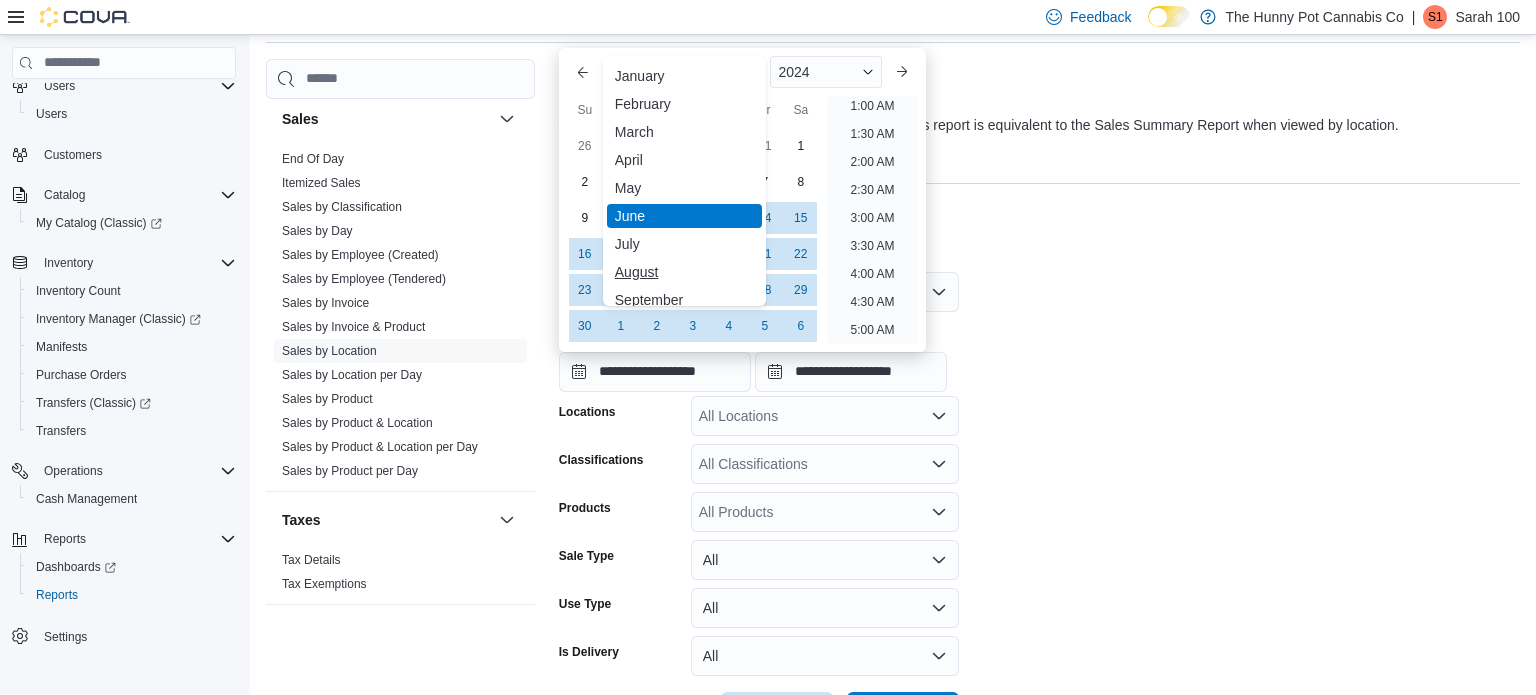 click on "August" at bounding box center [685, 272] 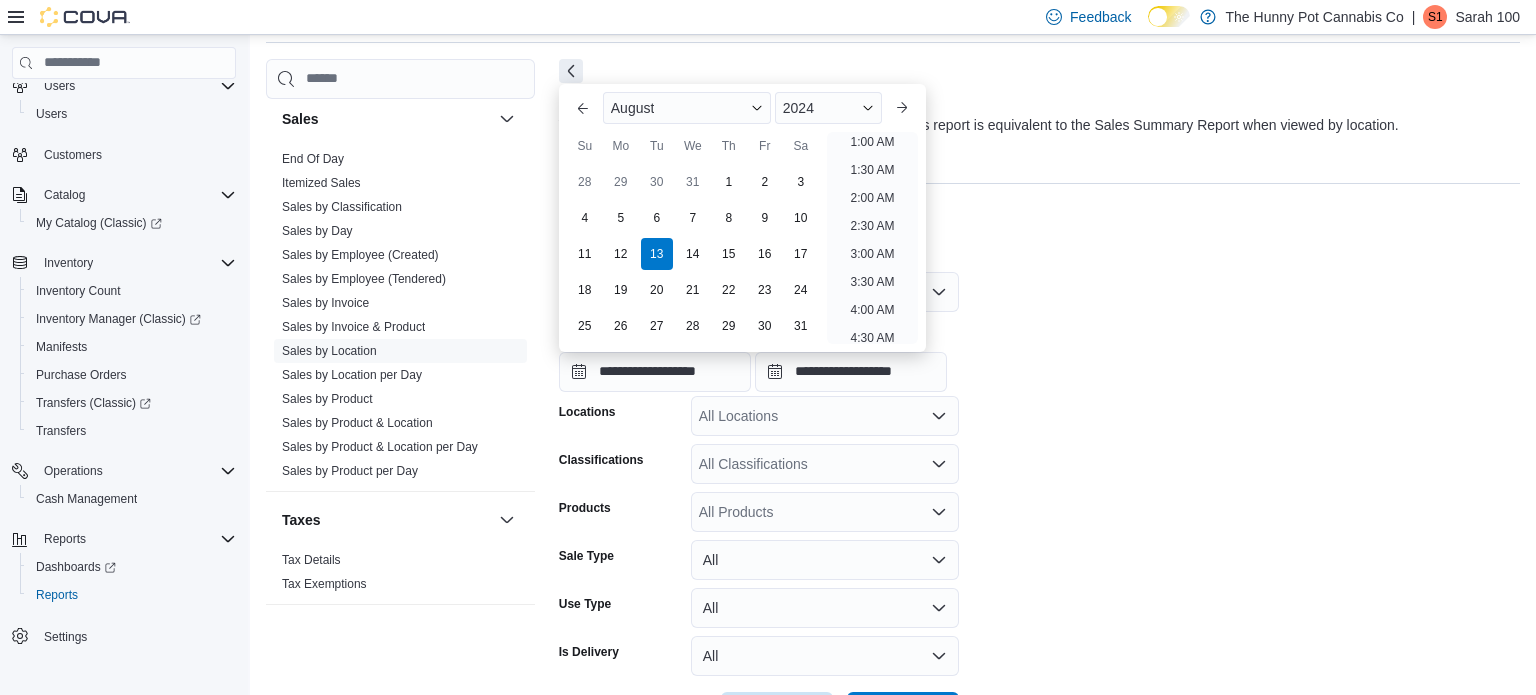 scroll, scrollTop: 4, scrollLeft: 0, axis: vertical 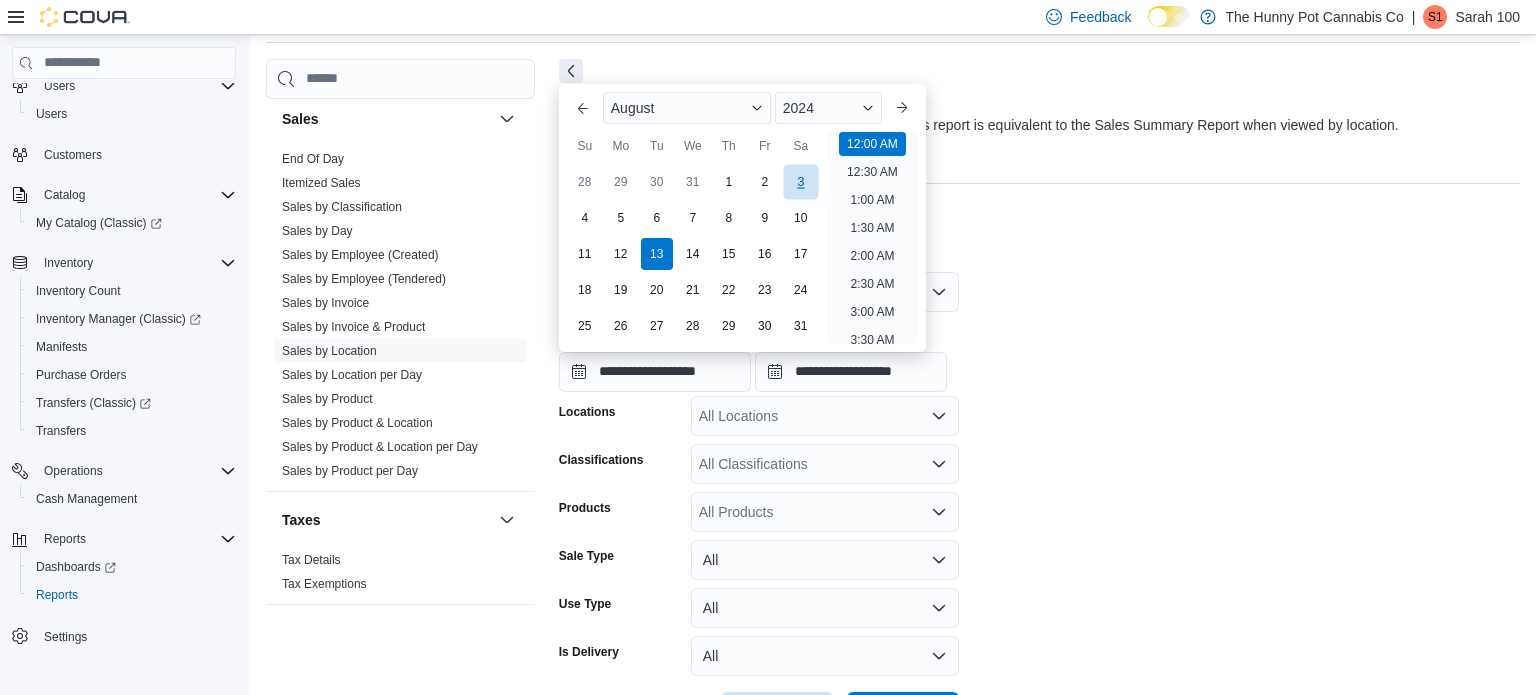 click on "3" at bounding box center (800, 181) 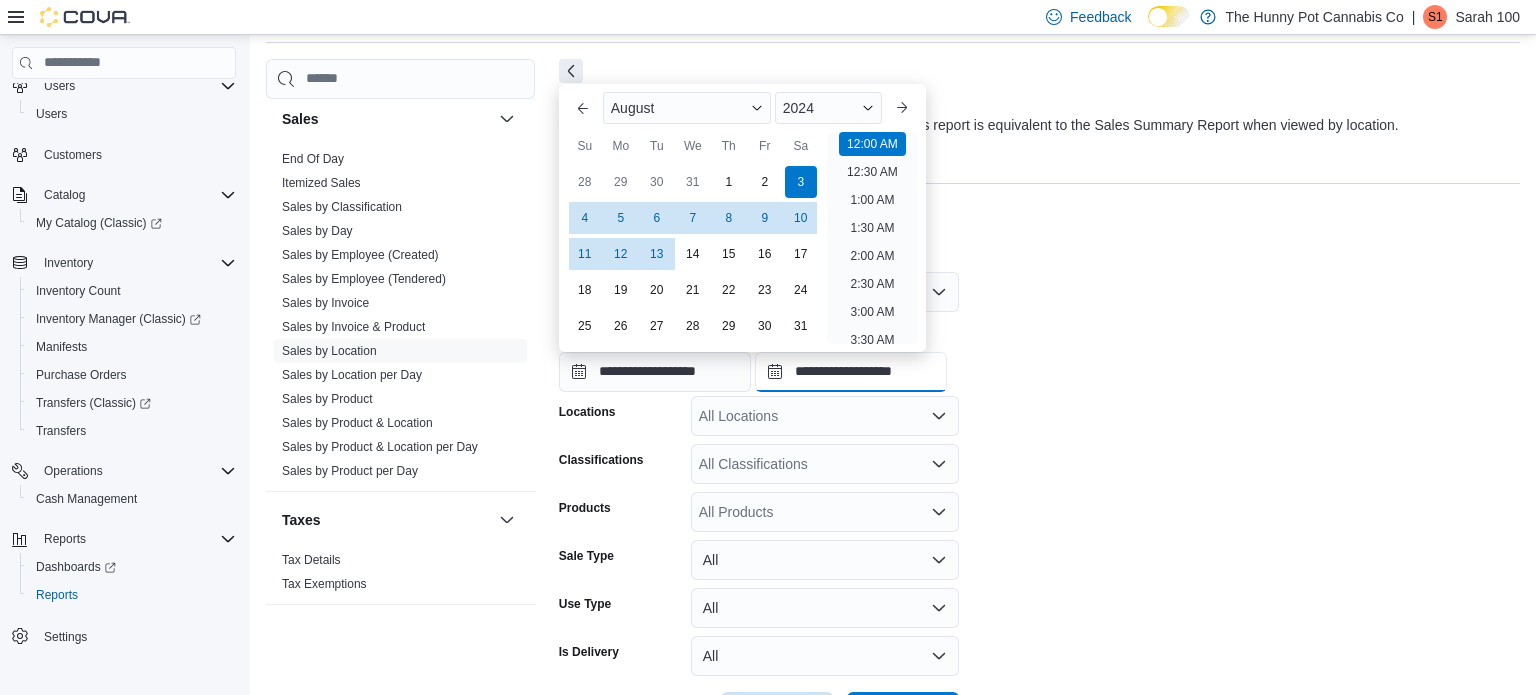 click on "**********" at bounding box center (851, 372) 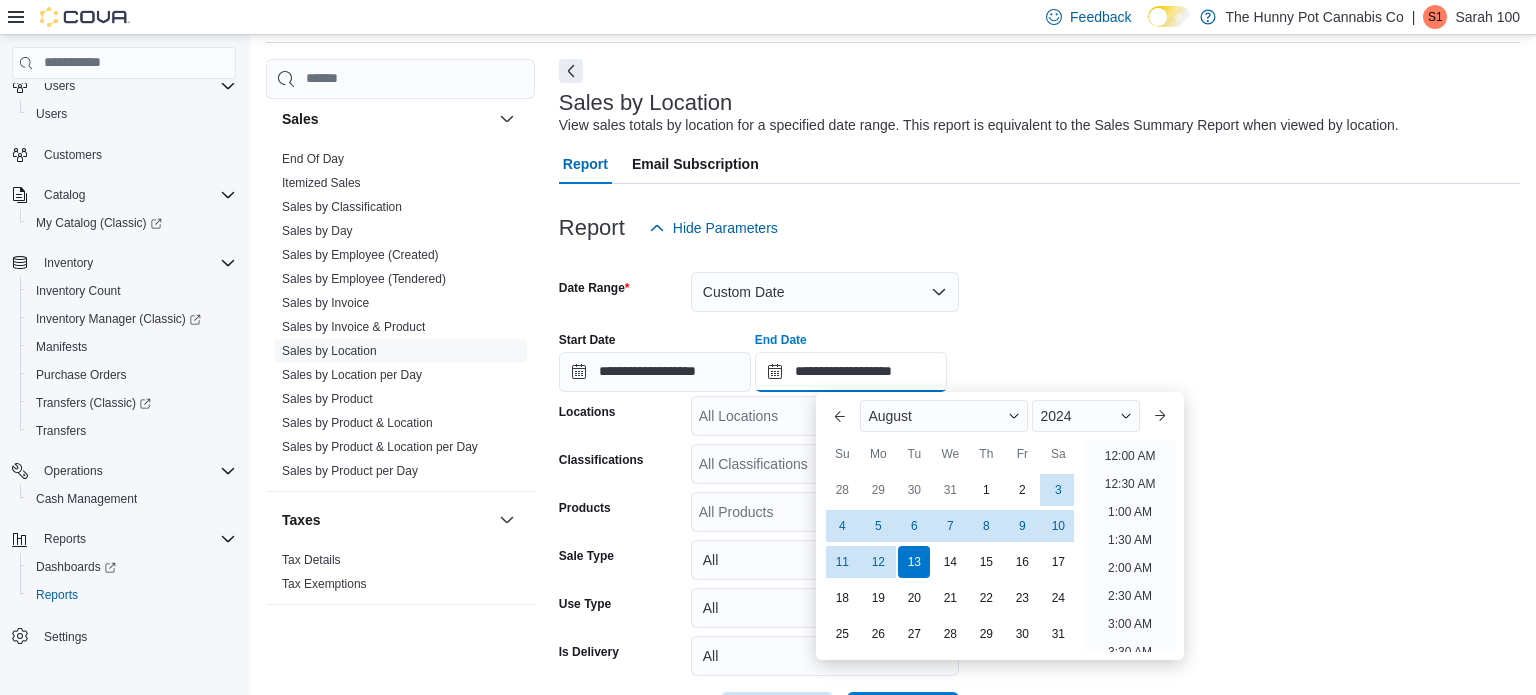 scroll, scrollTop: 1136, scrollLeft: 0, axis: vertical 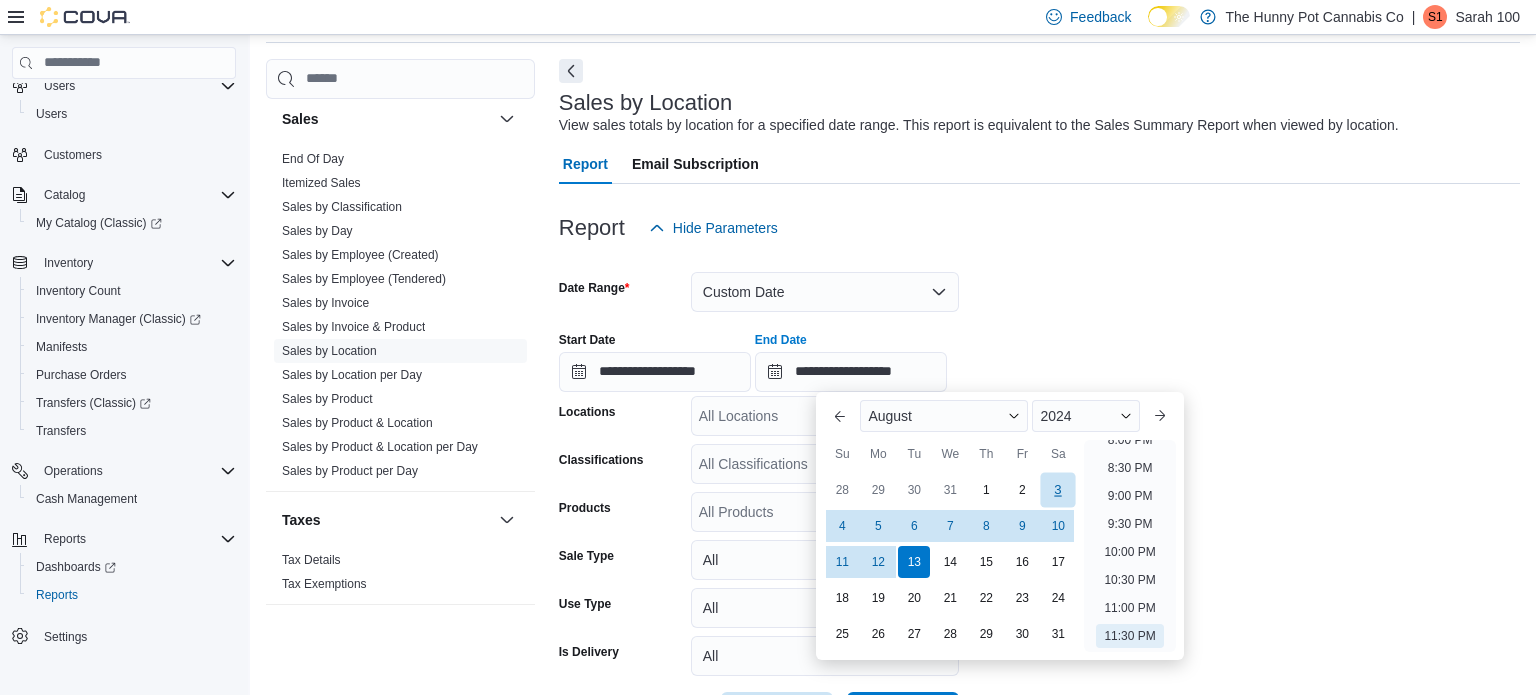 click on "3" at bounding box center [1058, 489] 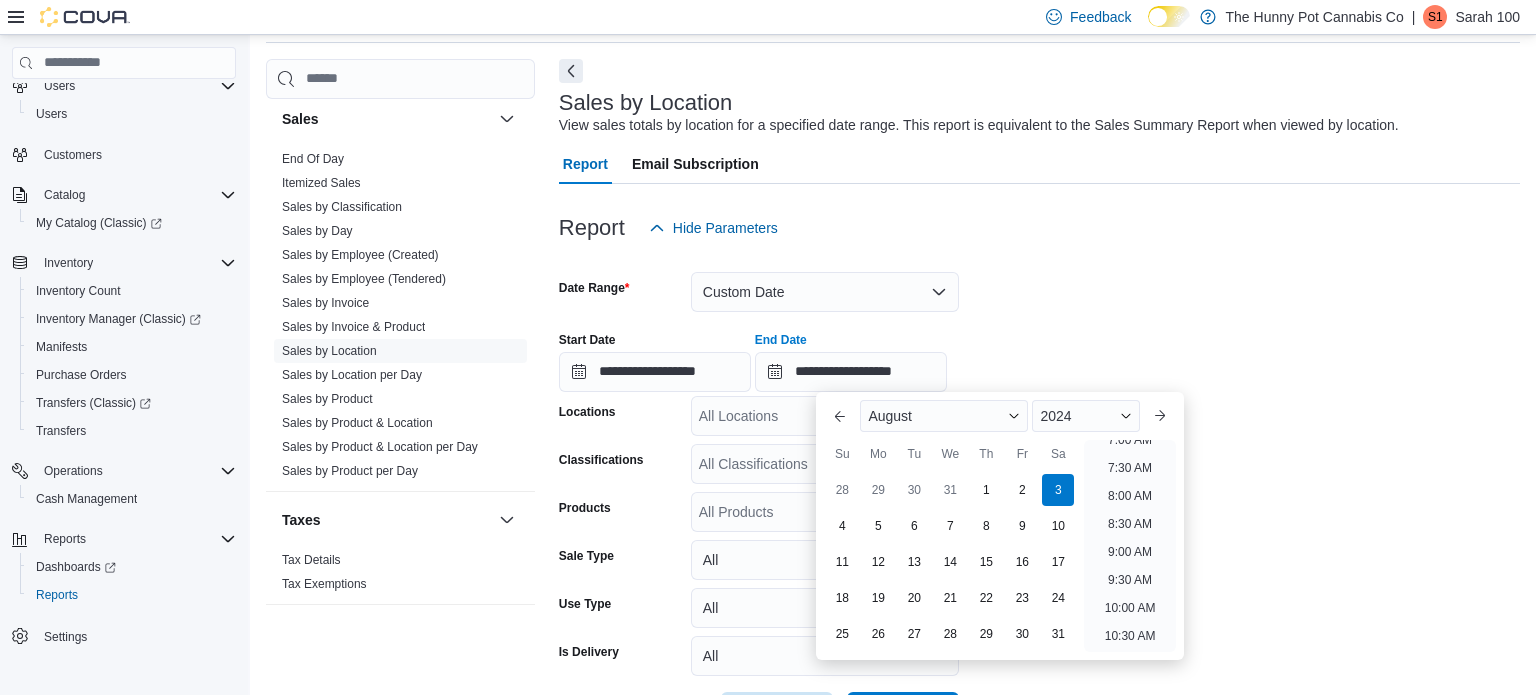 scroll, scrollTop: 421, scrollLeft: 0, axis: vertical 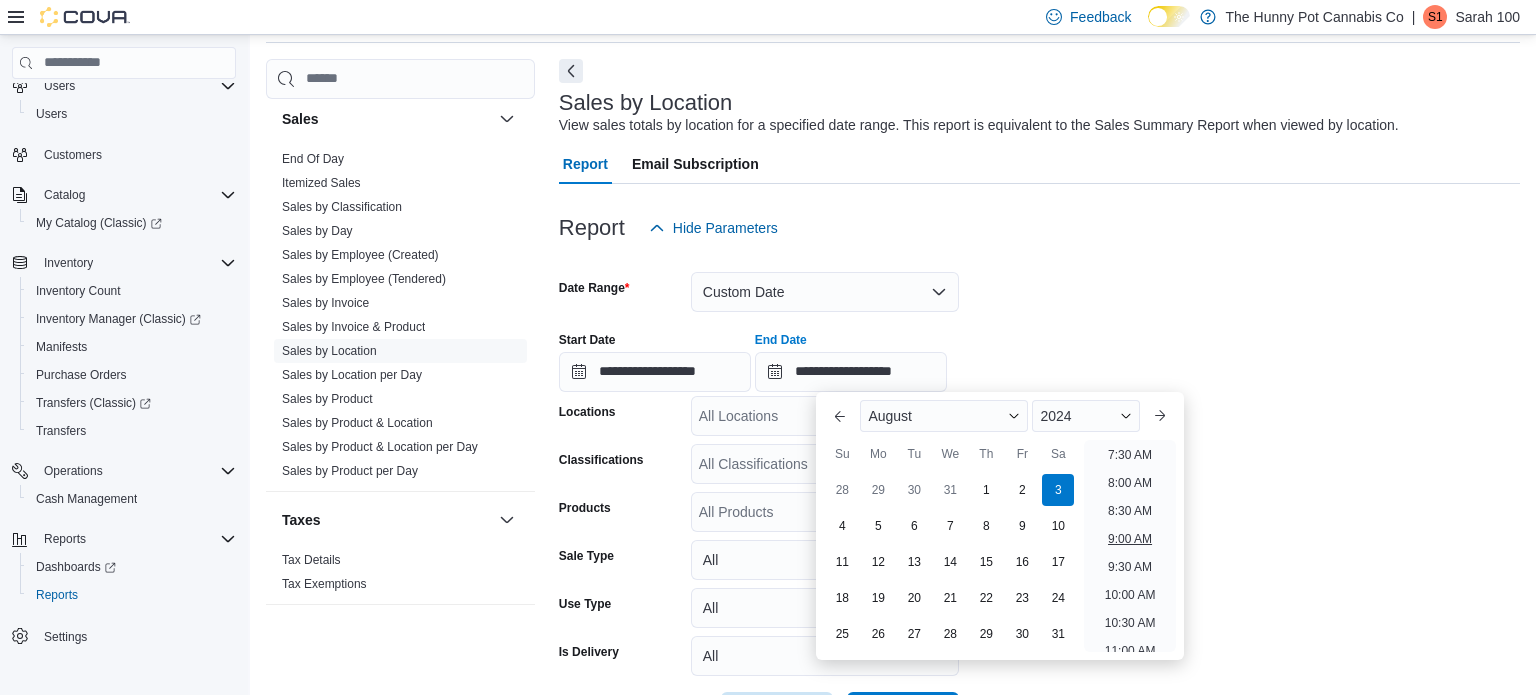 click on "9:00 AM" at bounding box center [1130, 539] 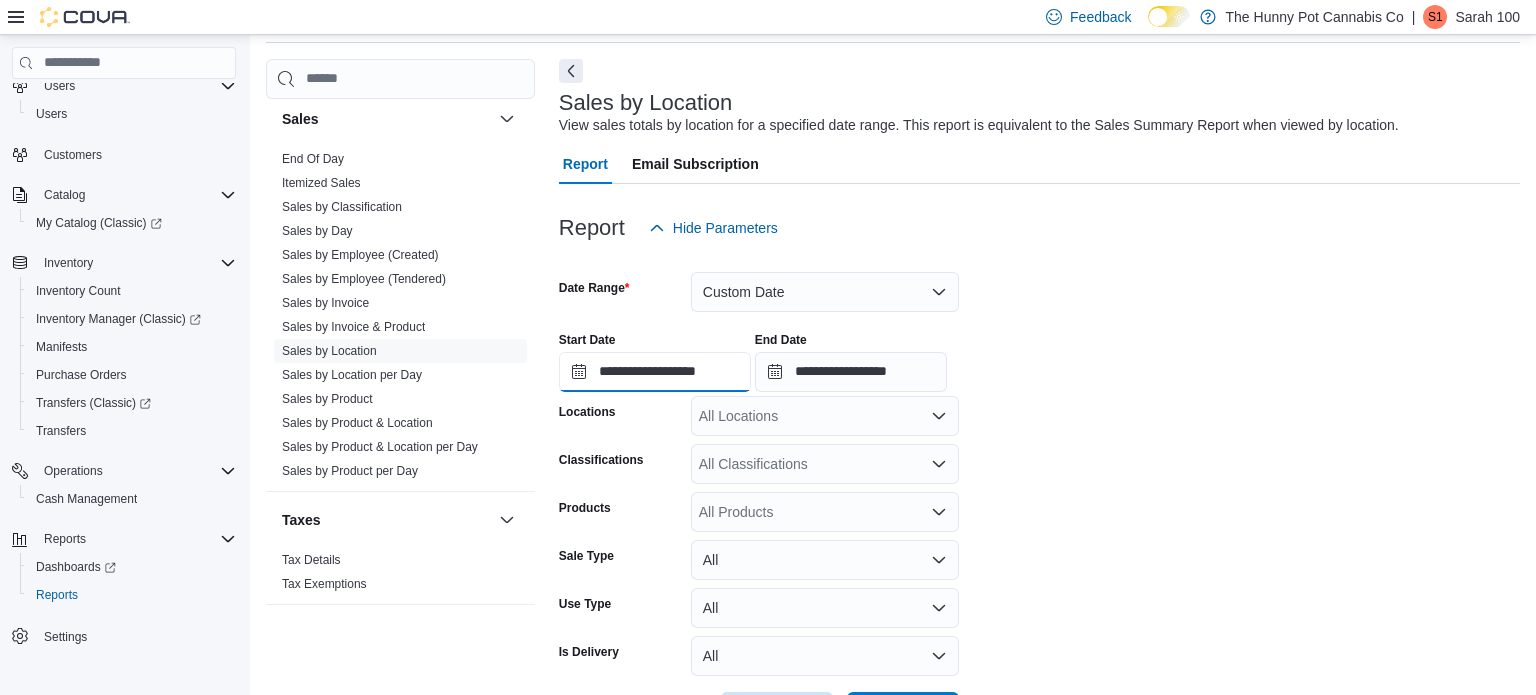 click on "**********" at bounding box center [655, 372] 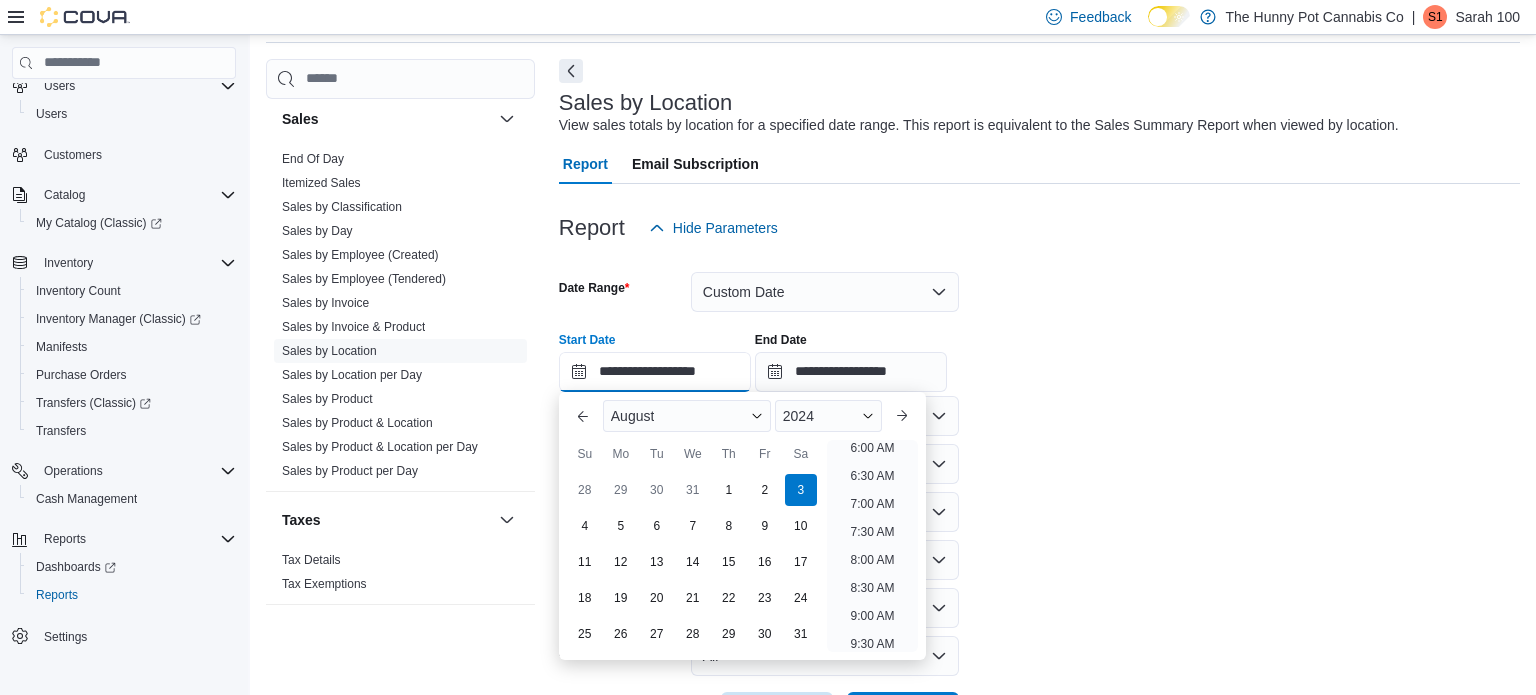 scroll, scrollTop: 346, scrollLeft: 0, axis: vertical 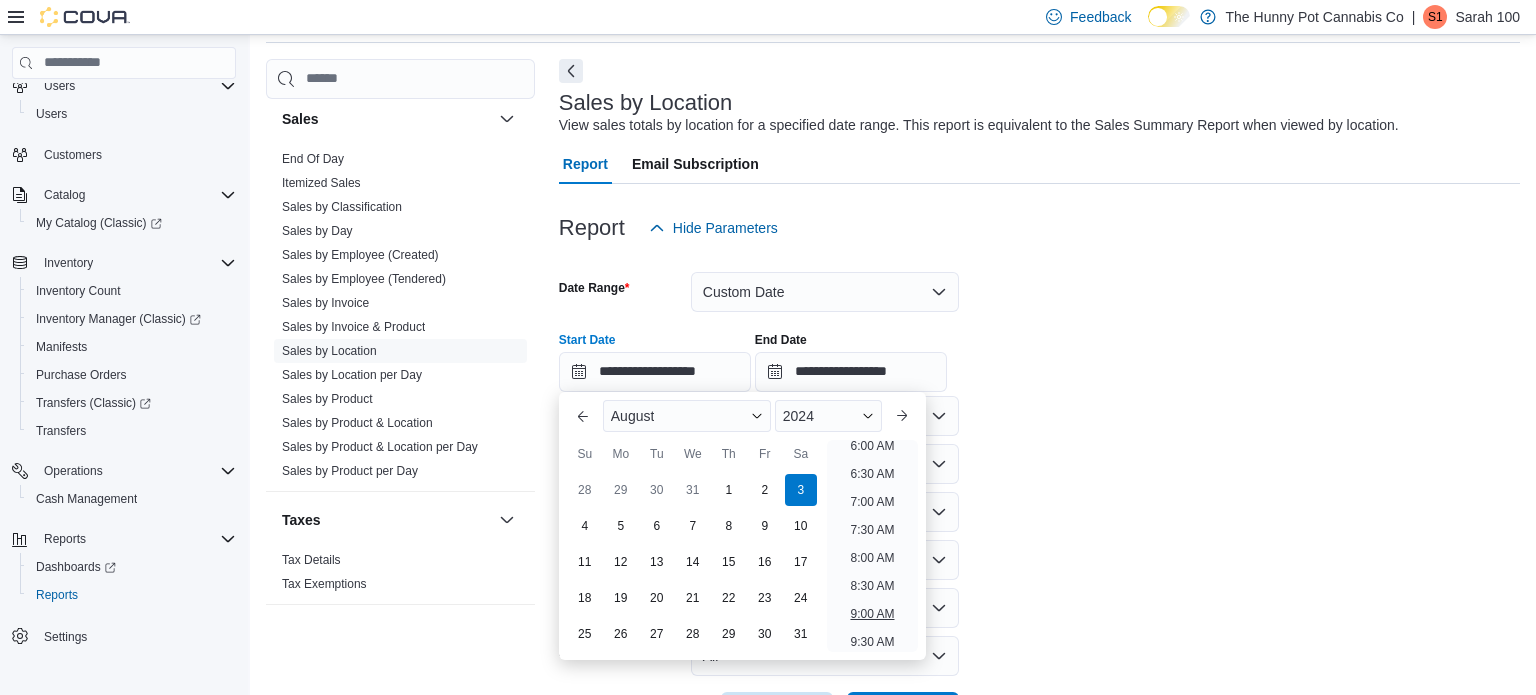 click on "9:00 AM" at bounding box center (872, 614) 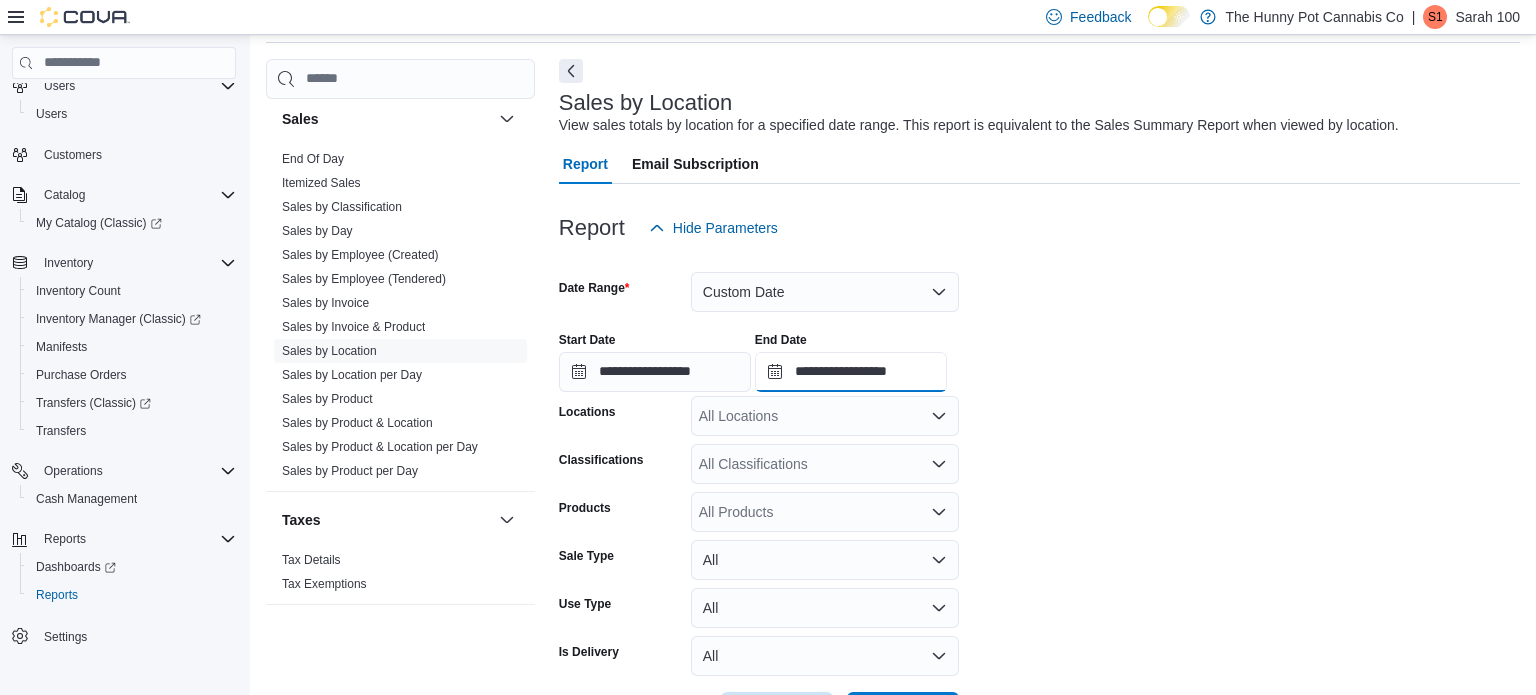 click on "**********" at bounding box center (851, 372) 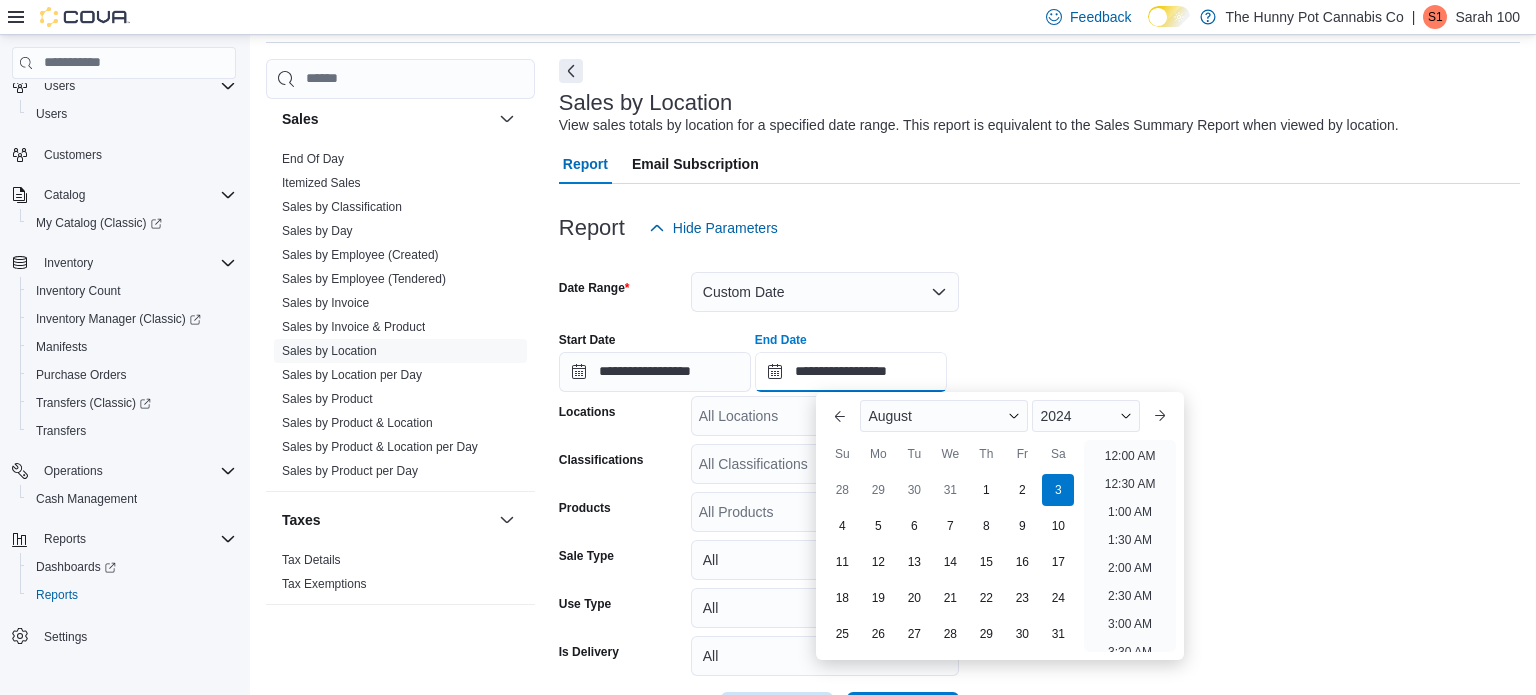 scroll, scrollTop: 566, scrollLeft: 0, axis: vertical 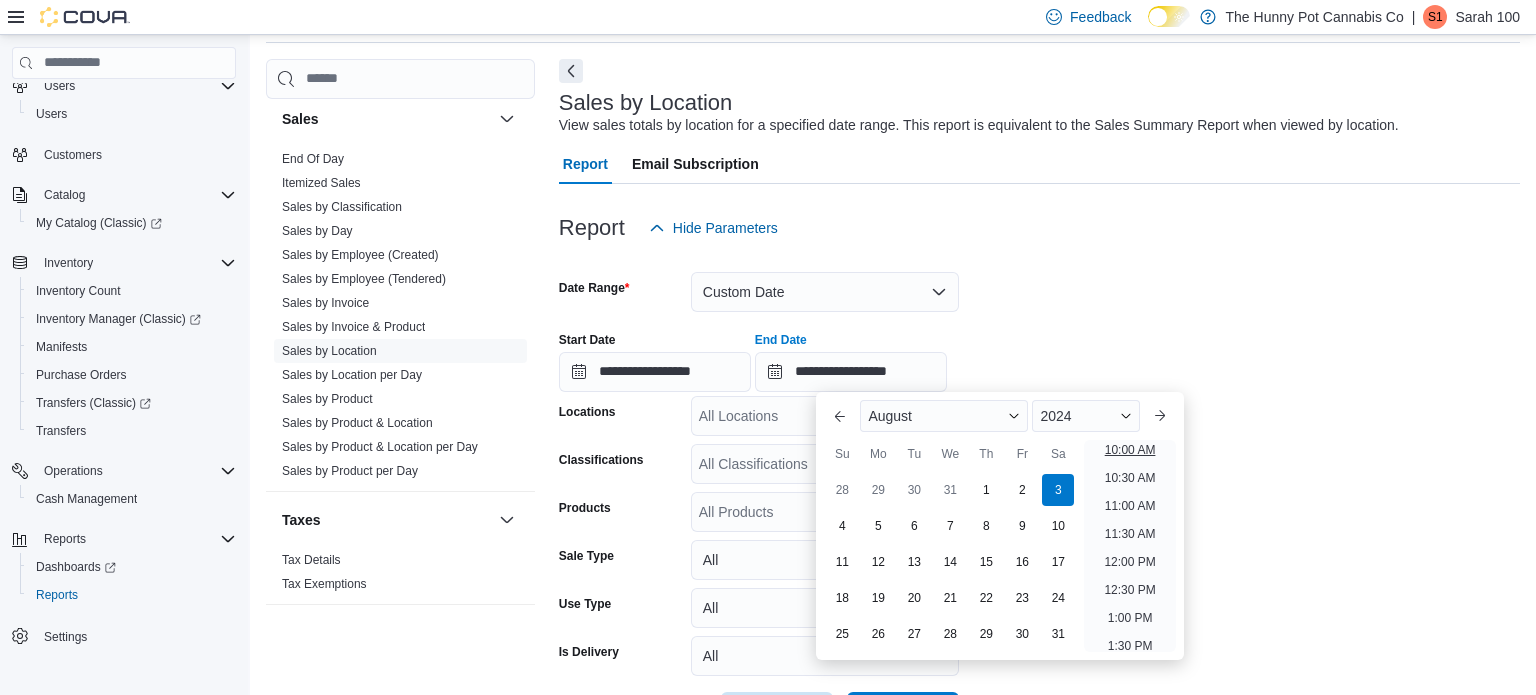 click on "10:00 AM" at bounding box center [1130, 450] 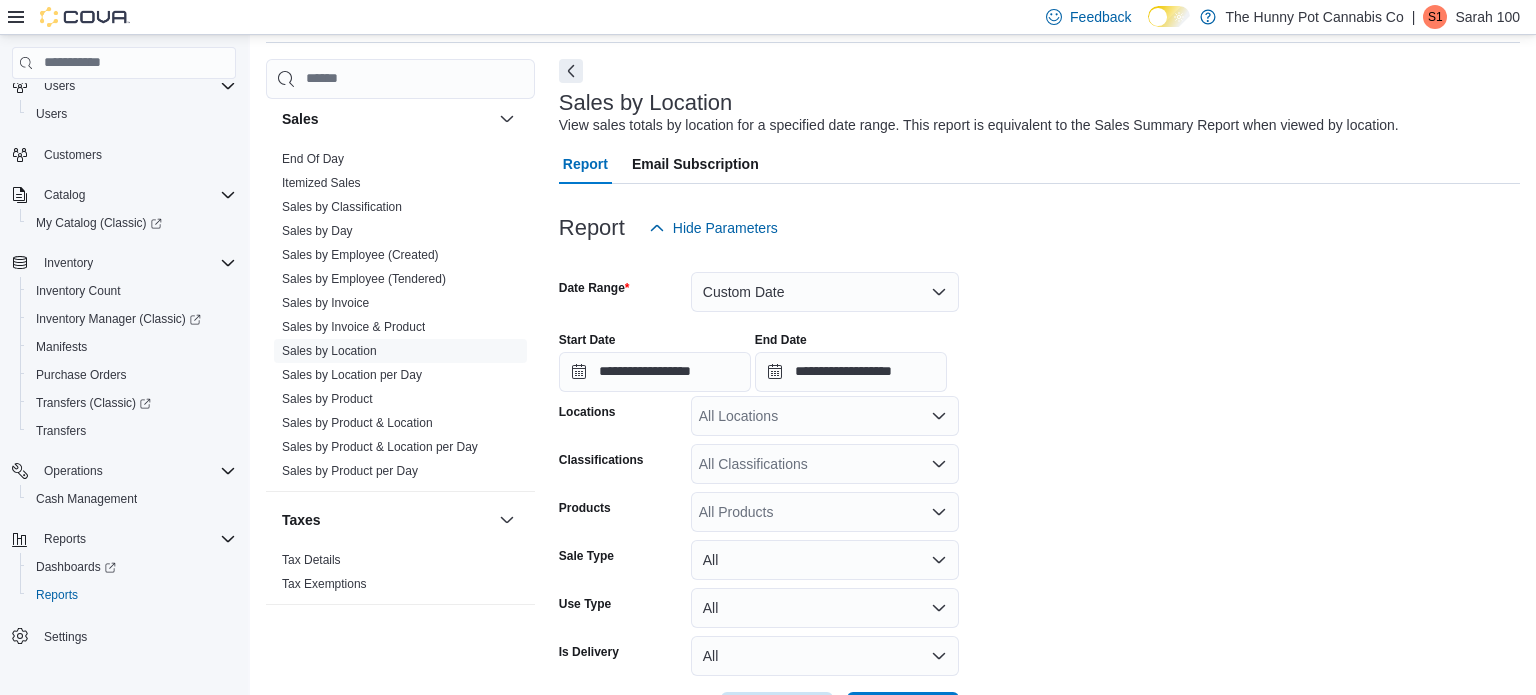 click on "**********" at bounding box center [1039, 490] 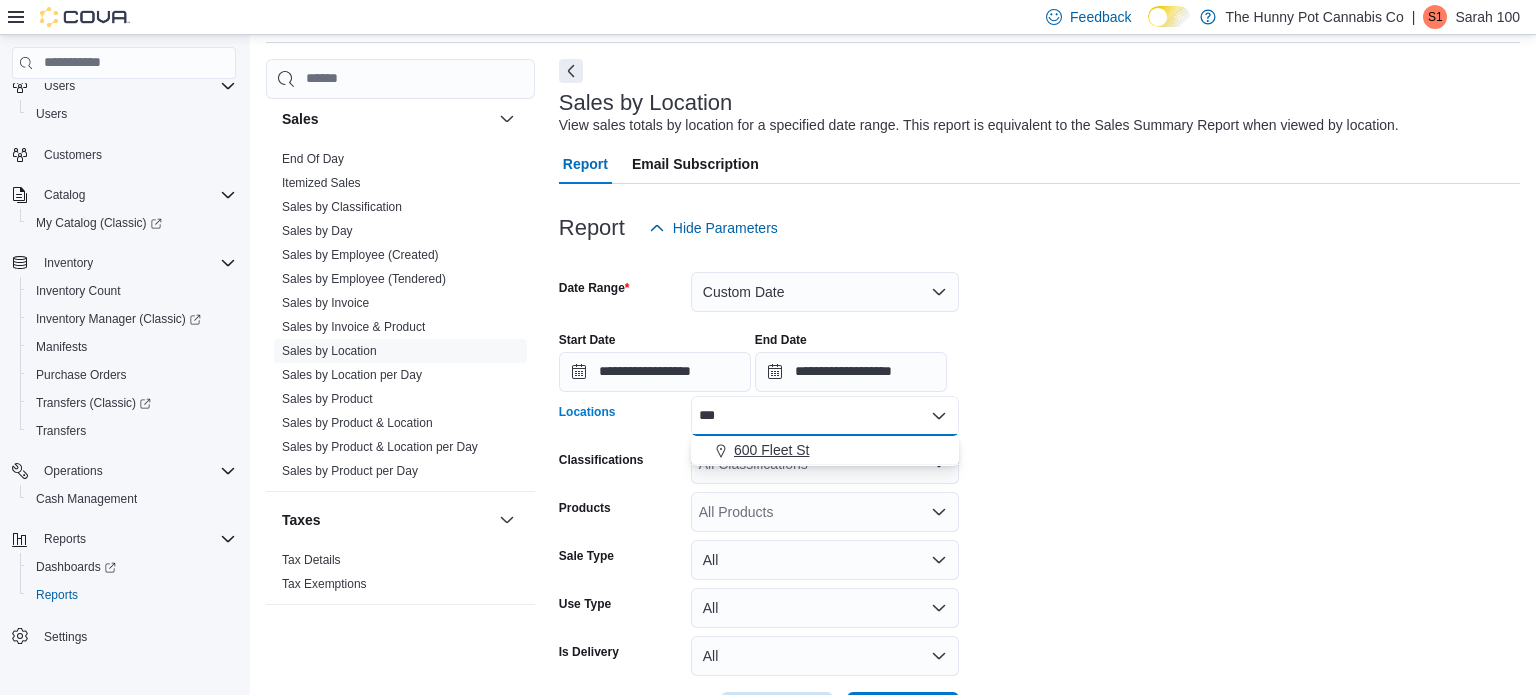 type on "***" 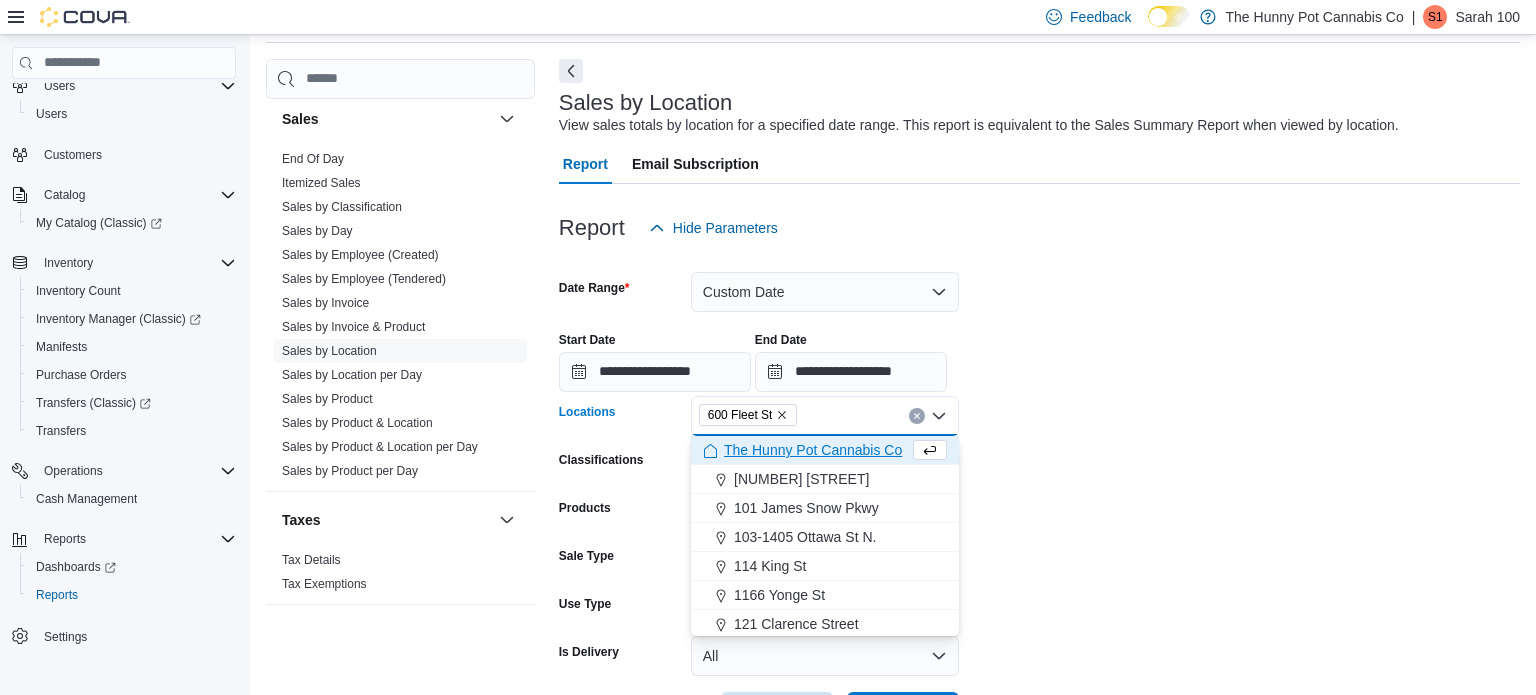 click on "**********" at bounding box center (1039, 490) 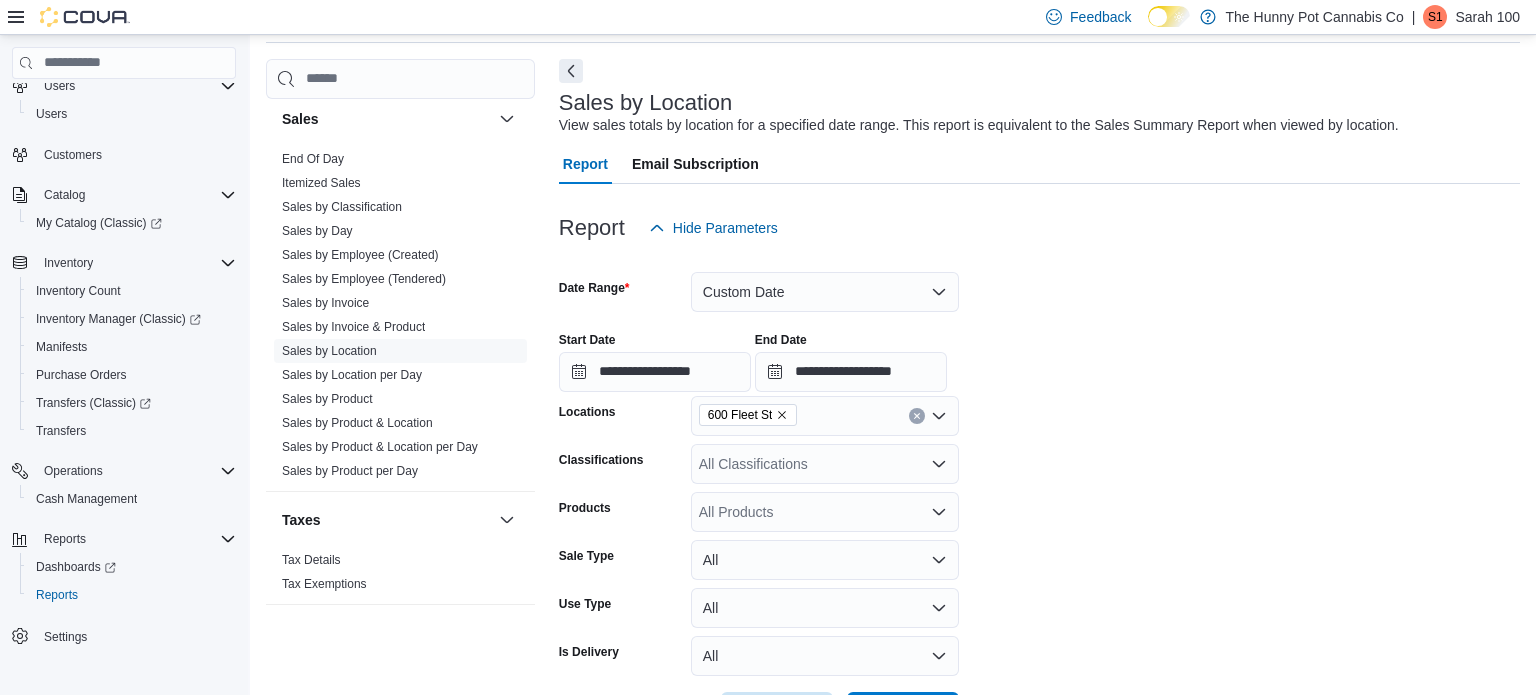 scroll, scrollTop: 149, scrollLeft: 0, axis: vertical 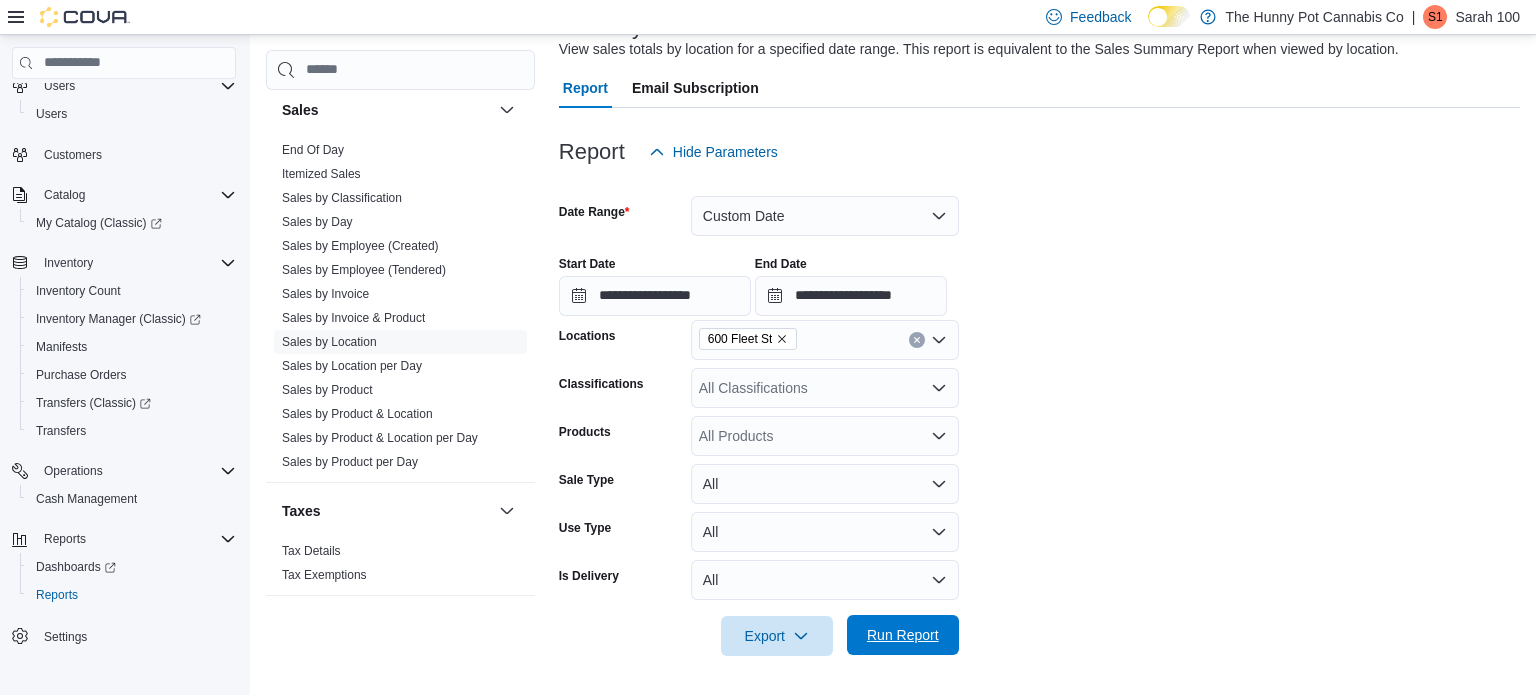 click on "Run Report" at bounding box center [903, 635] 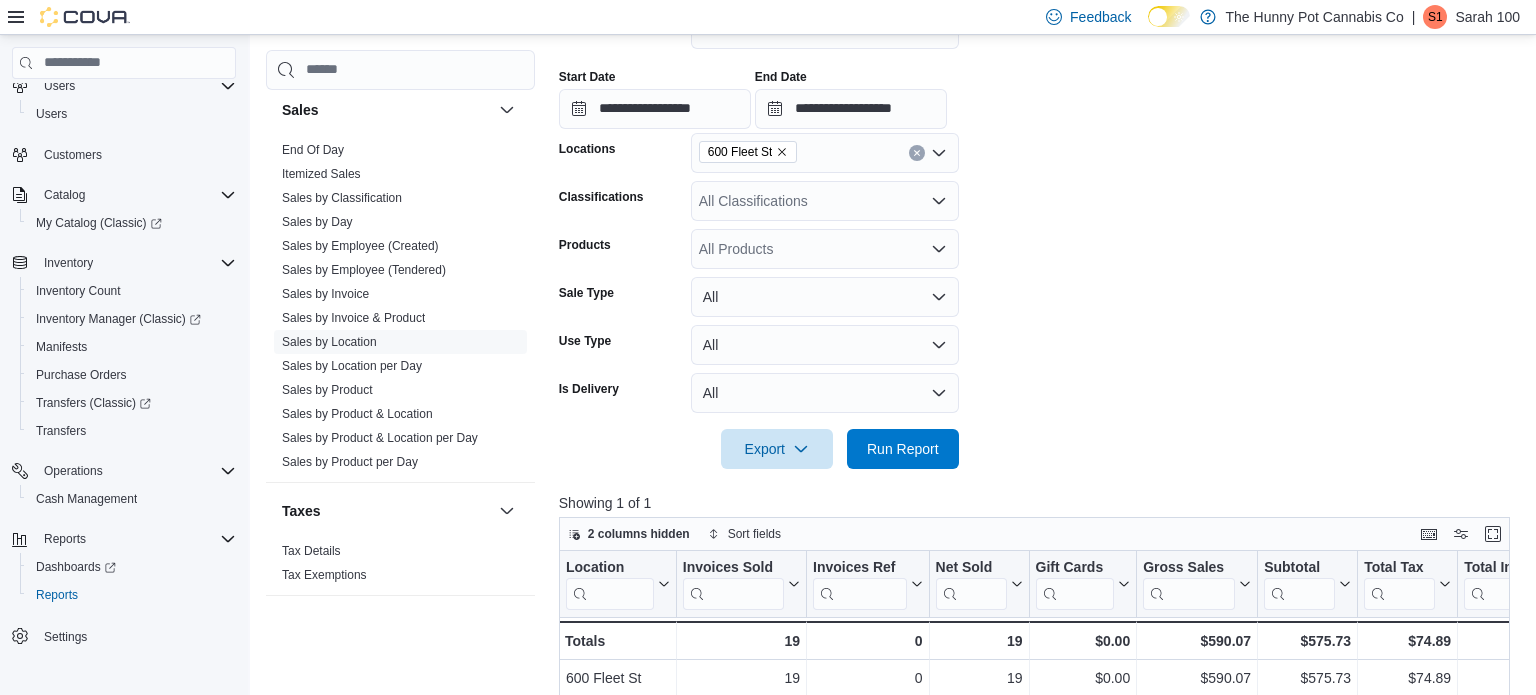 scroll, scrollTop: 332, scrollLeft: 0, axis: vertical 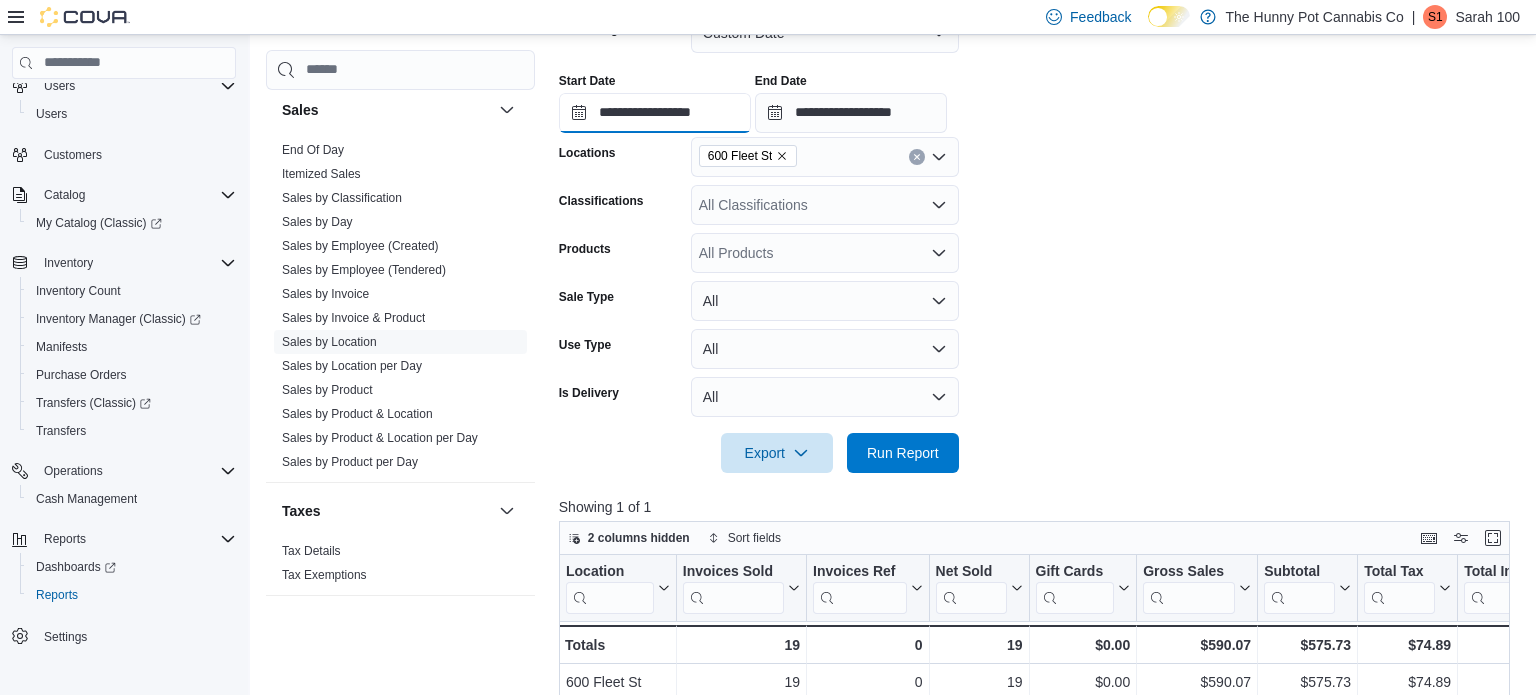 click on "**********" at bounding box center (655, 113) 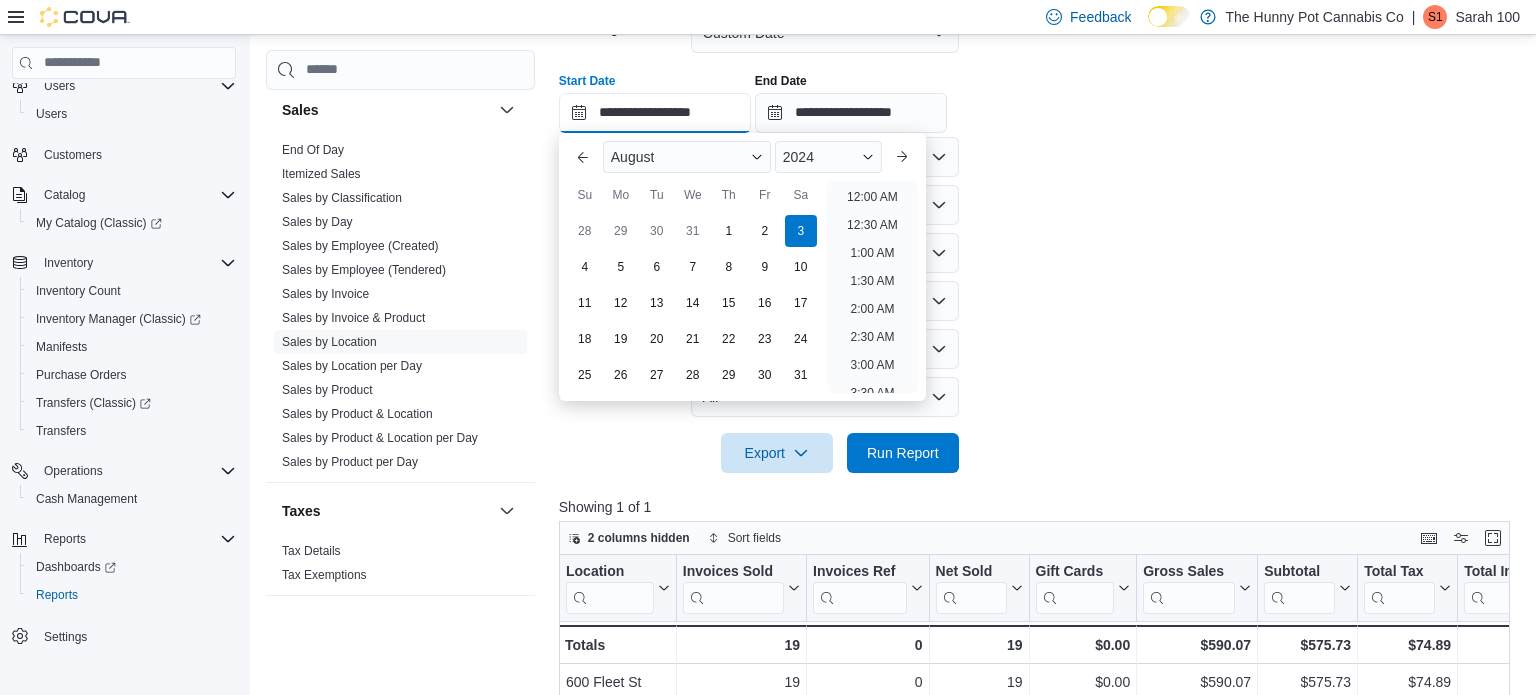 scroll, scrollTop: 566, scrollLeft: 0, axis: vertical 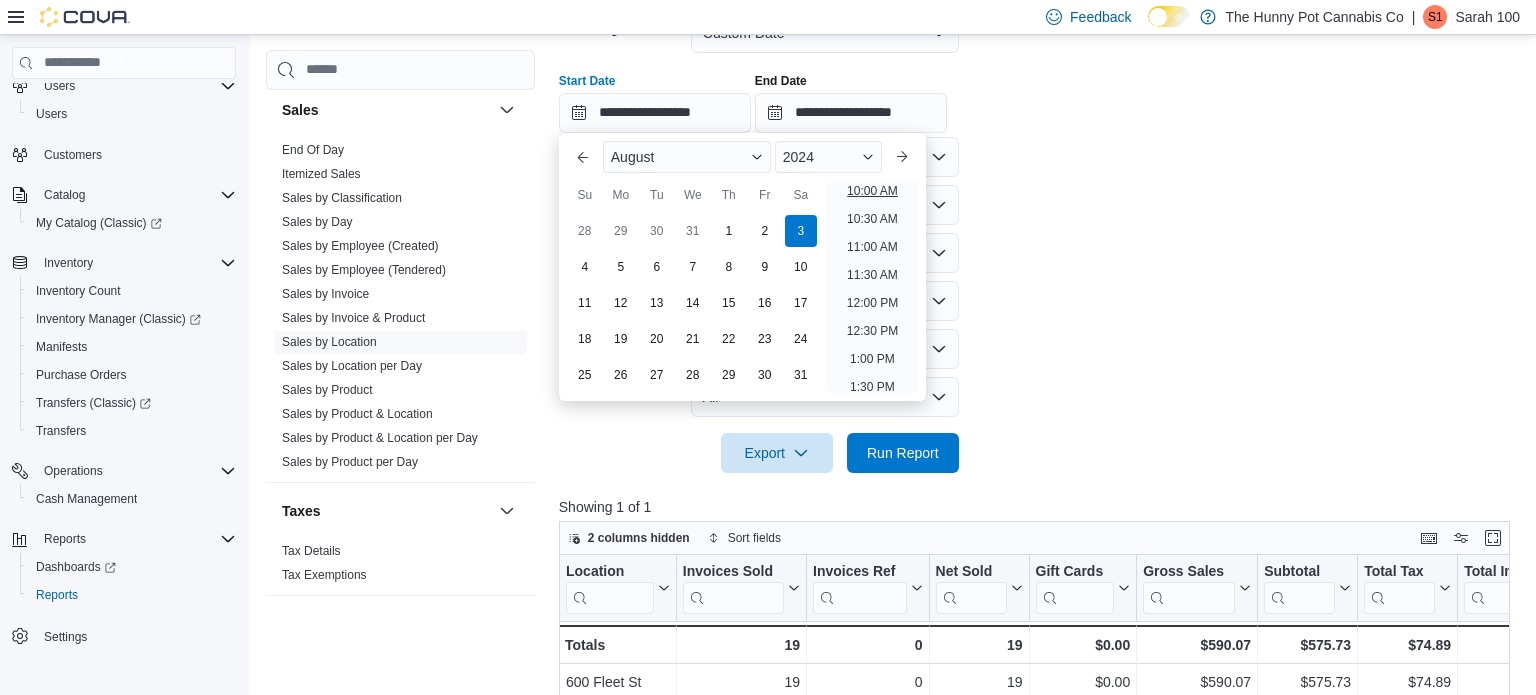 click on "10:00 AM" at bounding box center (872, 191) 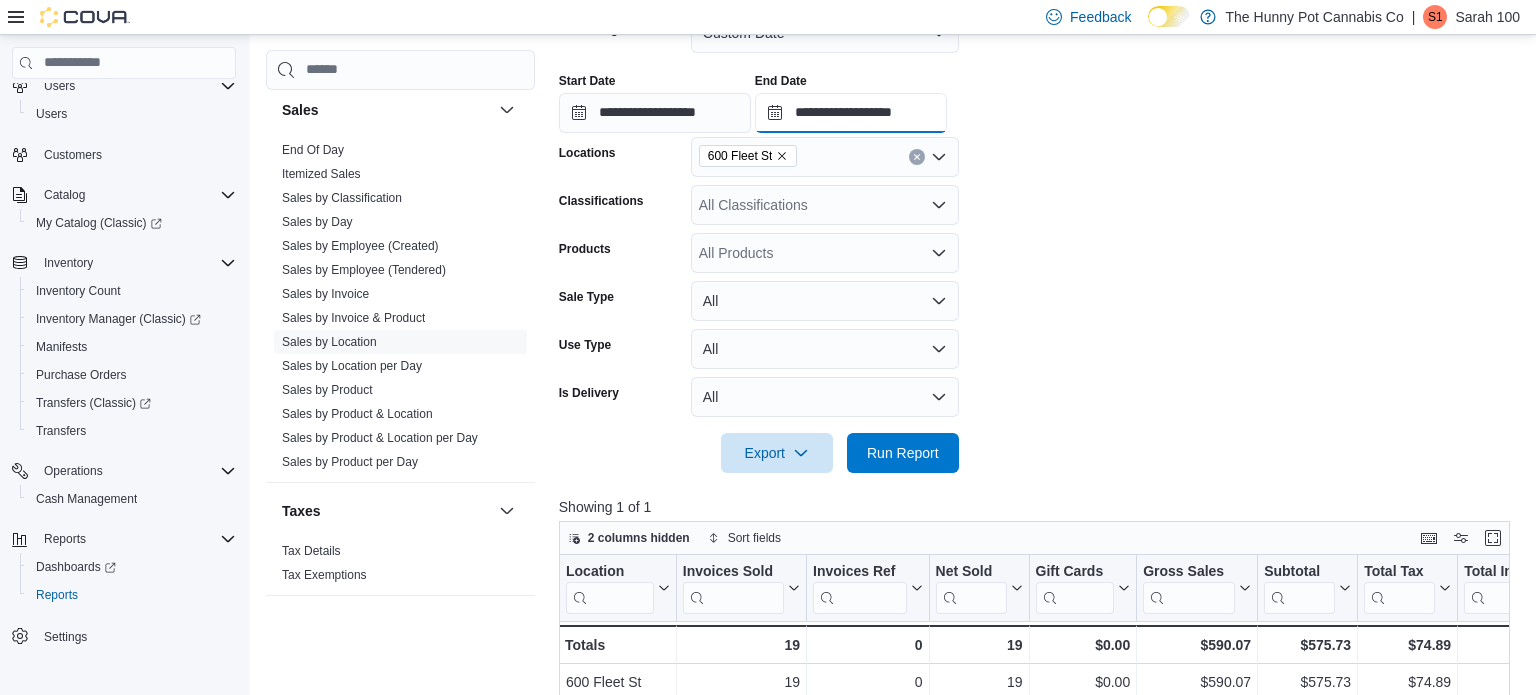 click on "**********" at bounding box center (851, 113) 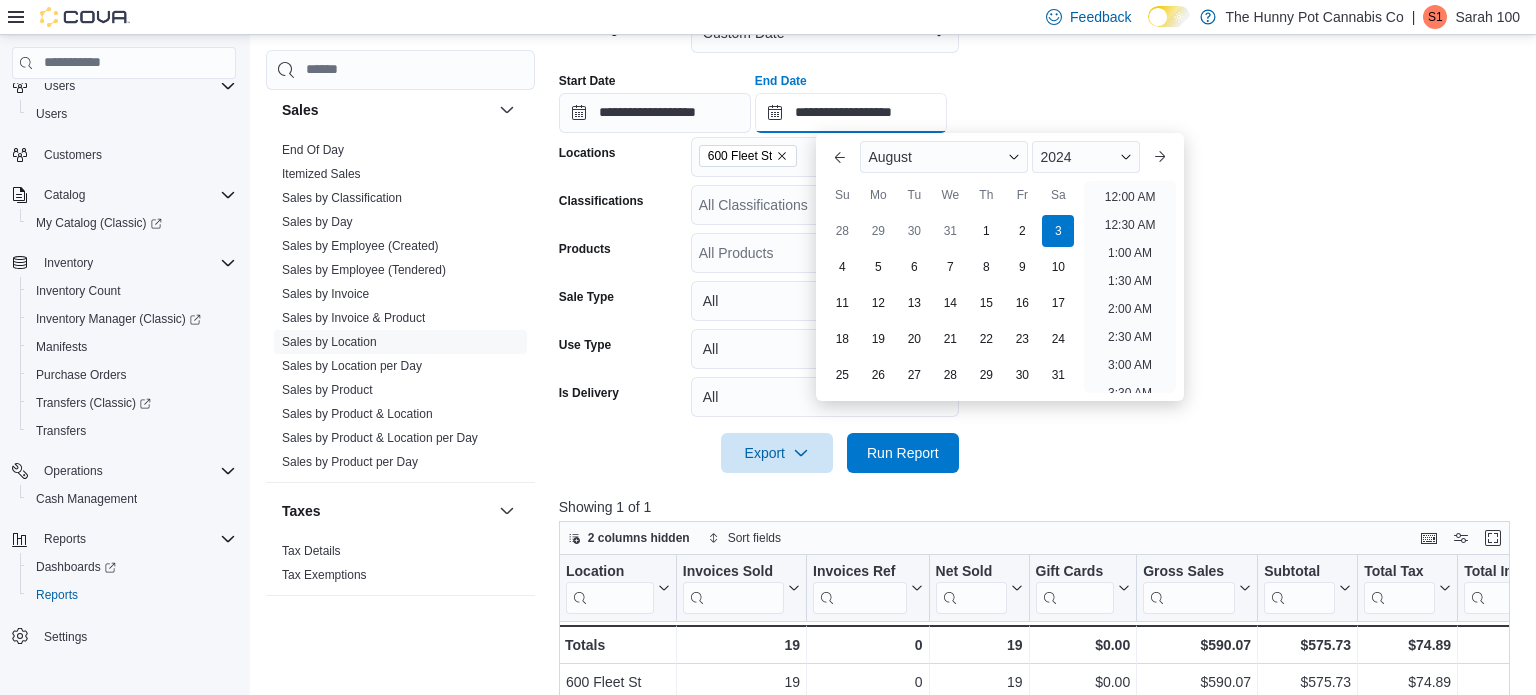 scroll, scrollTop: 622, scrollLeft: 0, axis: vertical 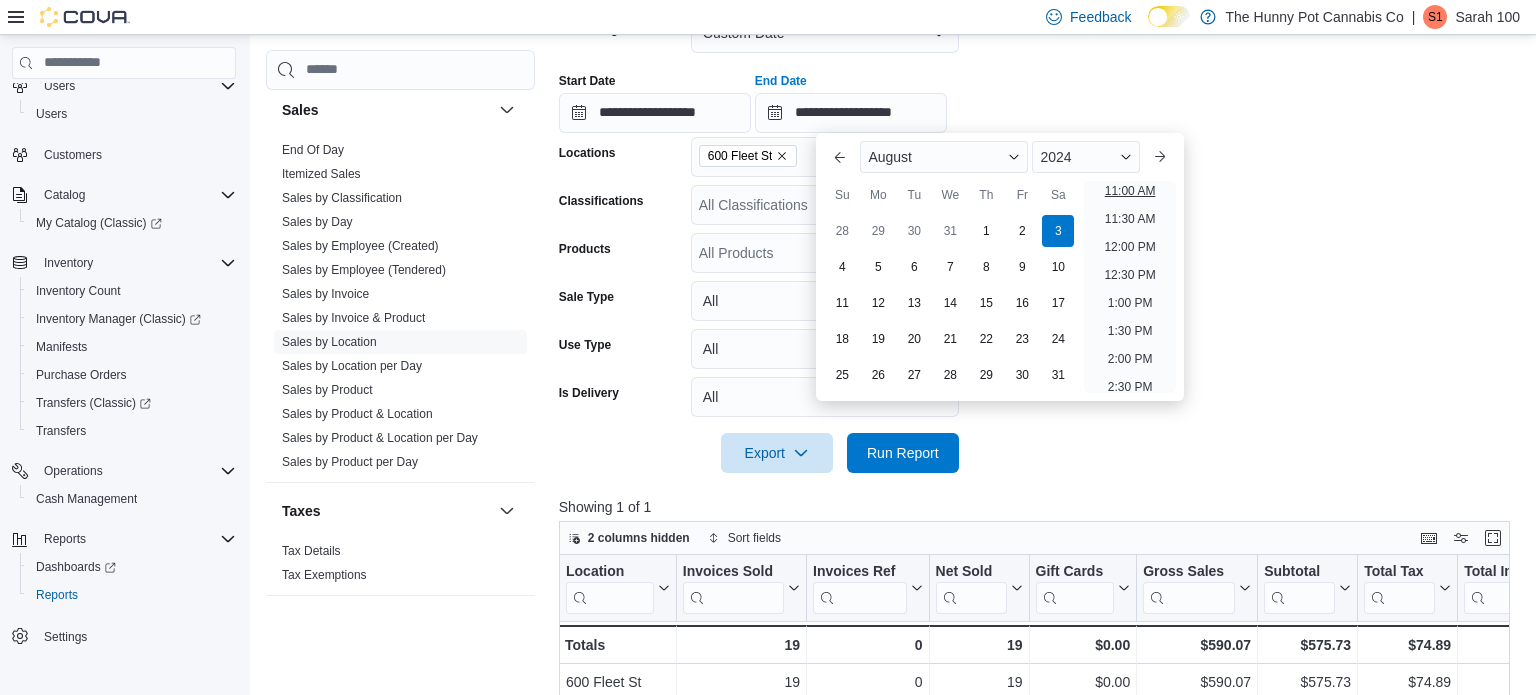 click on "11:00 AM" at bounding box center (1130, 191) 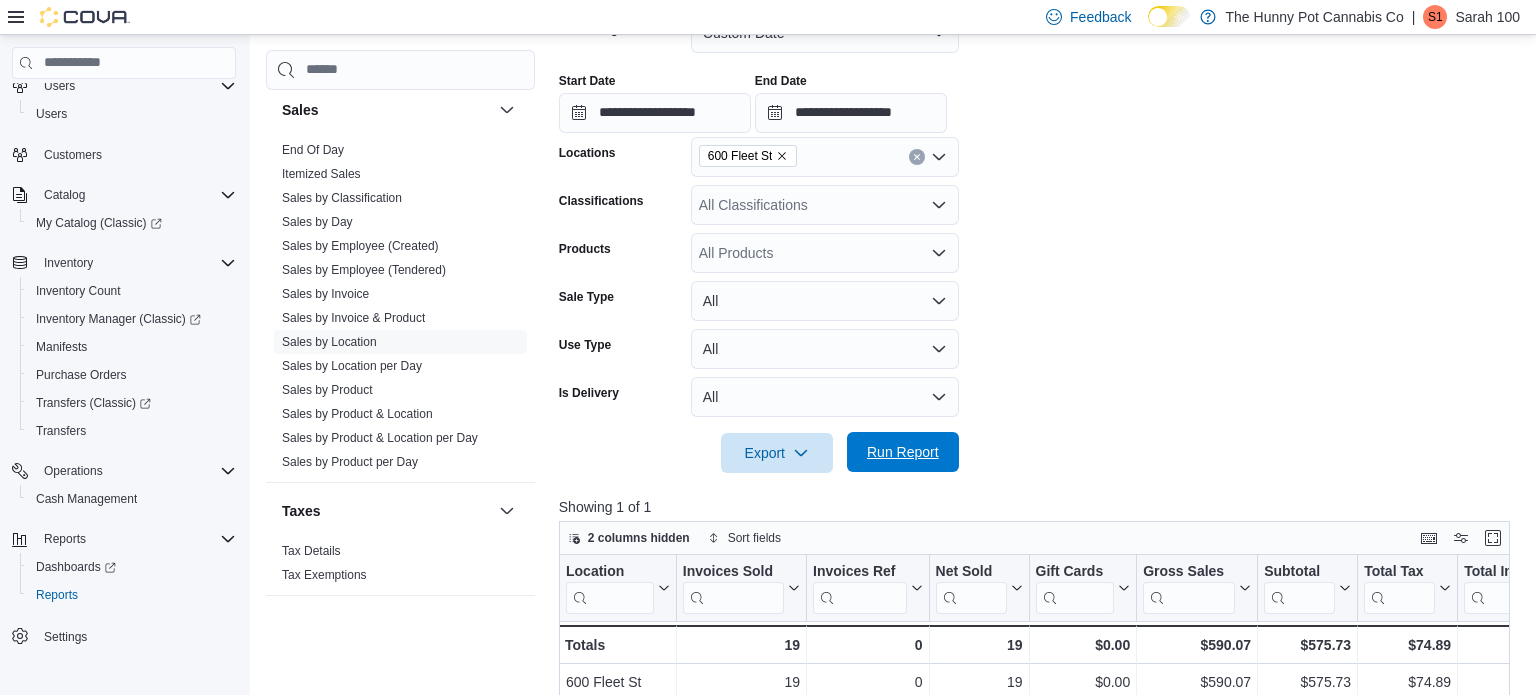 click on "Run Report" at bounding box center [903, 452] 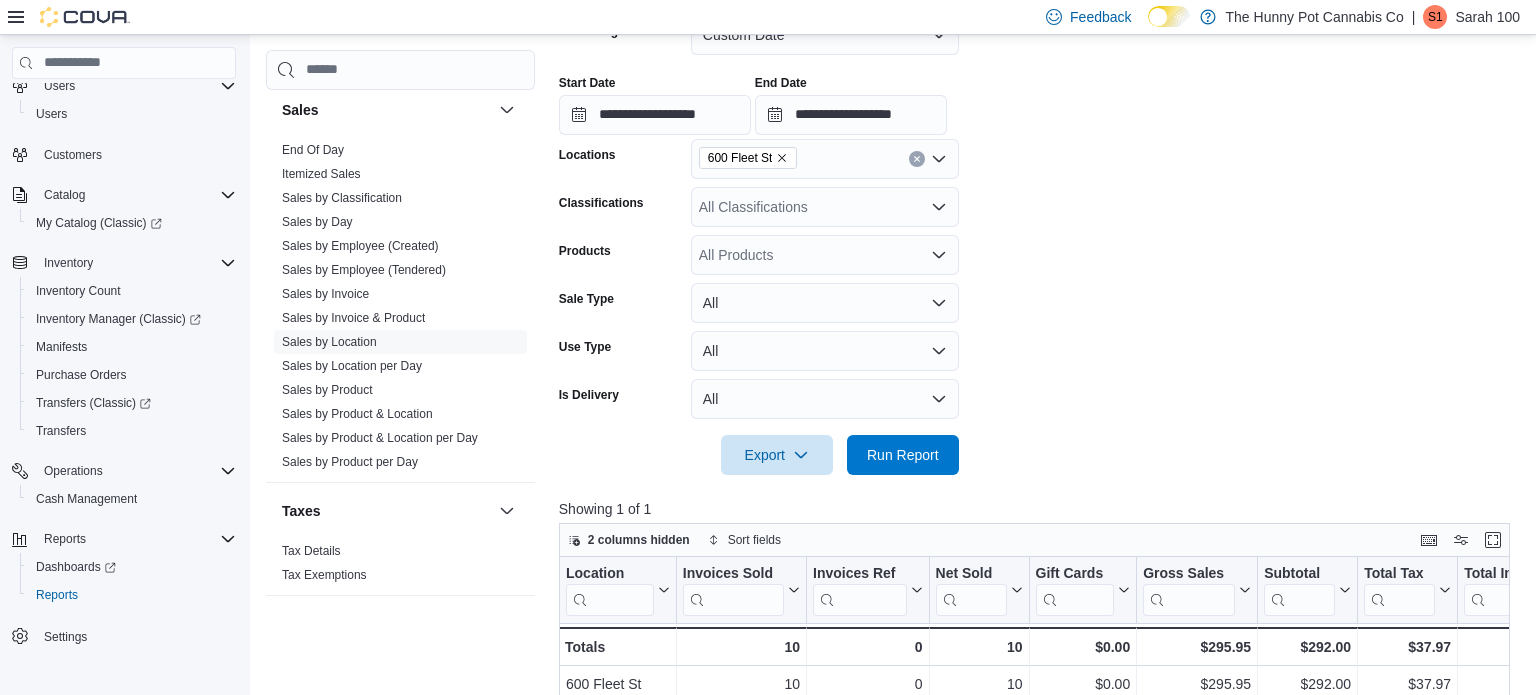 scroll, scrollTop: 328, scrollLeft: 0, axis: vertical 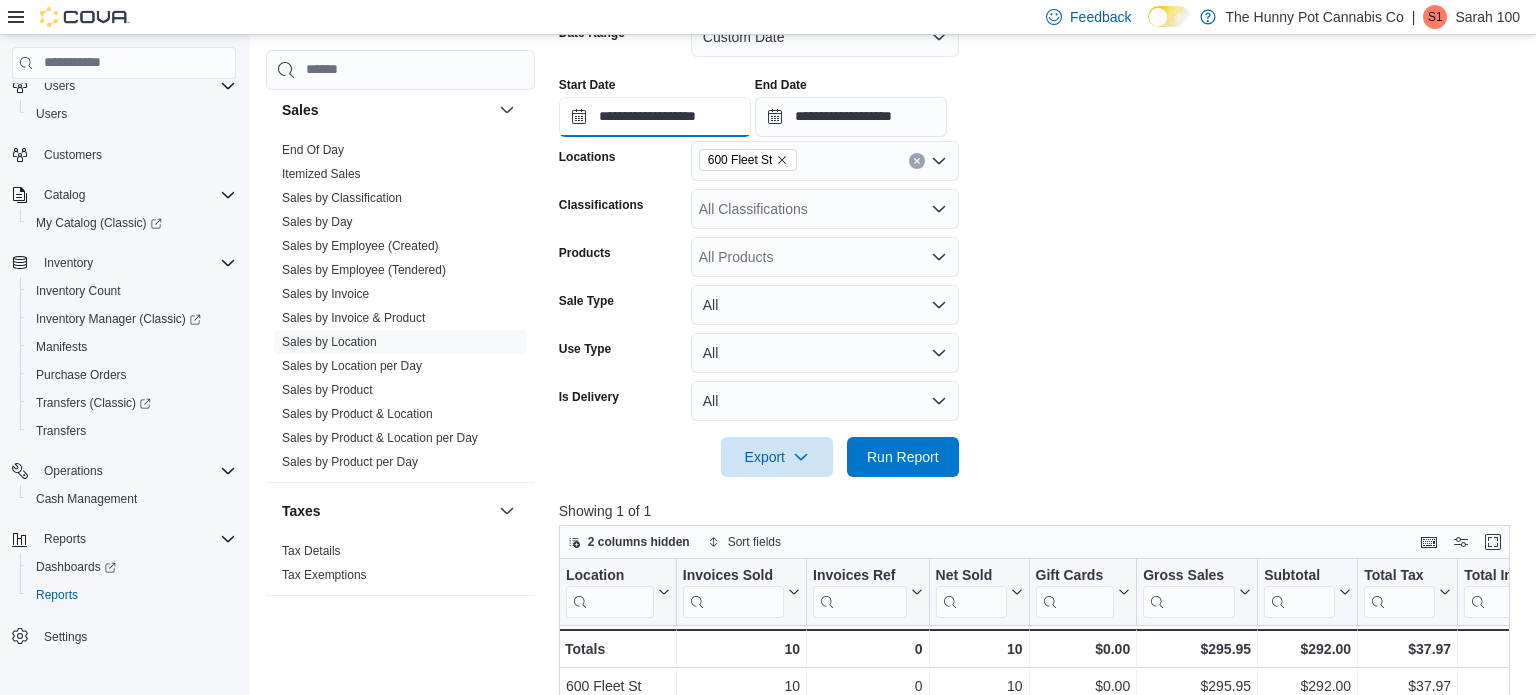 click on "**********" at bounding box center (655, 117) 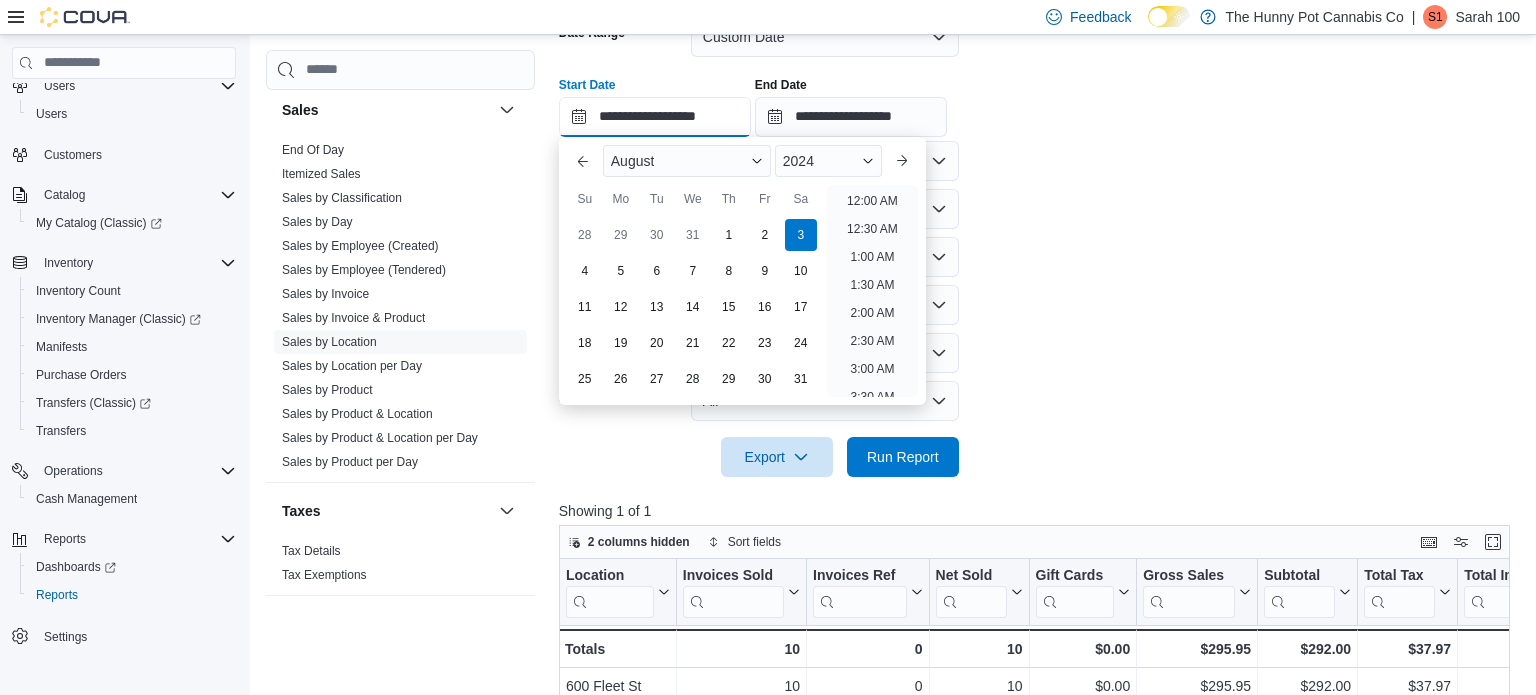 scroll, scrollTop: 622, scrollLeft: 0, axis: vertical 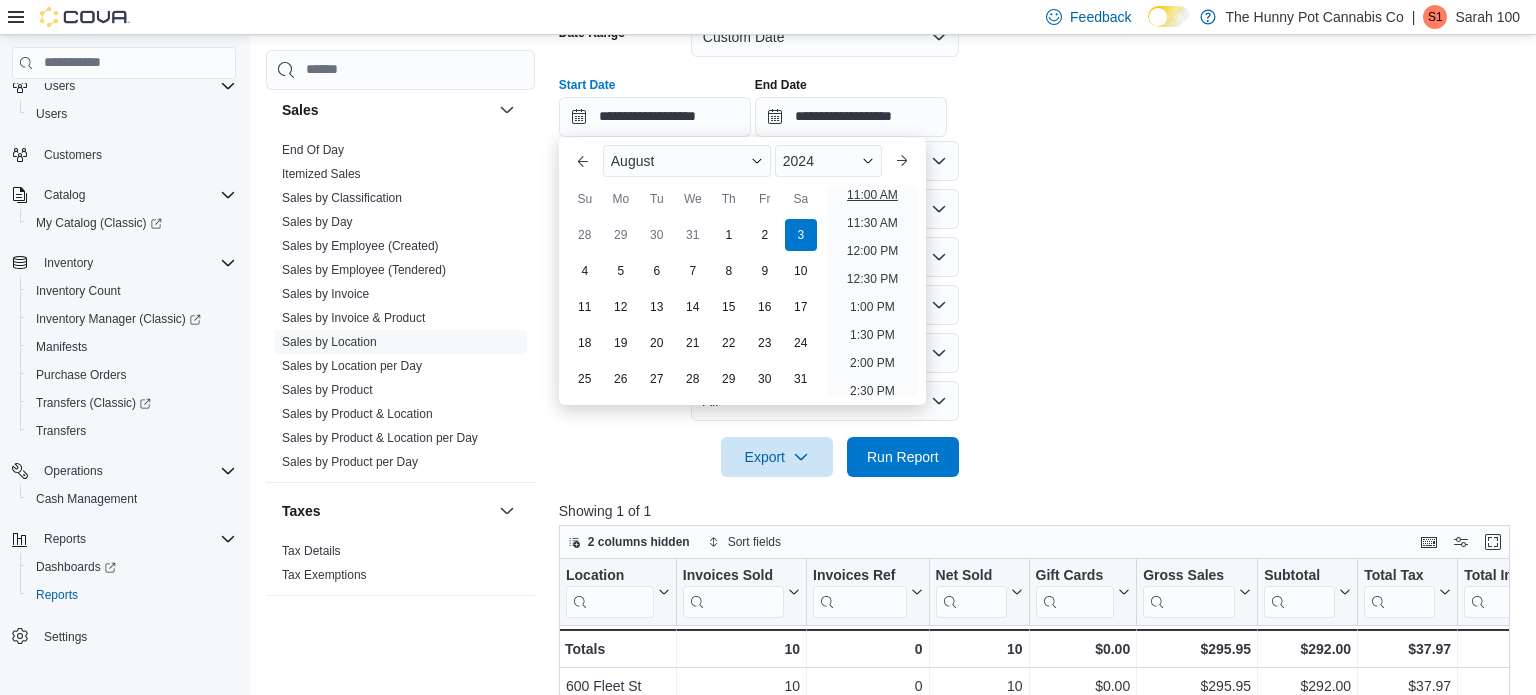 click on "11:00 AM" at bounding box center [872, 195] 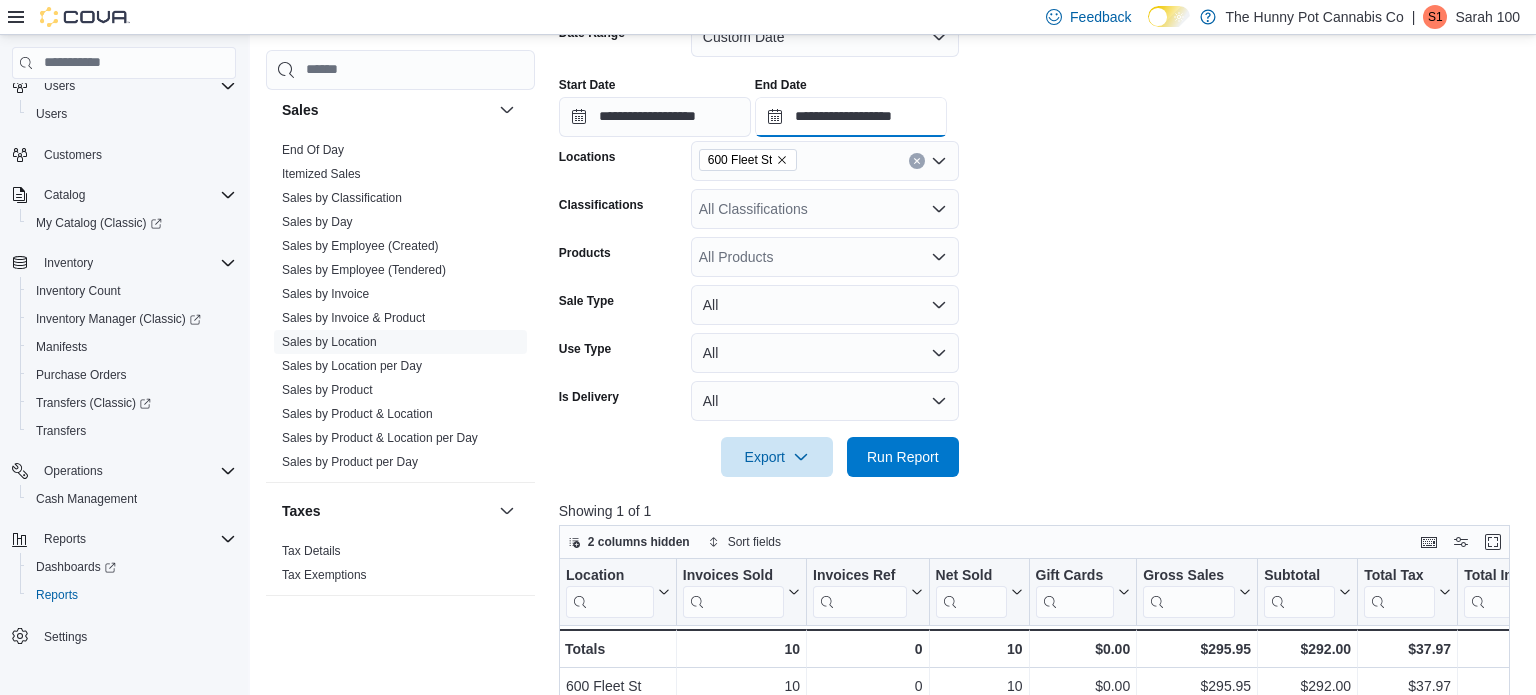 click on "**********" at bounding box center [851, 117] 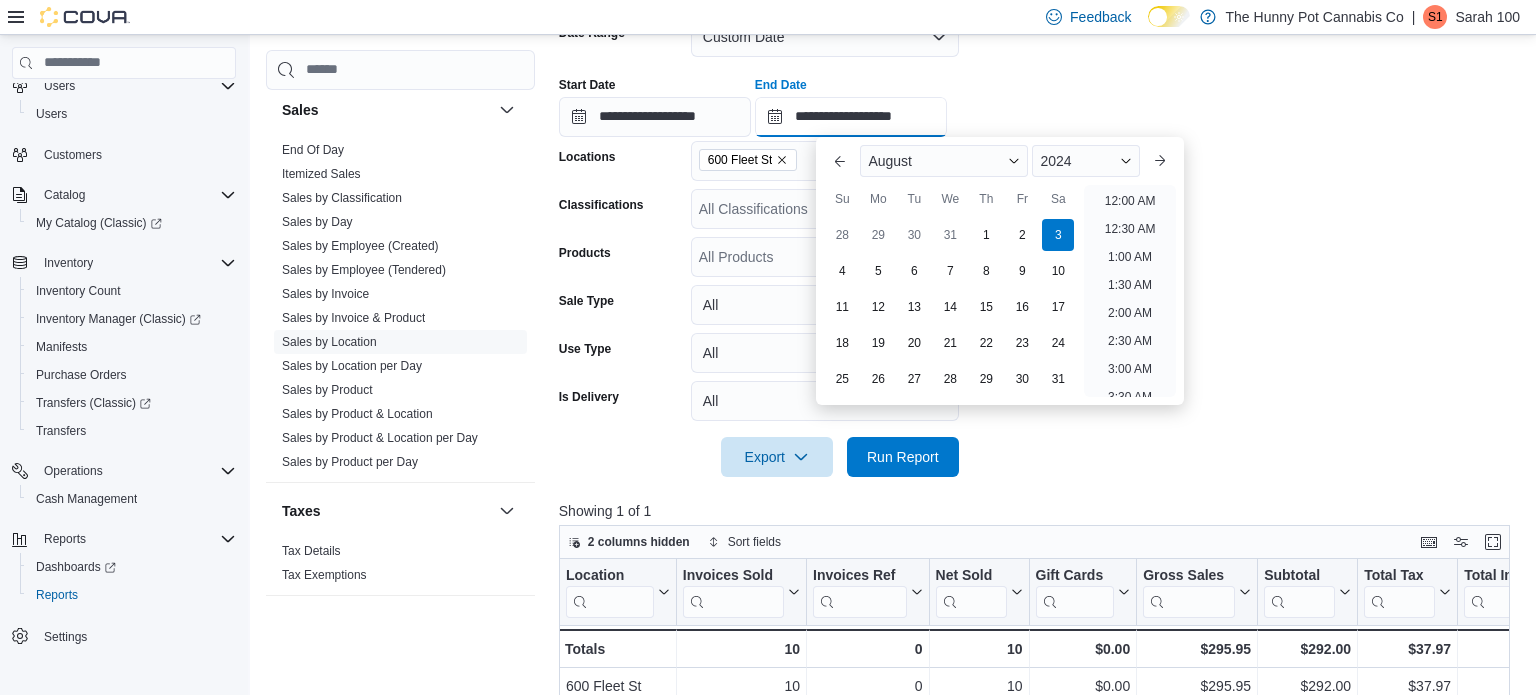 scroll, scrollTop: 678, scrollLeft: 0, axis: vertical 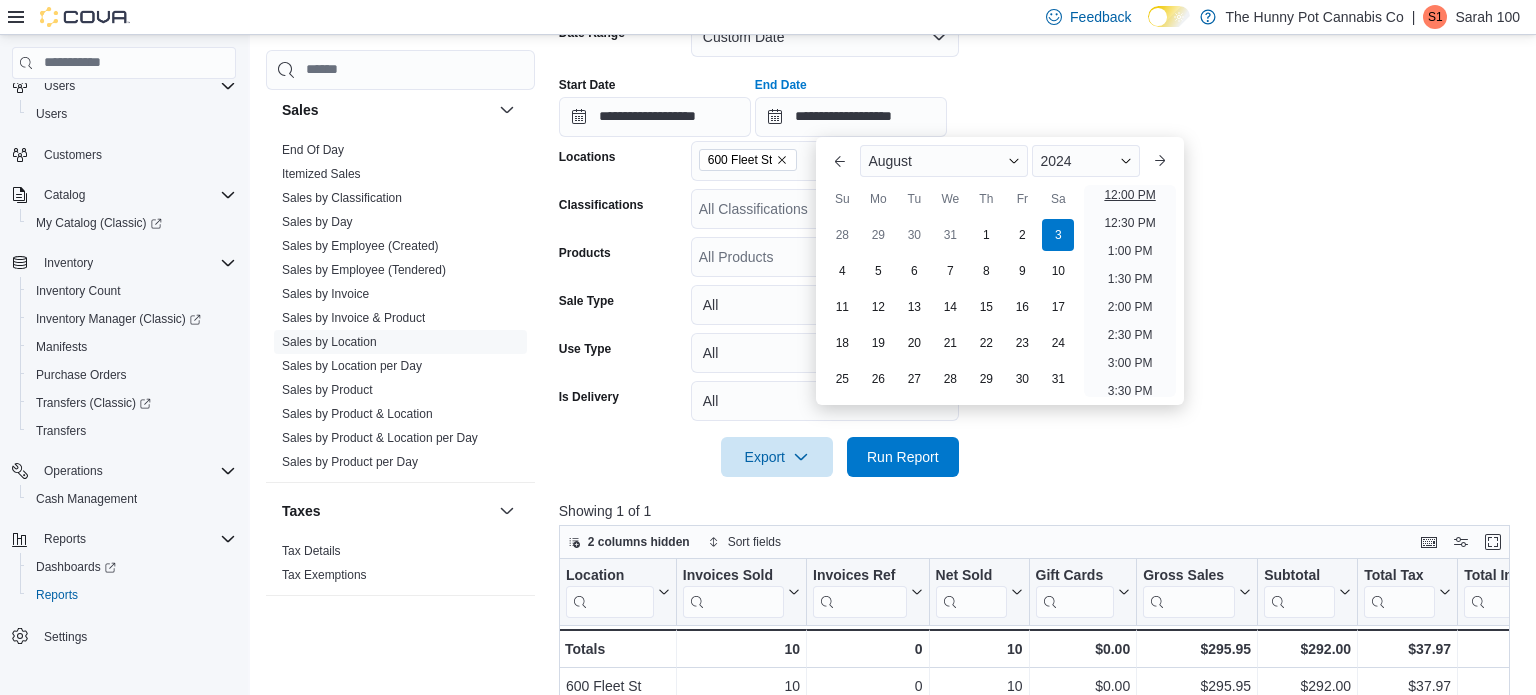 click on "12:00 PM" at bounding box center (1129, 195) 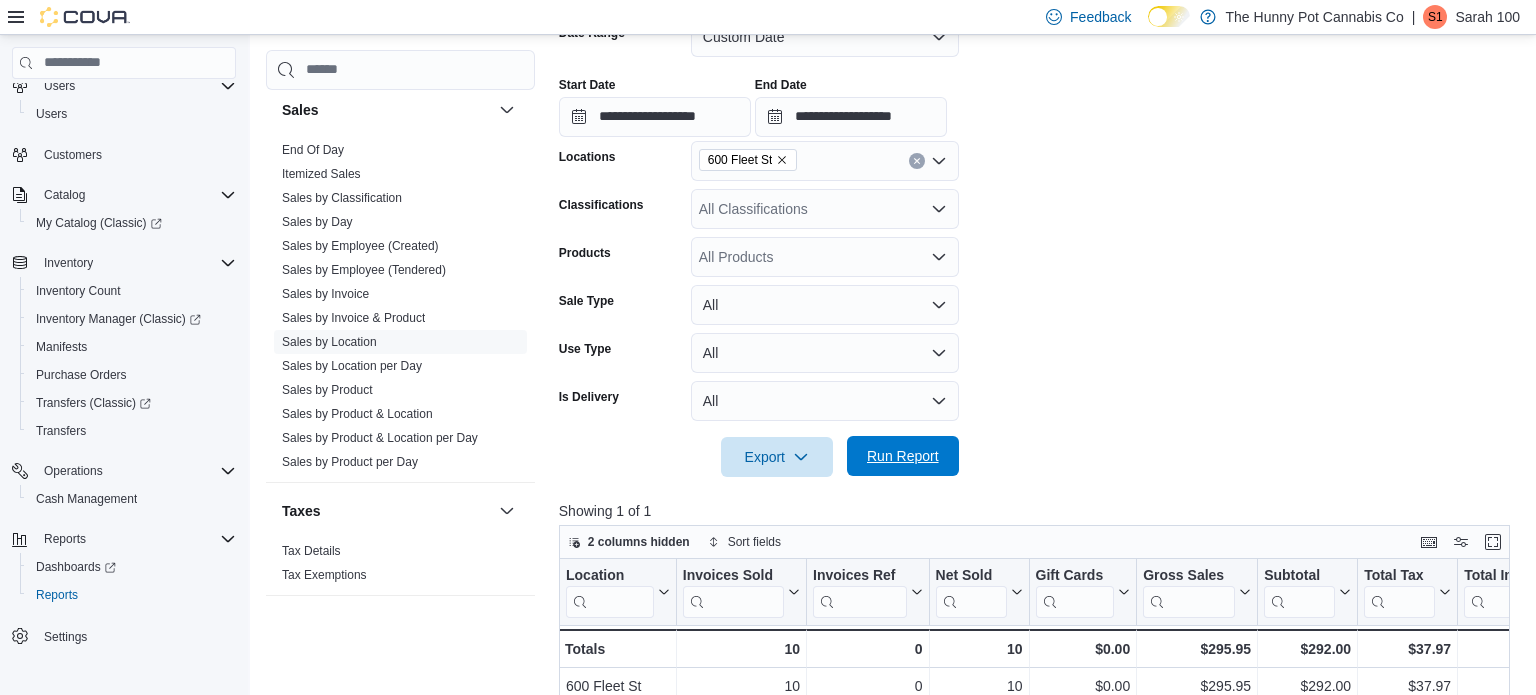 click on "Run Report" at bounding box center [903, 456] 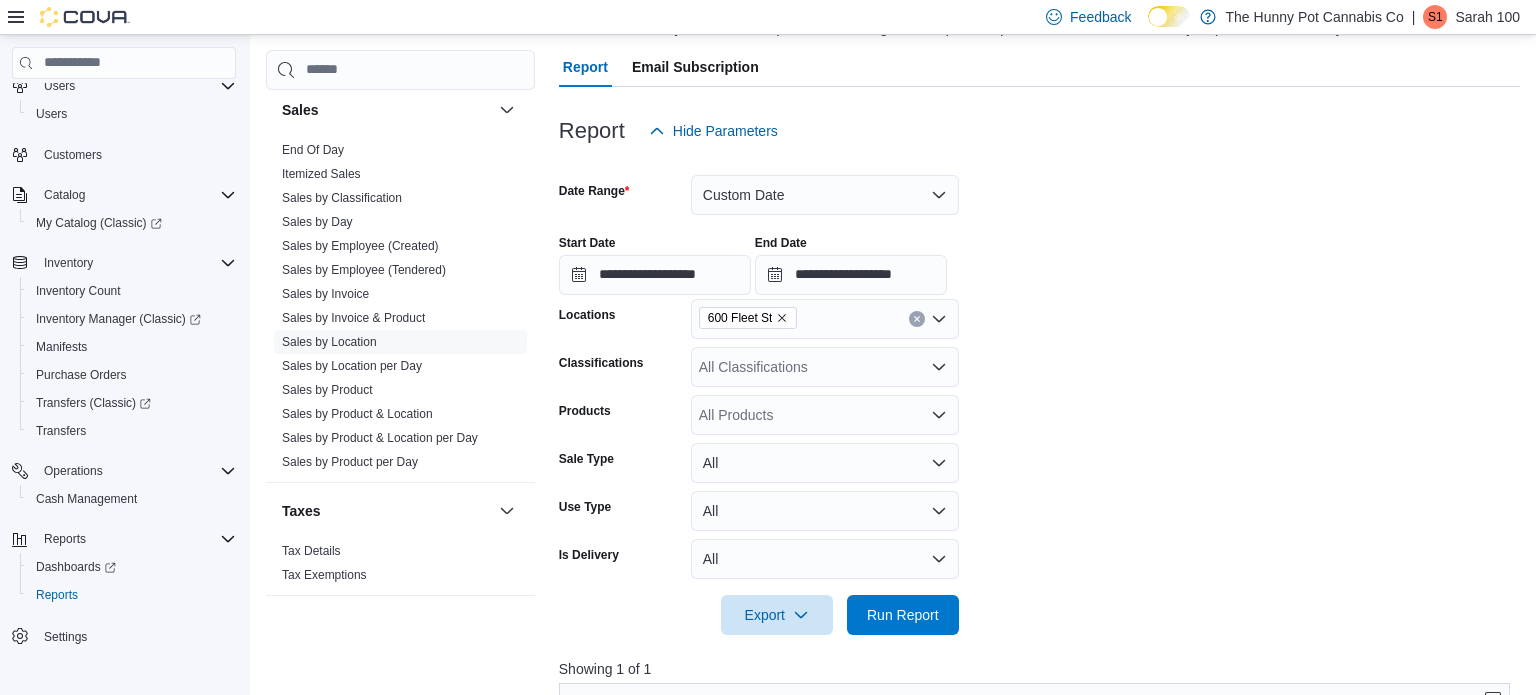 scroll, scrollTop: 146, scrollLeft: 0, axis: vertical 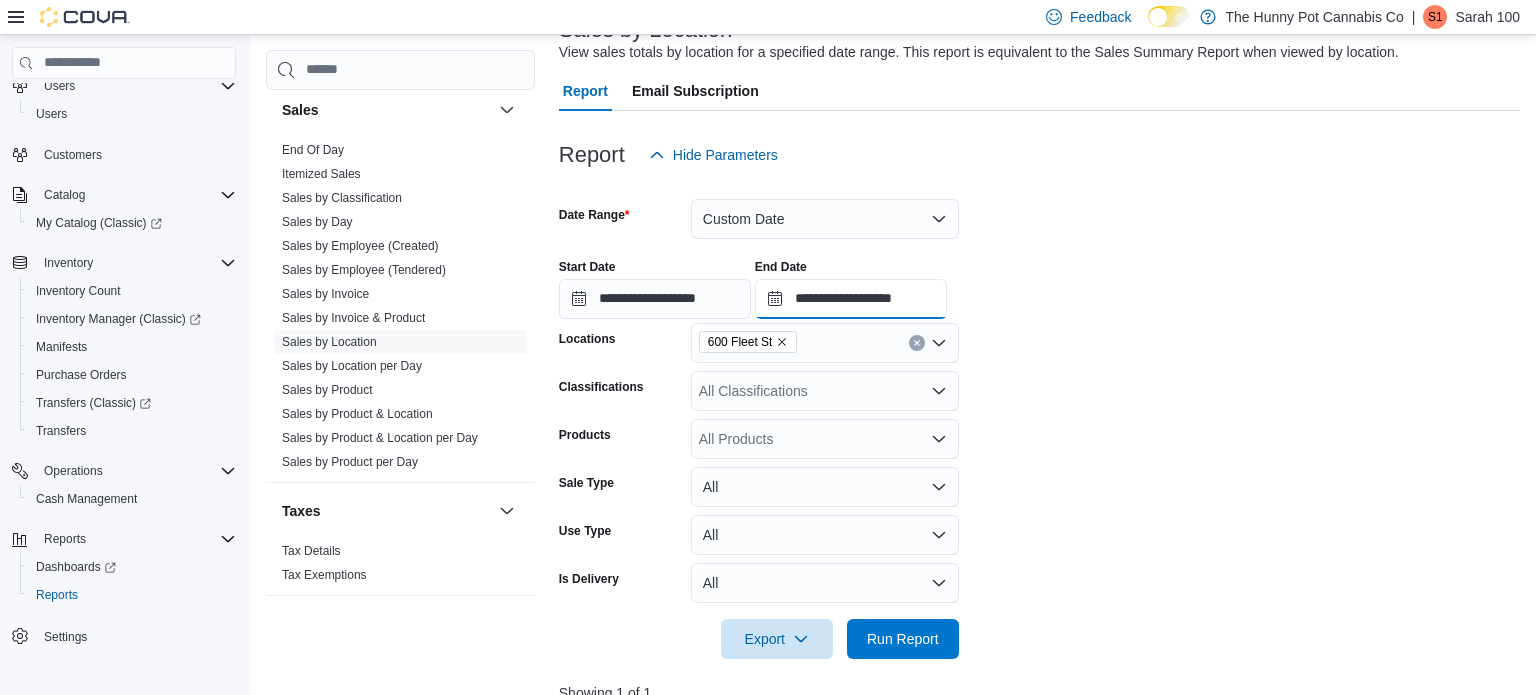 click on "**********" at bounding box center [851, 299] 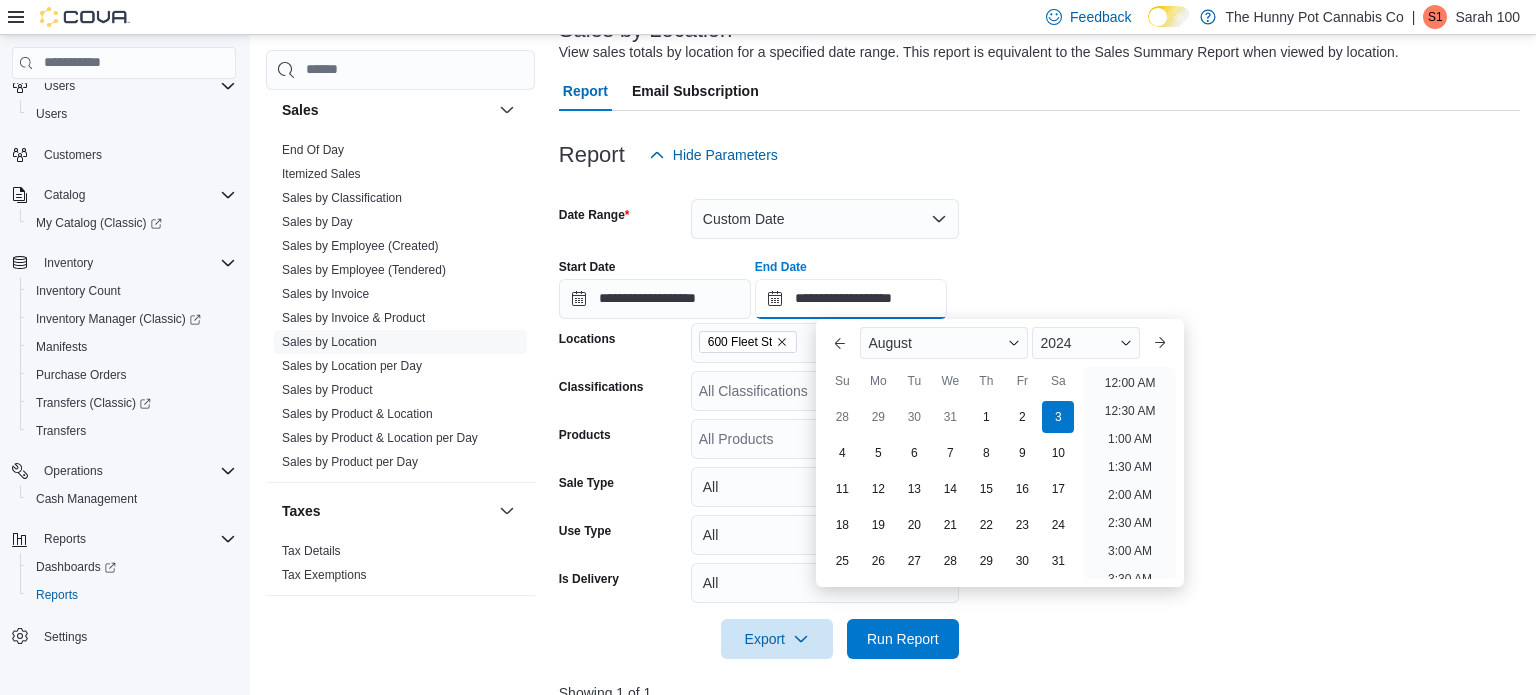scroll, scrollTop: 734, scrollLeft: 0, axis: vertical 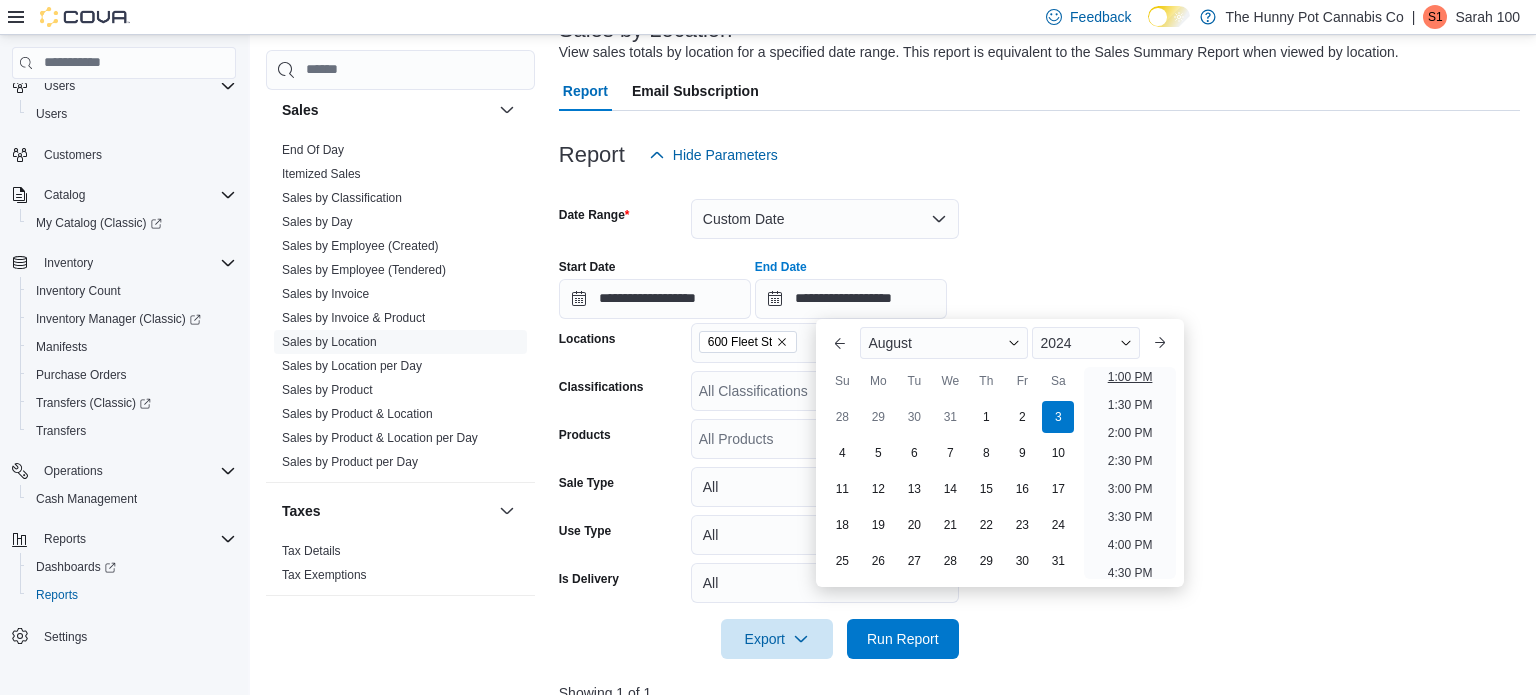 click on "1:00 PM" at bounding box center [1130, 377] 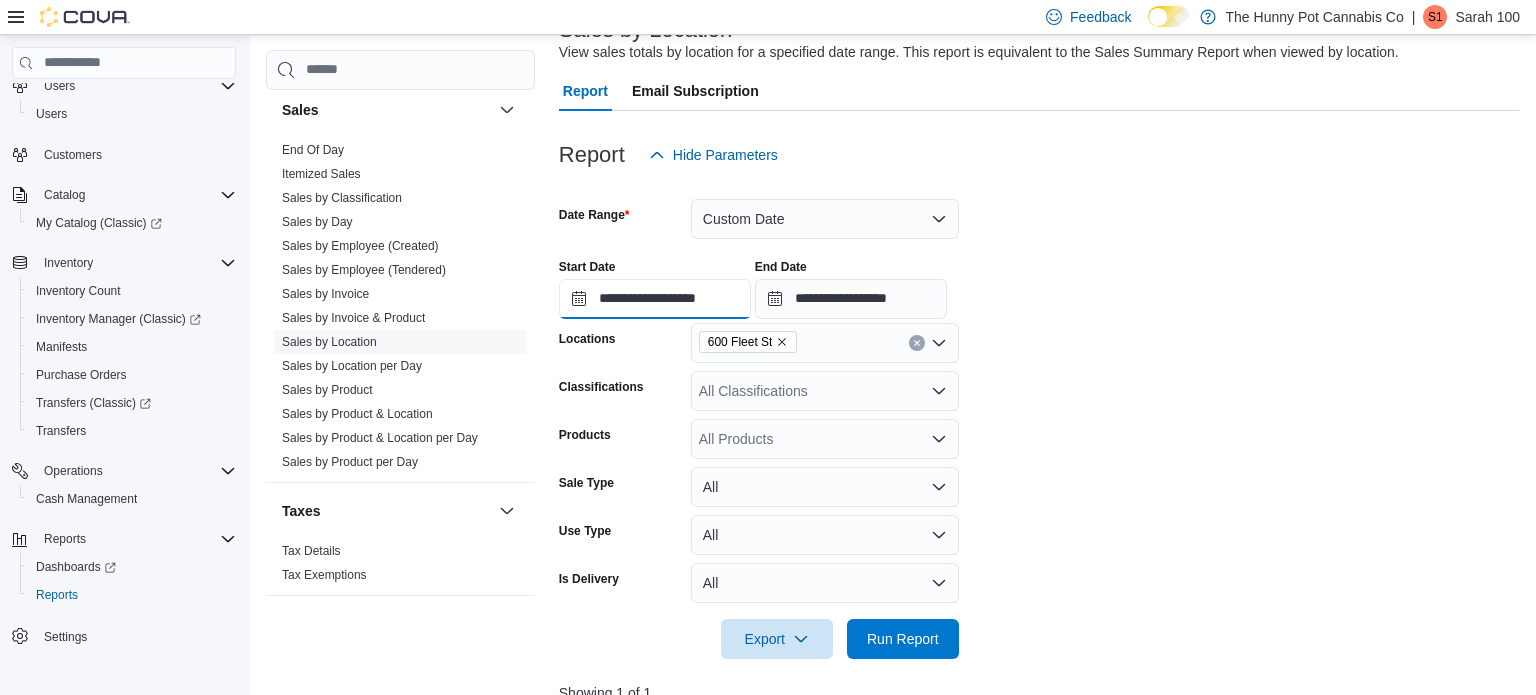 click on "**********" at bounding box center [655, 299] 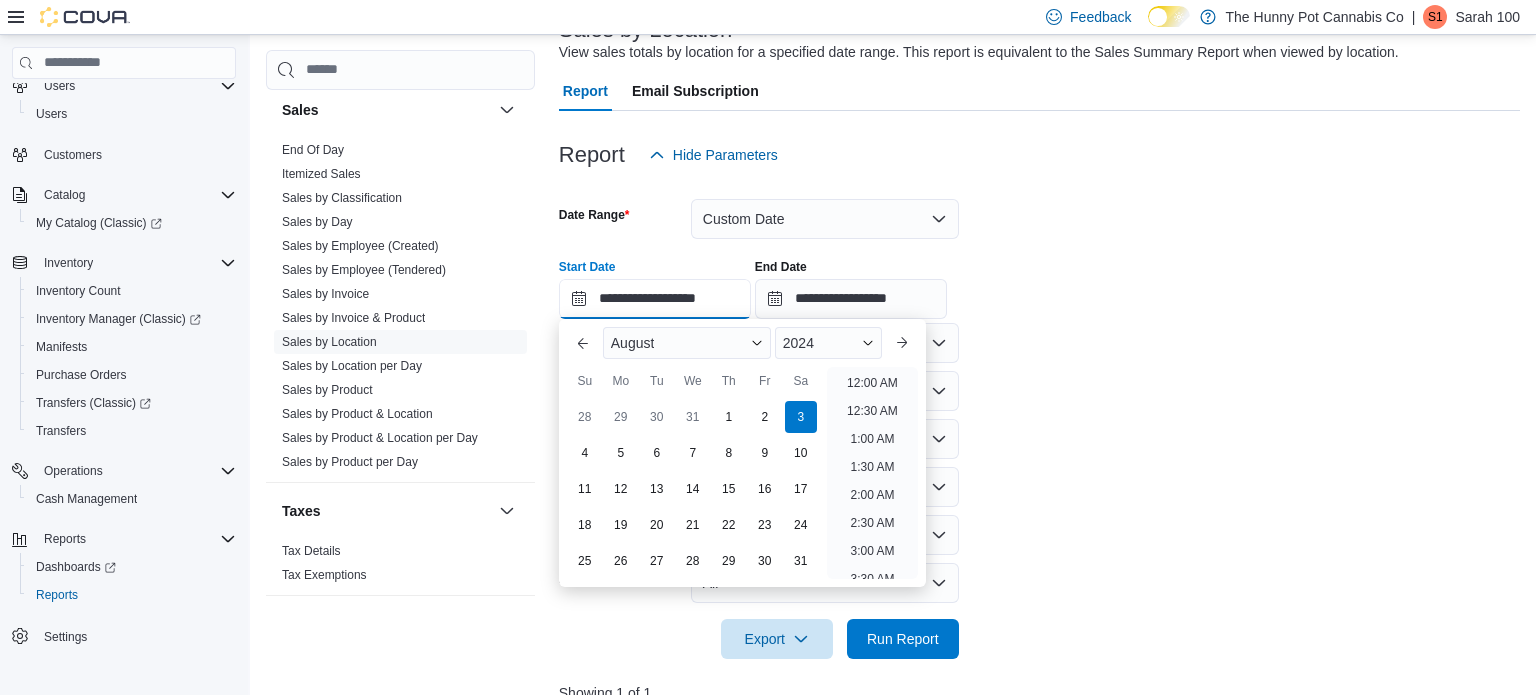 scroll, scrollTop: 678, scrollLeft: 0, axis: vertical 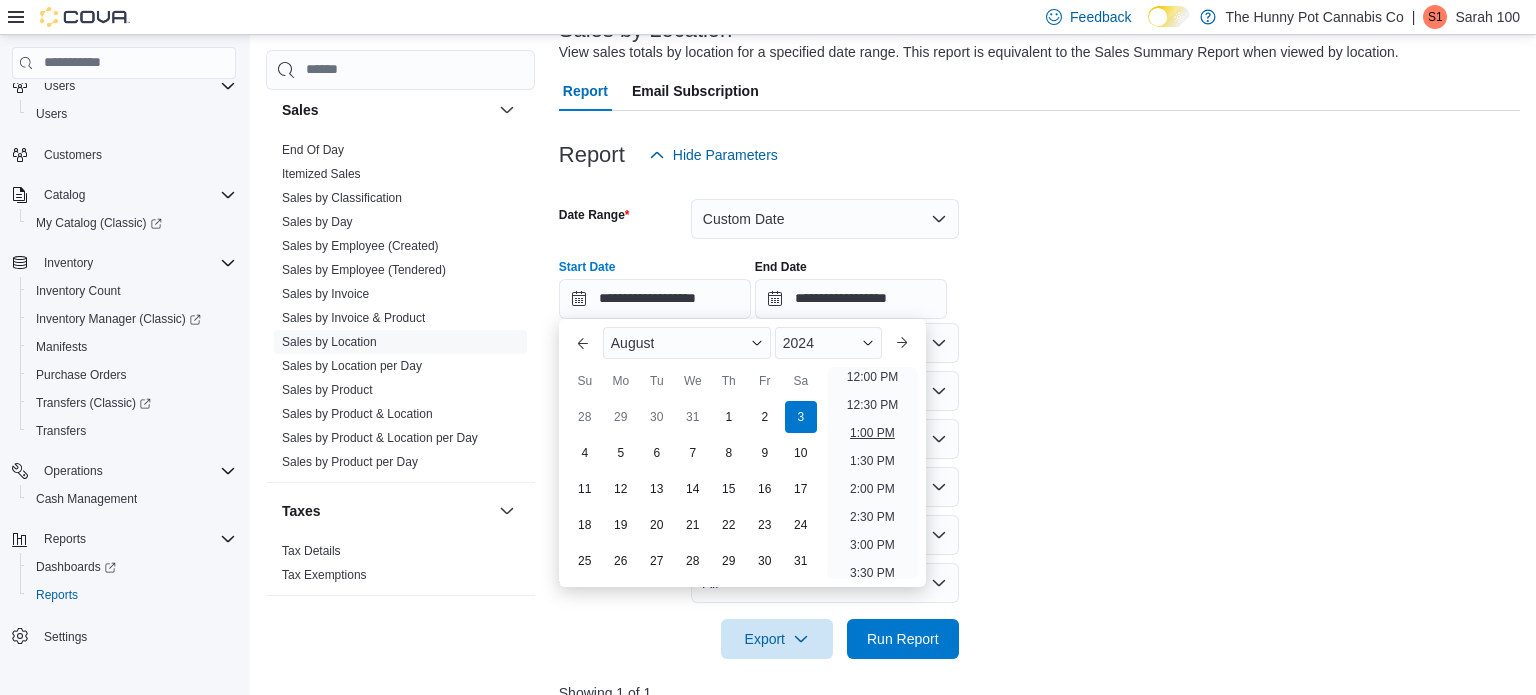 click on "1:00 PM" at bounding box center [872, 433] 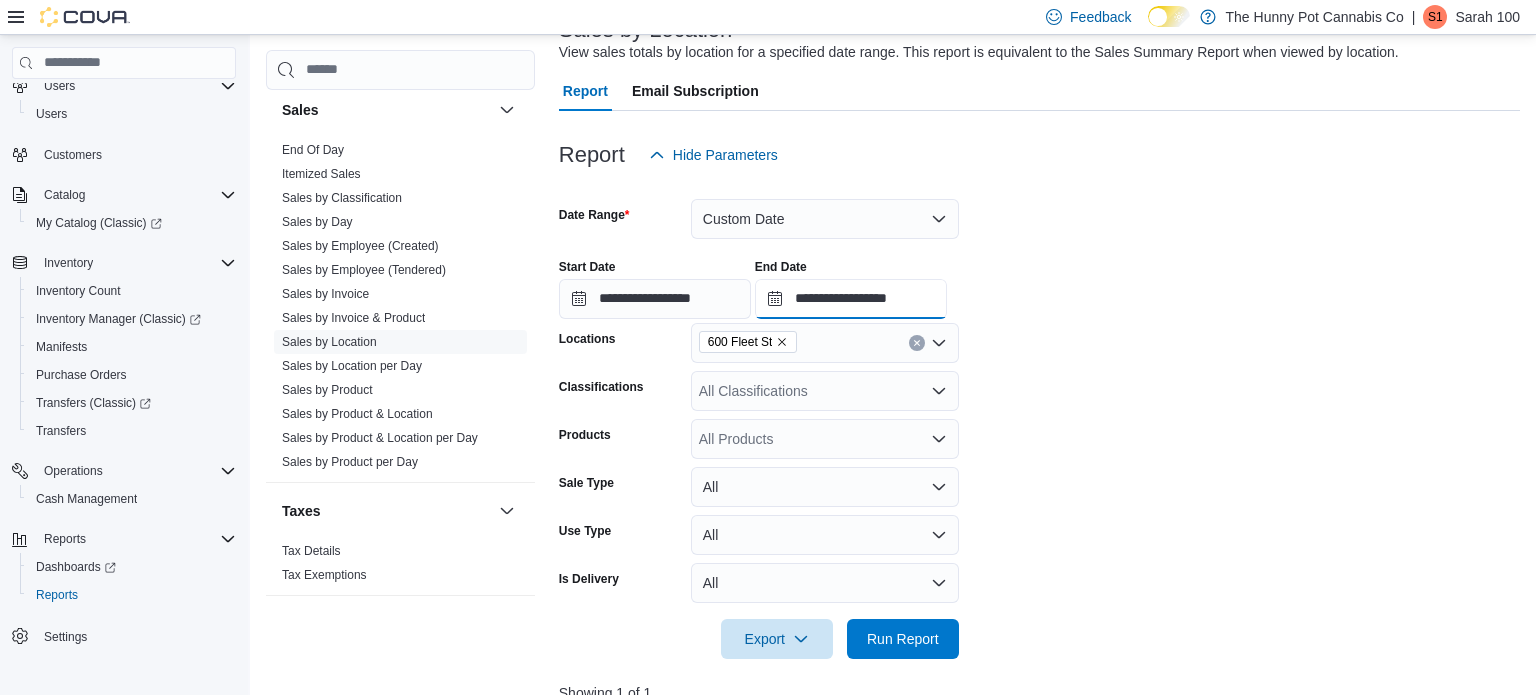 click on "**********" at bounding box center [851, 299] 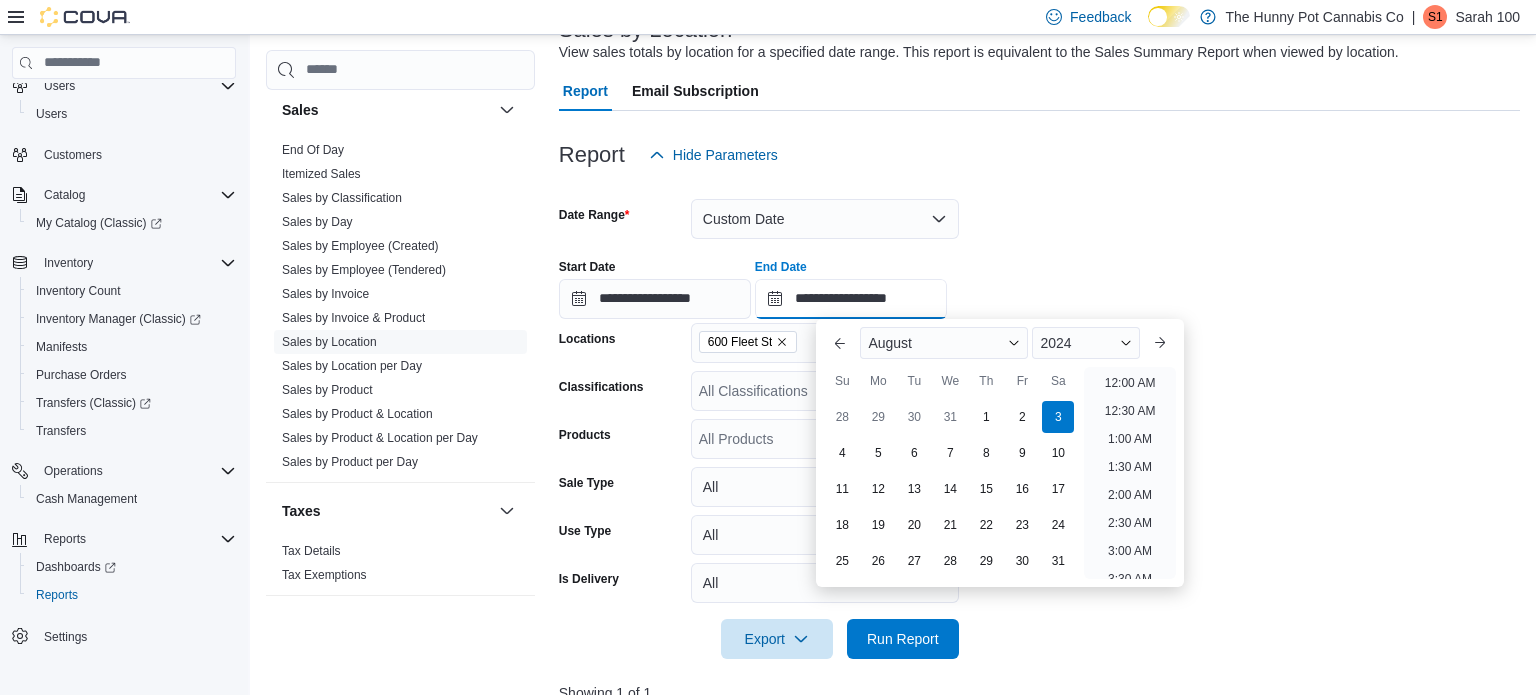 scroll, scrollTop: 790, scrollLeft: 0, axis: vertical 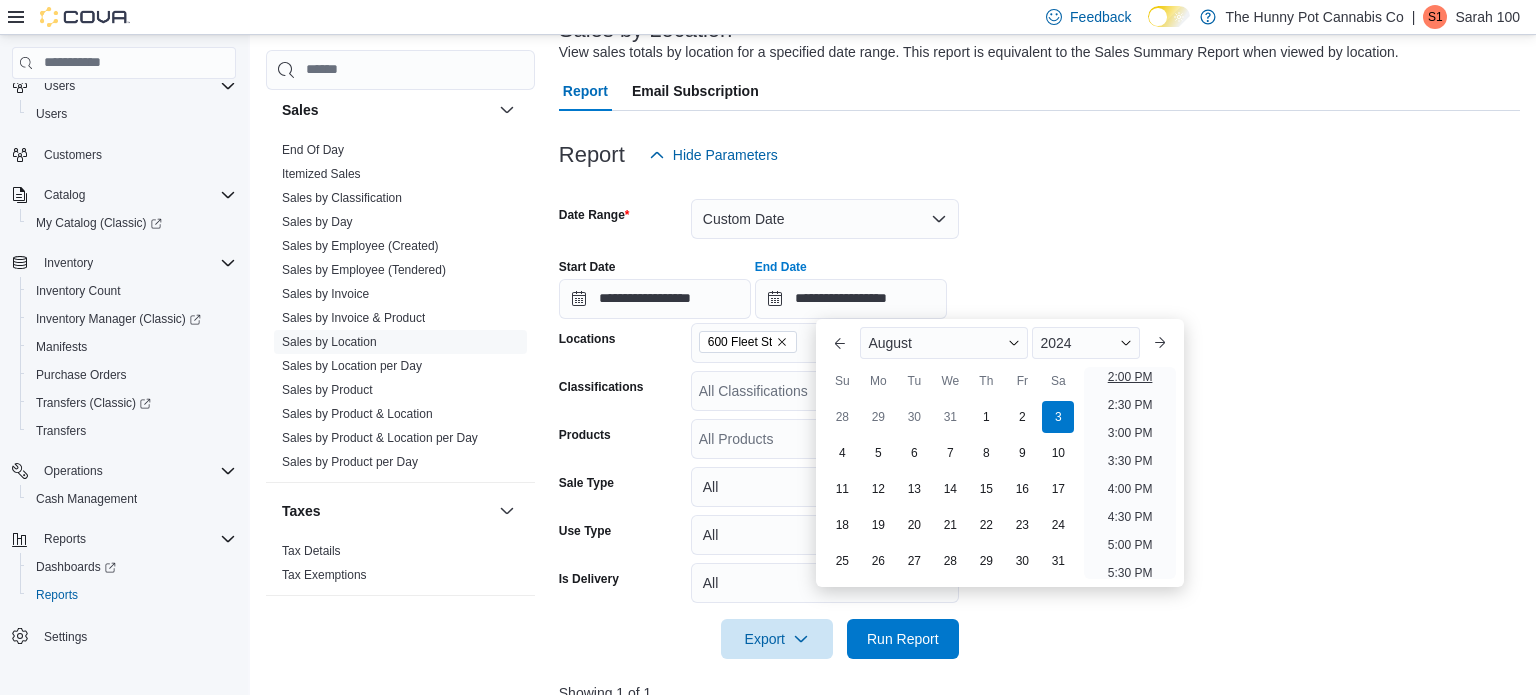 click on "2:00 PM" at bounding box center [1130, 377] 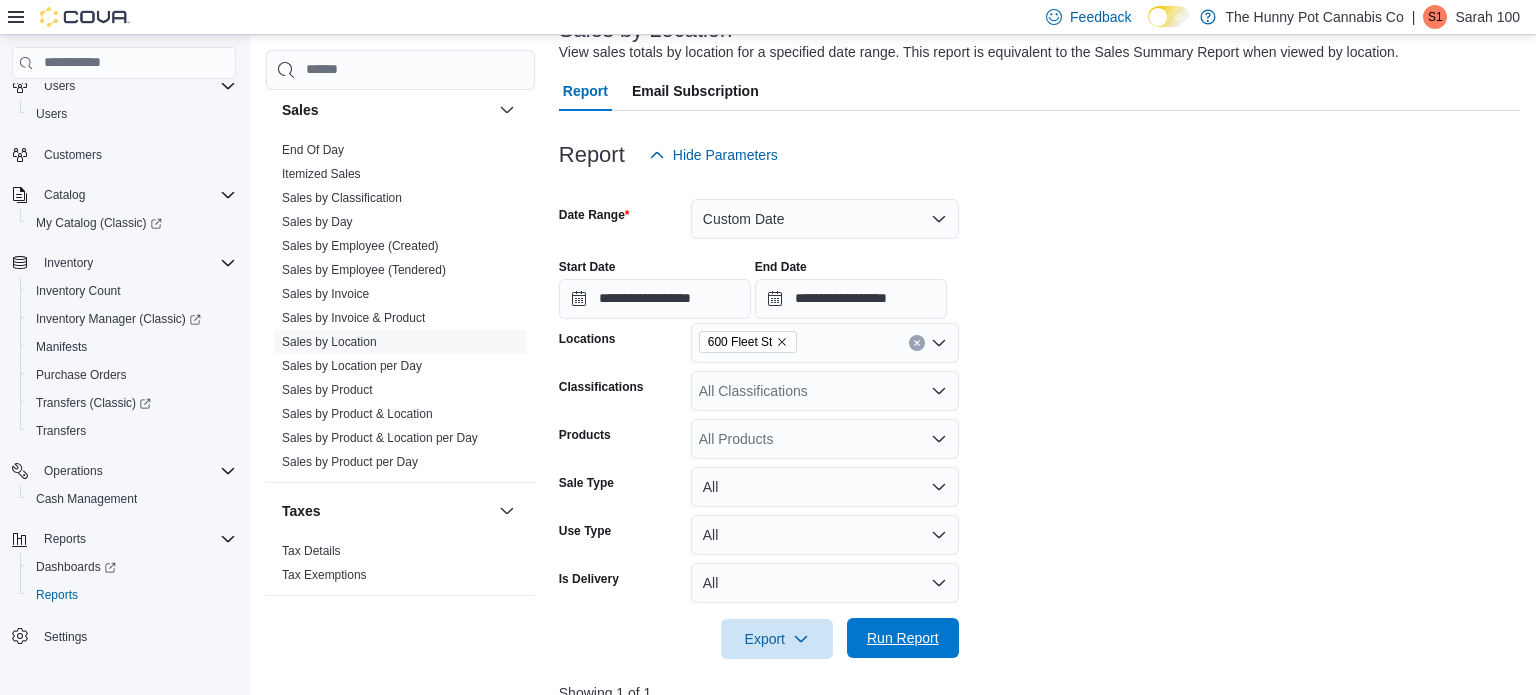click on "Run Report" at bounding box center [903, 638] 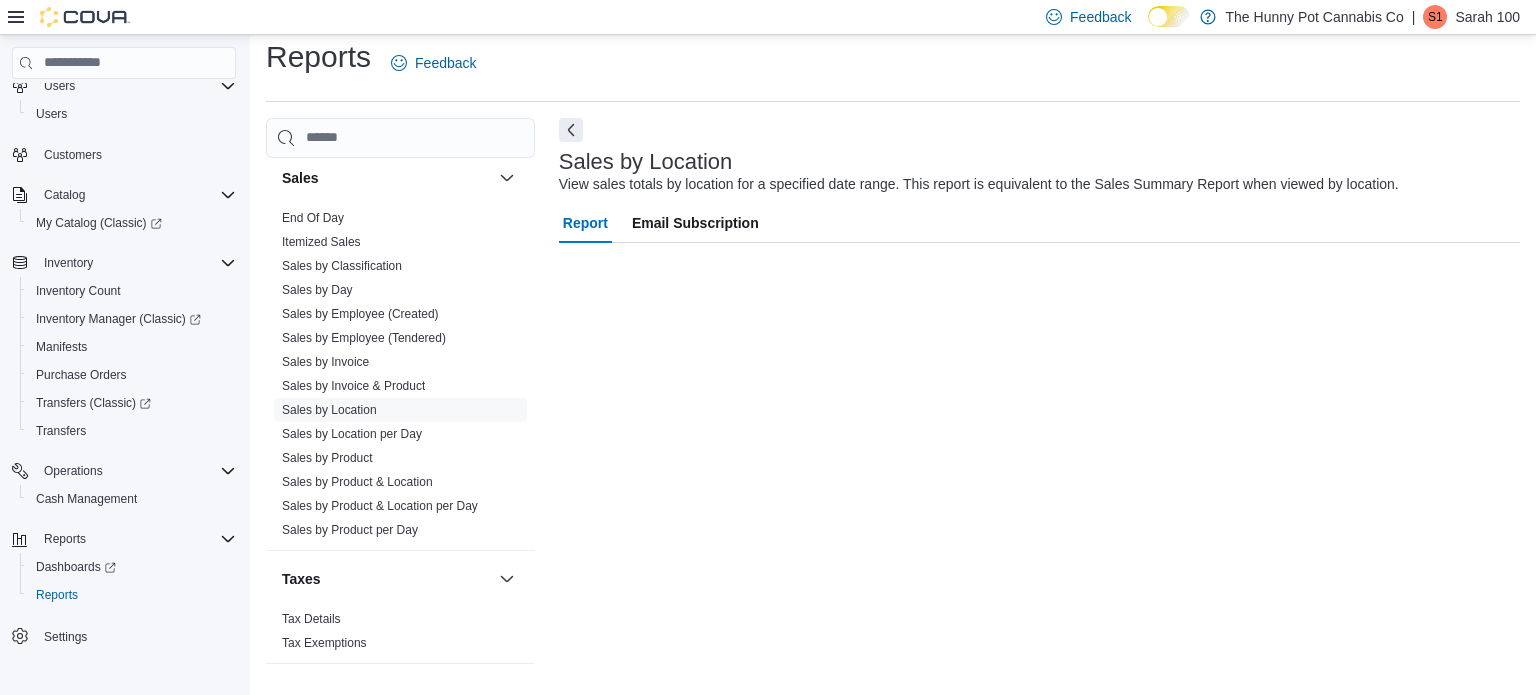 scroll, scrollTop: 13, scrollLeft: 0, axis: vertical 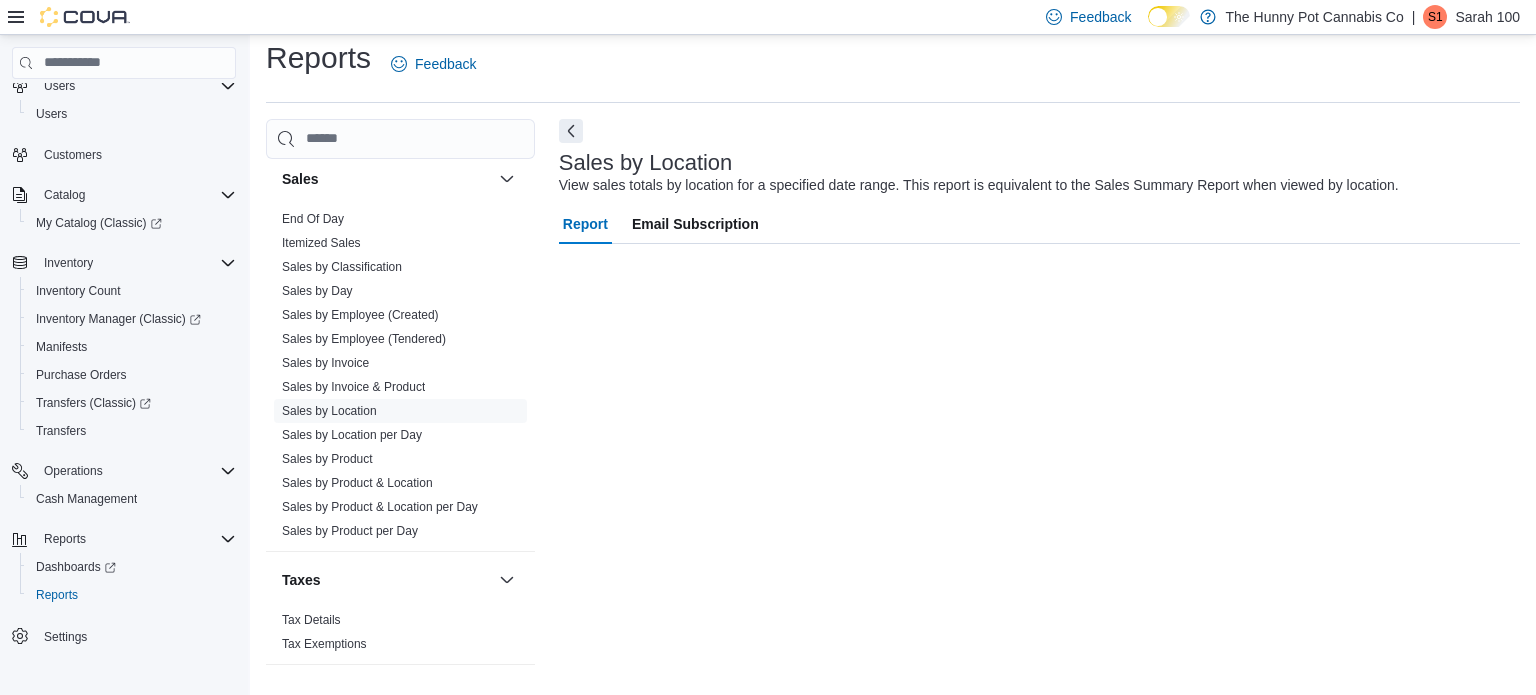 click on "Sales by Location   View sales totals by location for a specified date range. This report is equivalent to the Sales Summary Report when viewed by location. Report Email Subscription" at bounding box center (1039, 399) 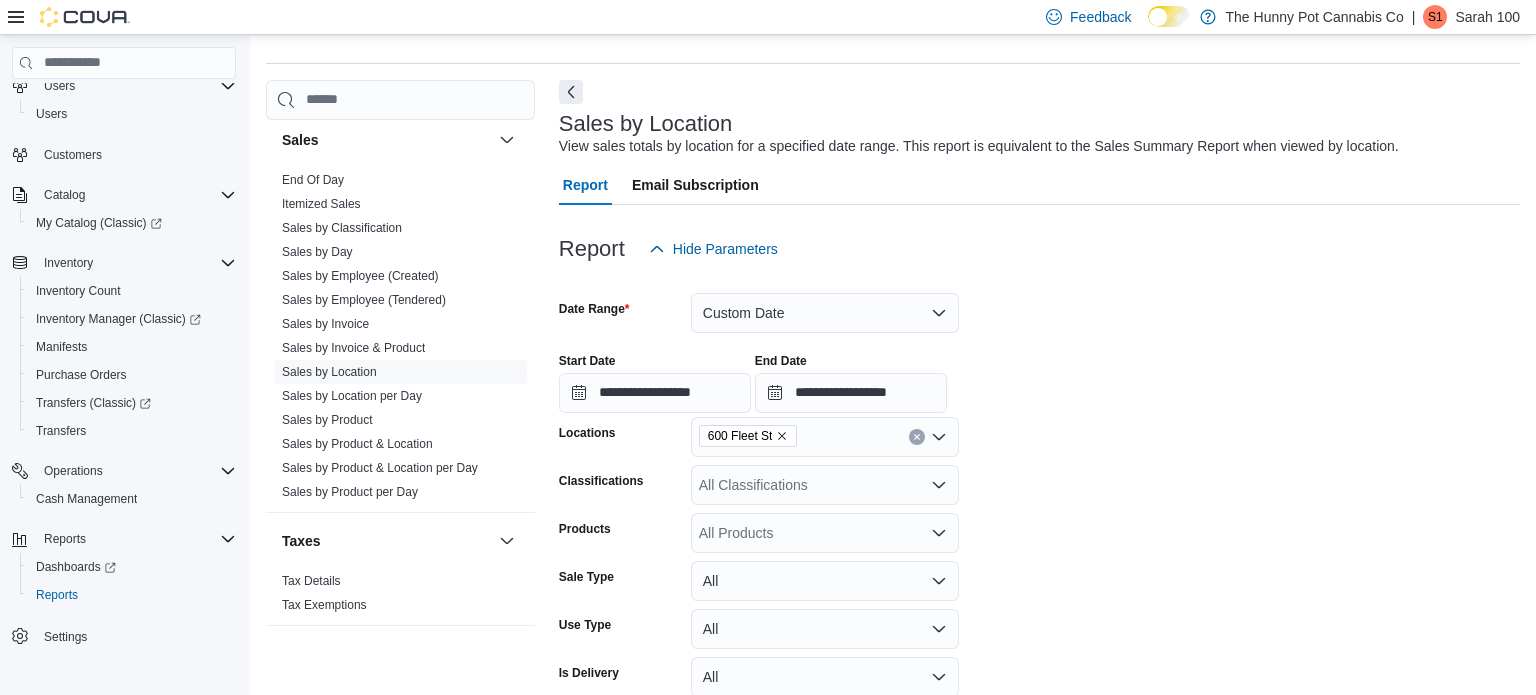 scroll, scrollTop: 46, scrollLeft: 0, axis: vertical 